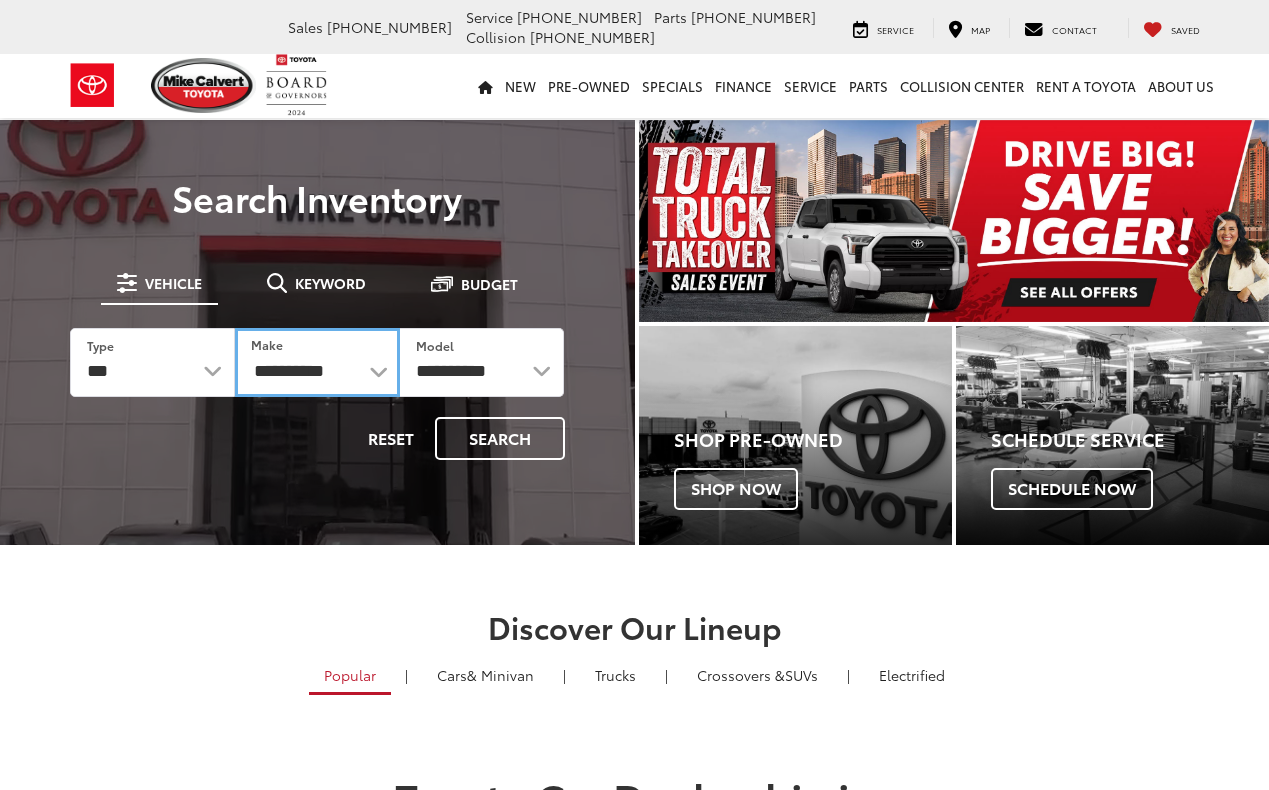click on "**********" at bounding box center [317, 362] 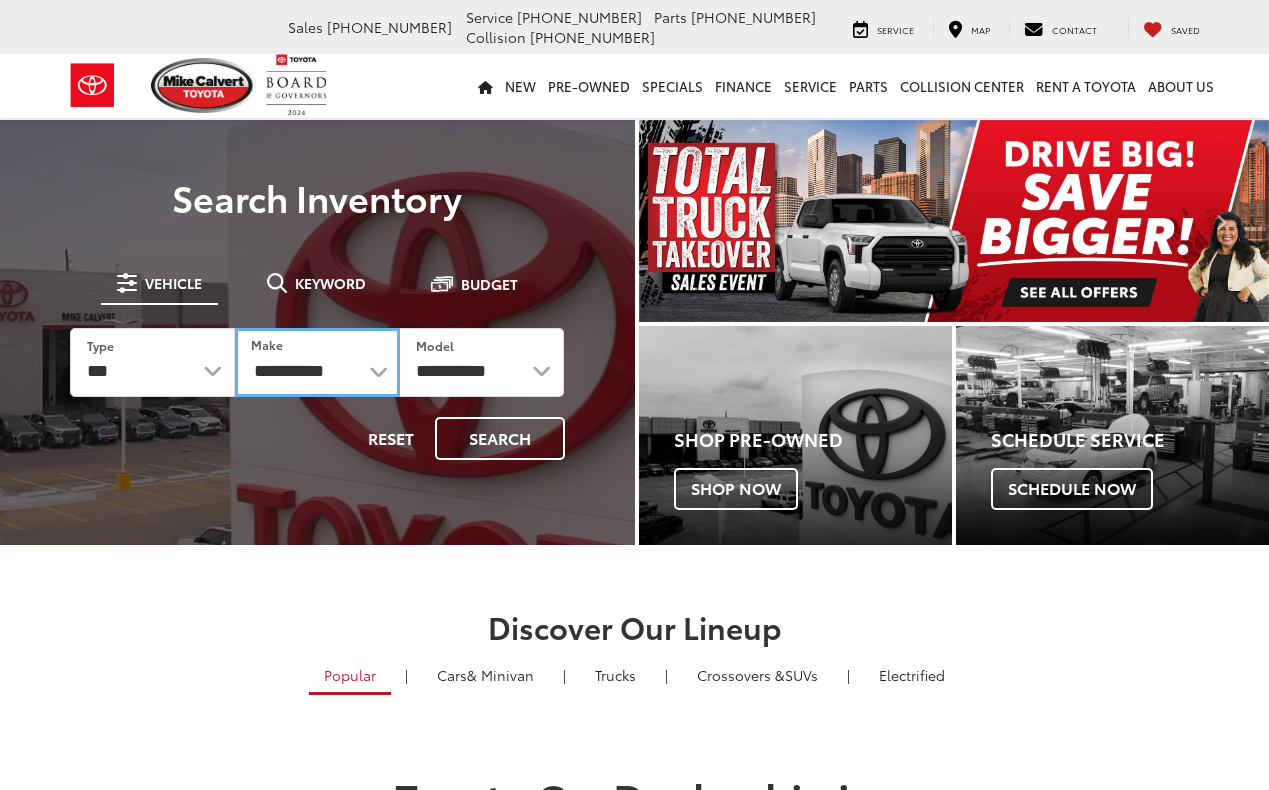 scroll, scrollTop: 0, scrollLeft: 0, axis: both 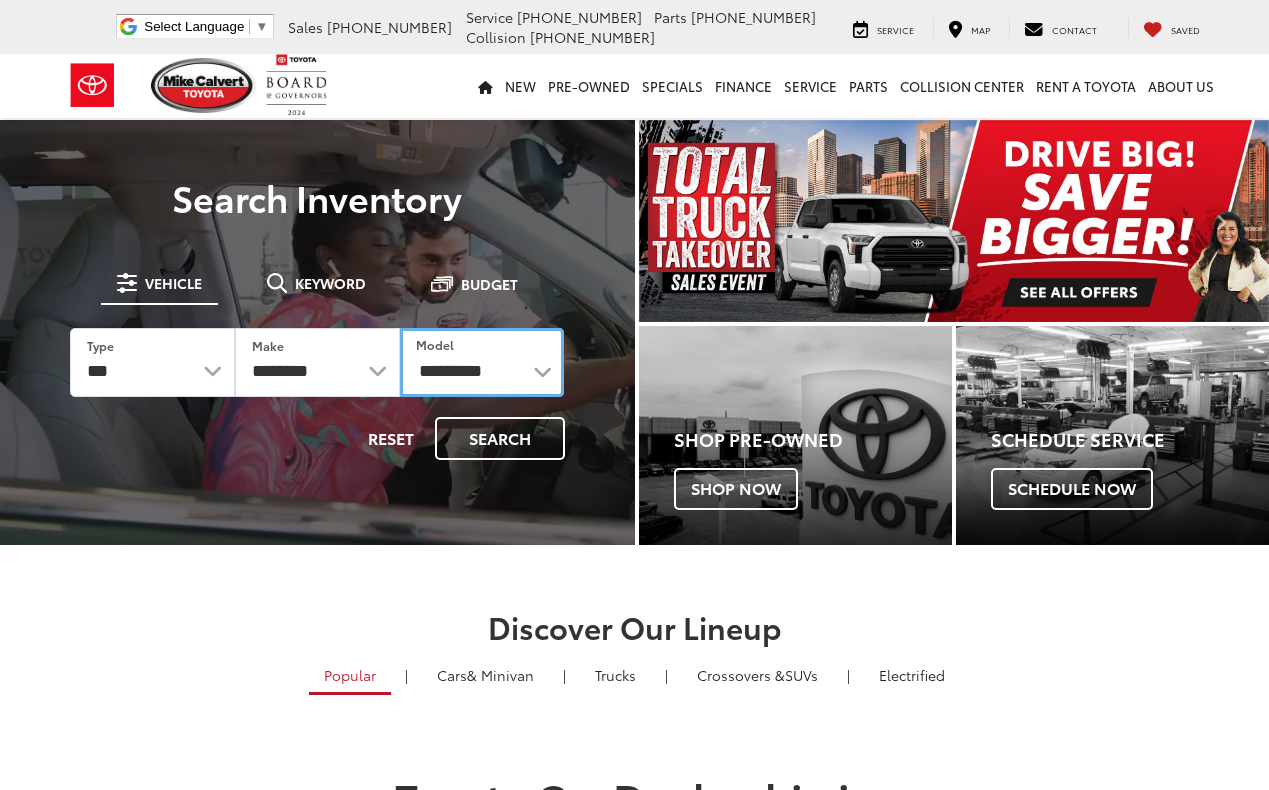 click on "**********" at bounding box center (482, 362) 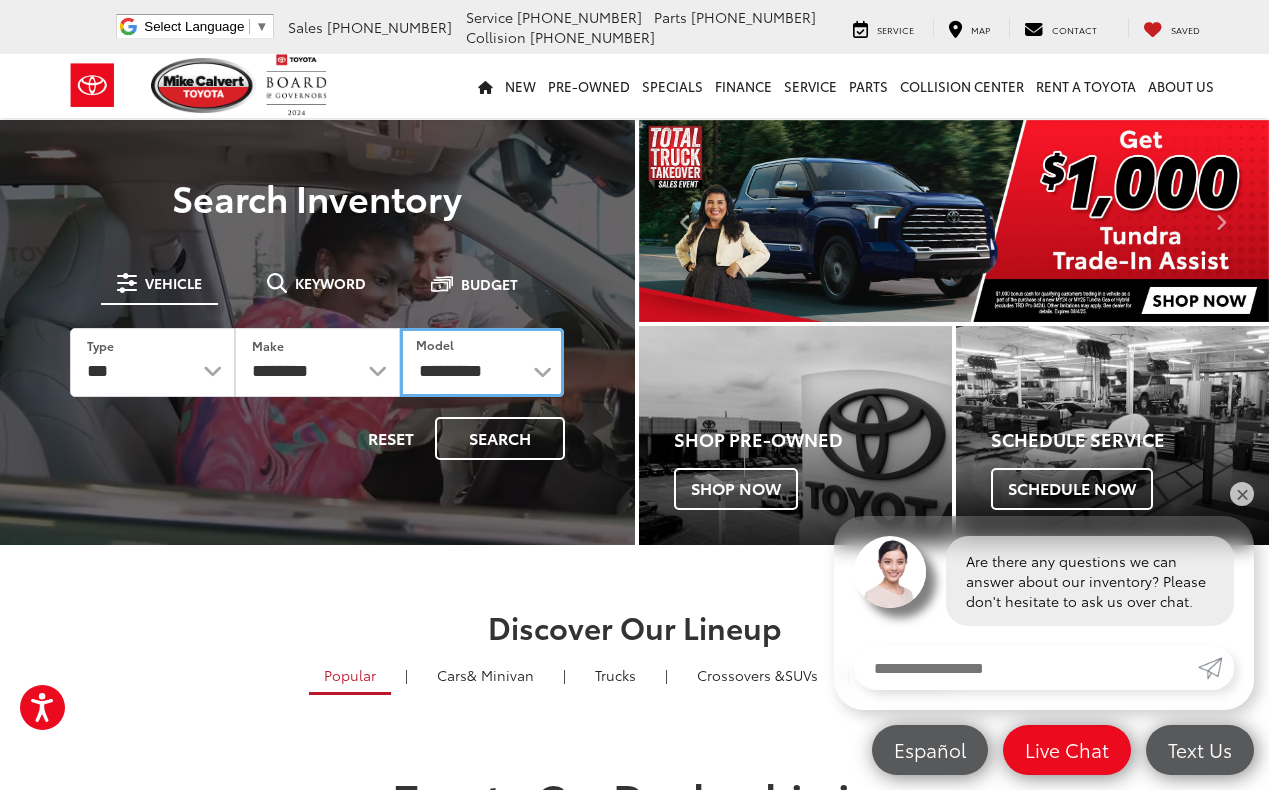 scroll, scrollTop: 0, scrollLeft: 0, axis: both 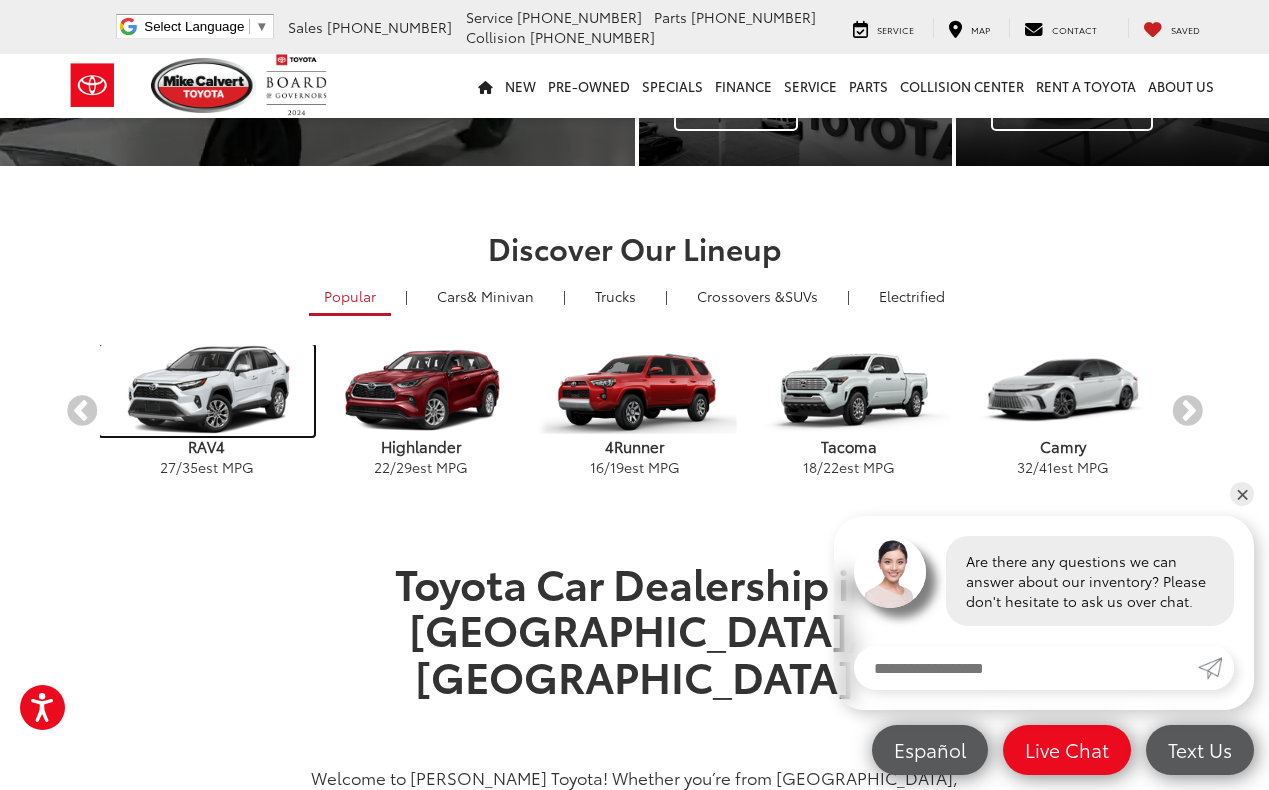 click at bounding box center [207, 390] 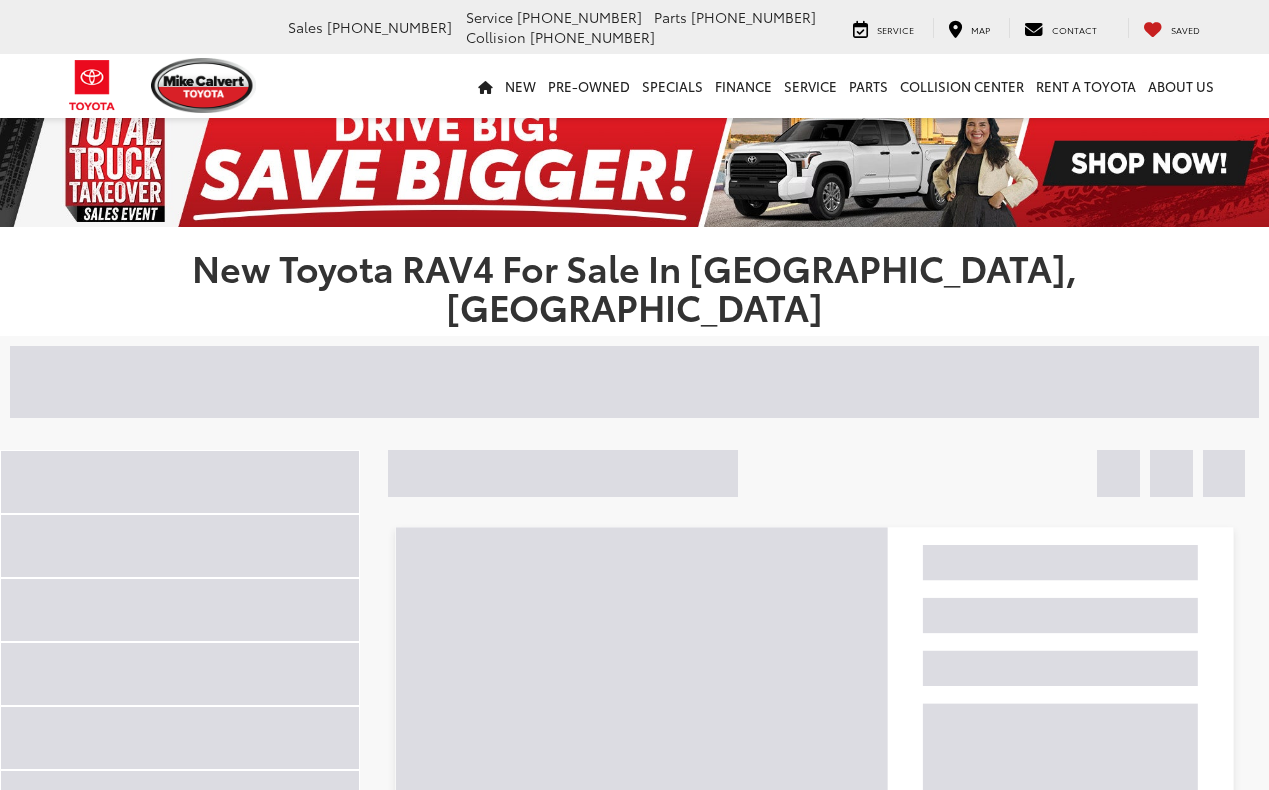 scroll, scrollTop: 0, scrollLeft: 0, axis: both 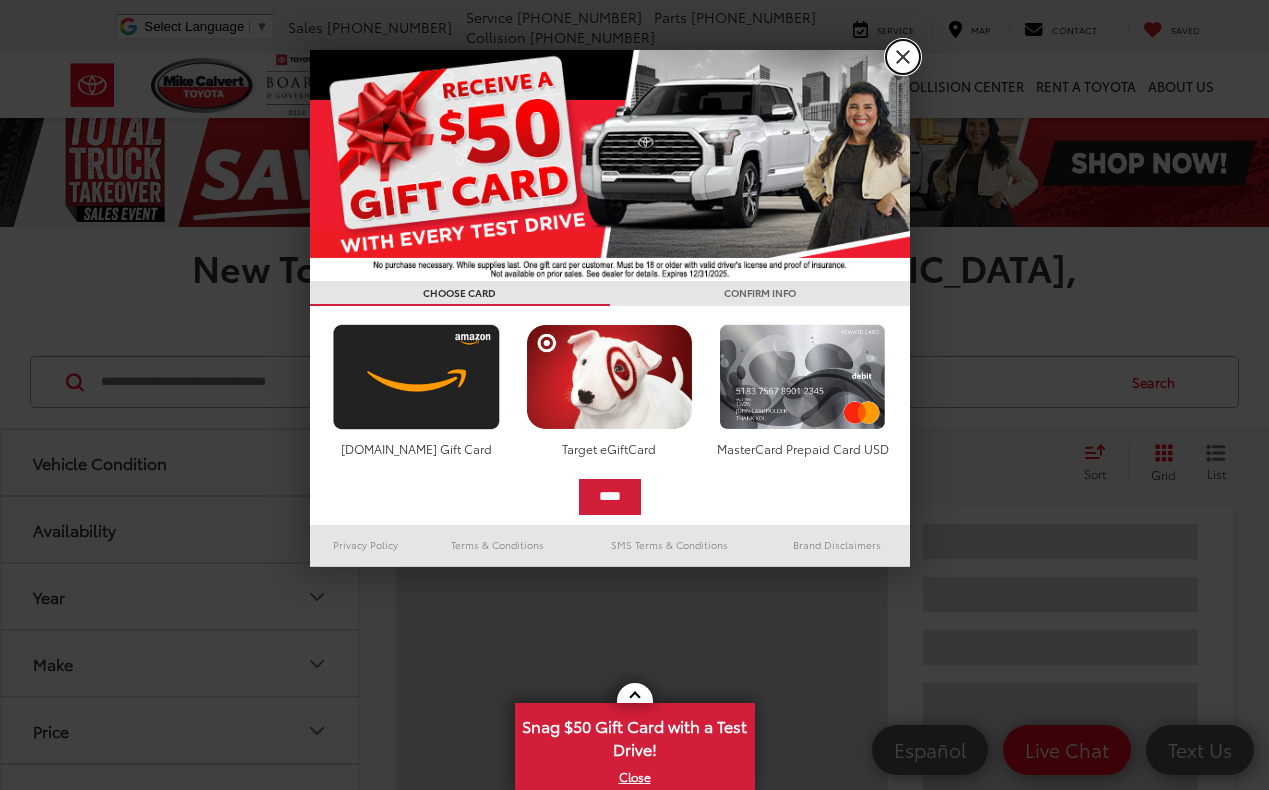 click on "X" at bounding box center [903, 57] 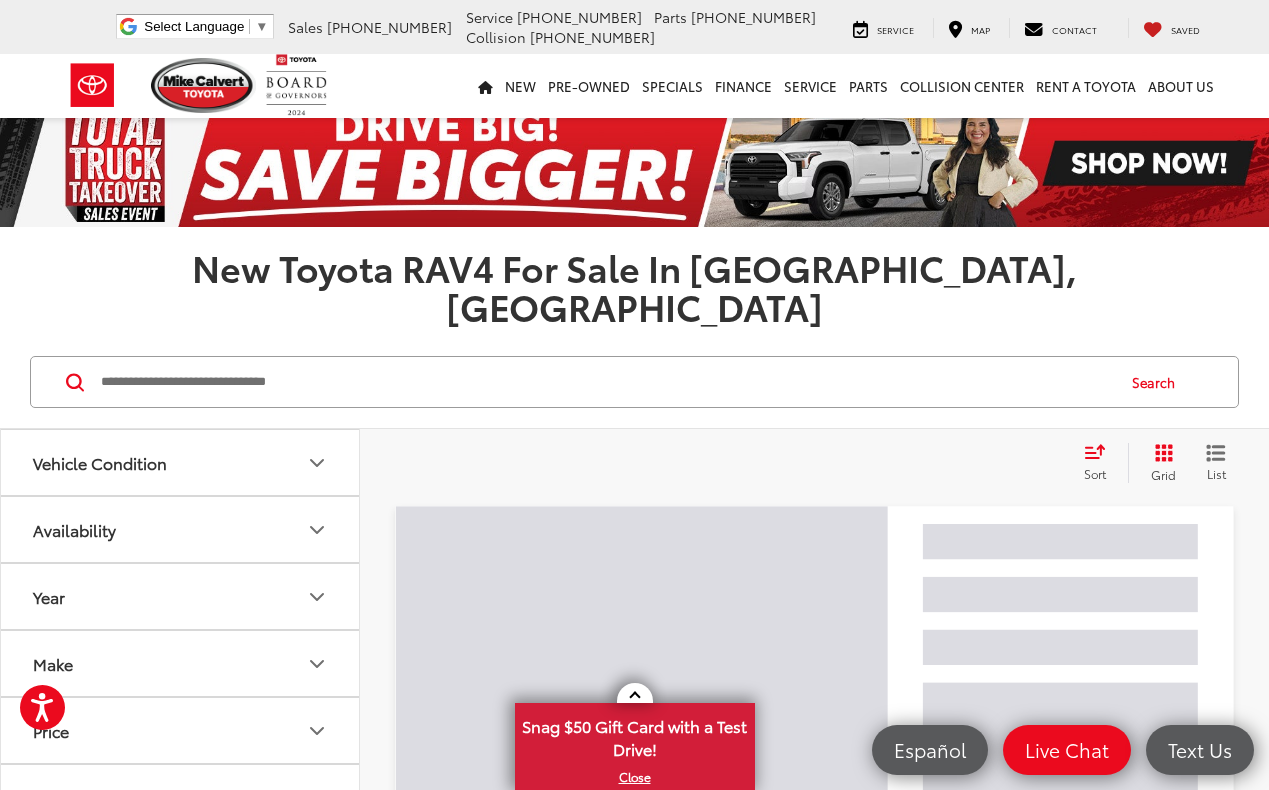 scroll, scrollTop: 0, scrollLeft: 0, axis: both 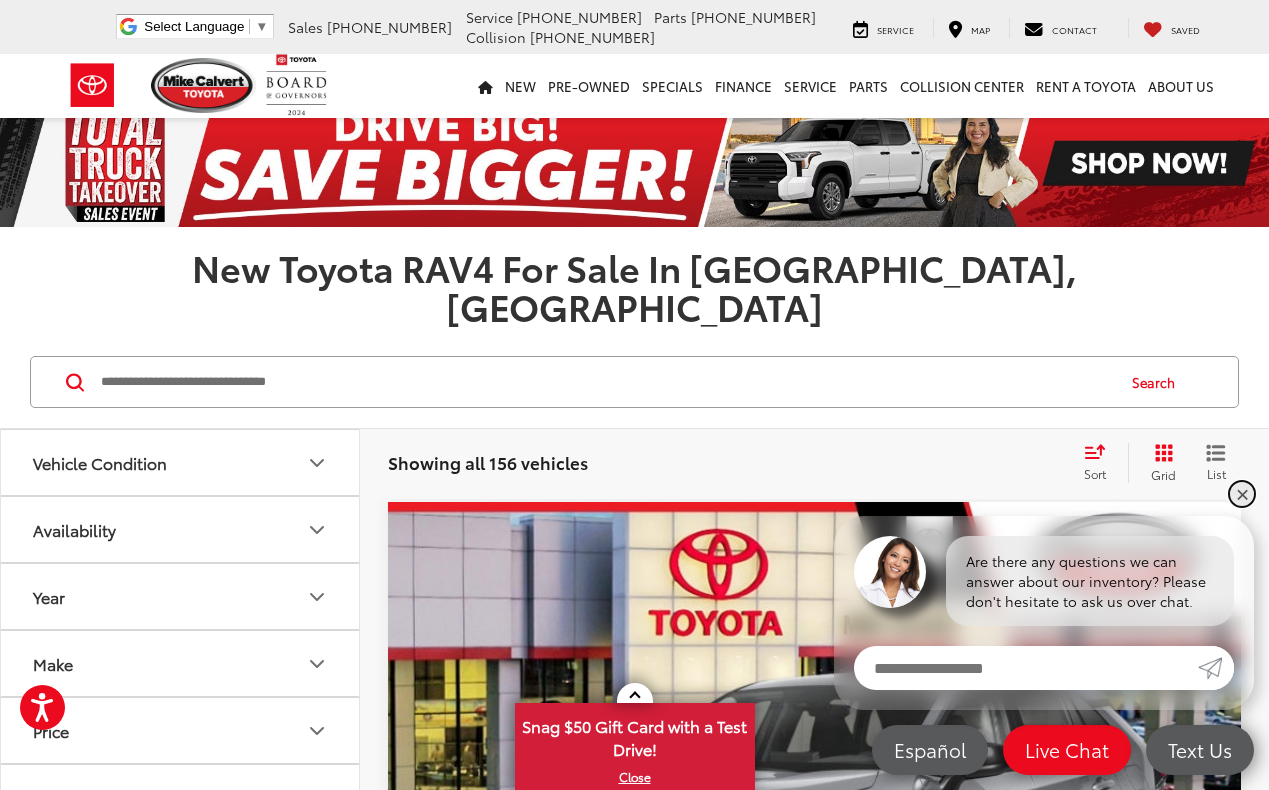 click on "✕" at bounding box center (1242, 494) 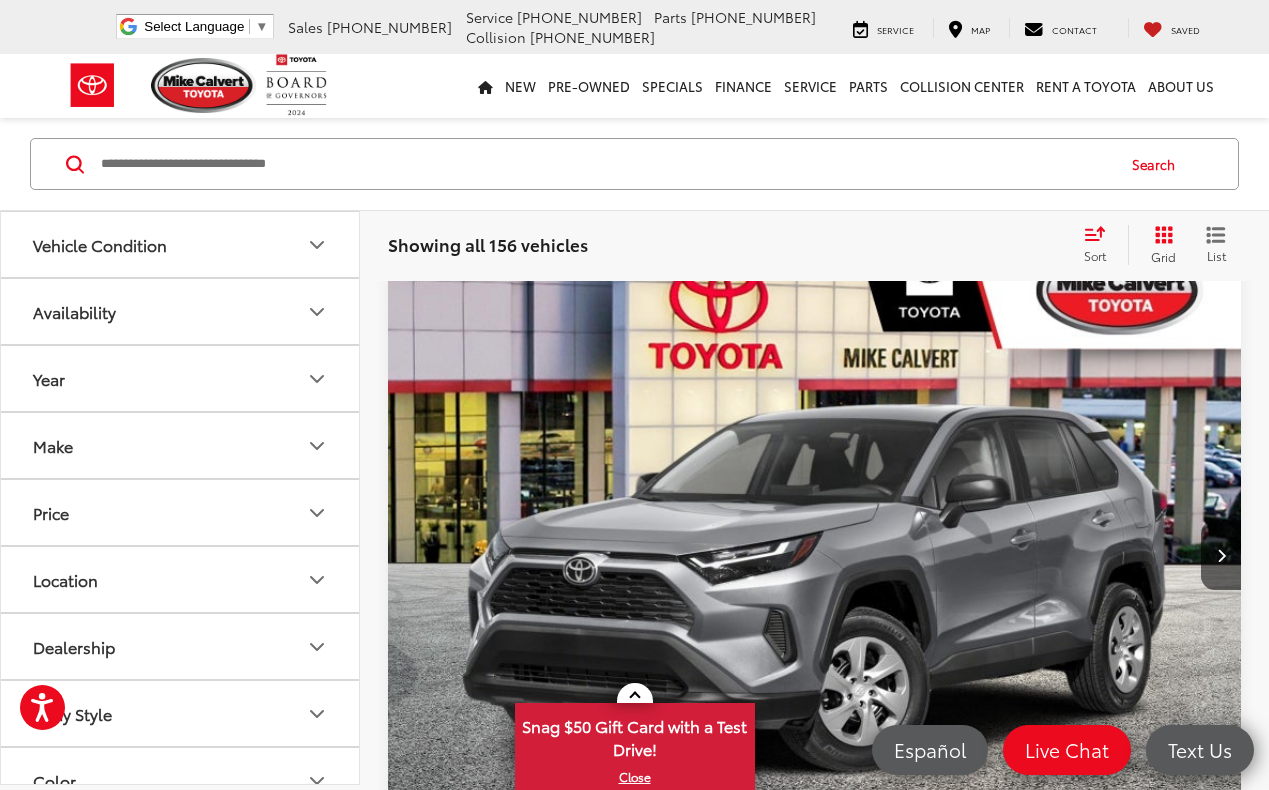 scroll, scrollTop: 264, scrollLeft: 0, axis: vertical 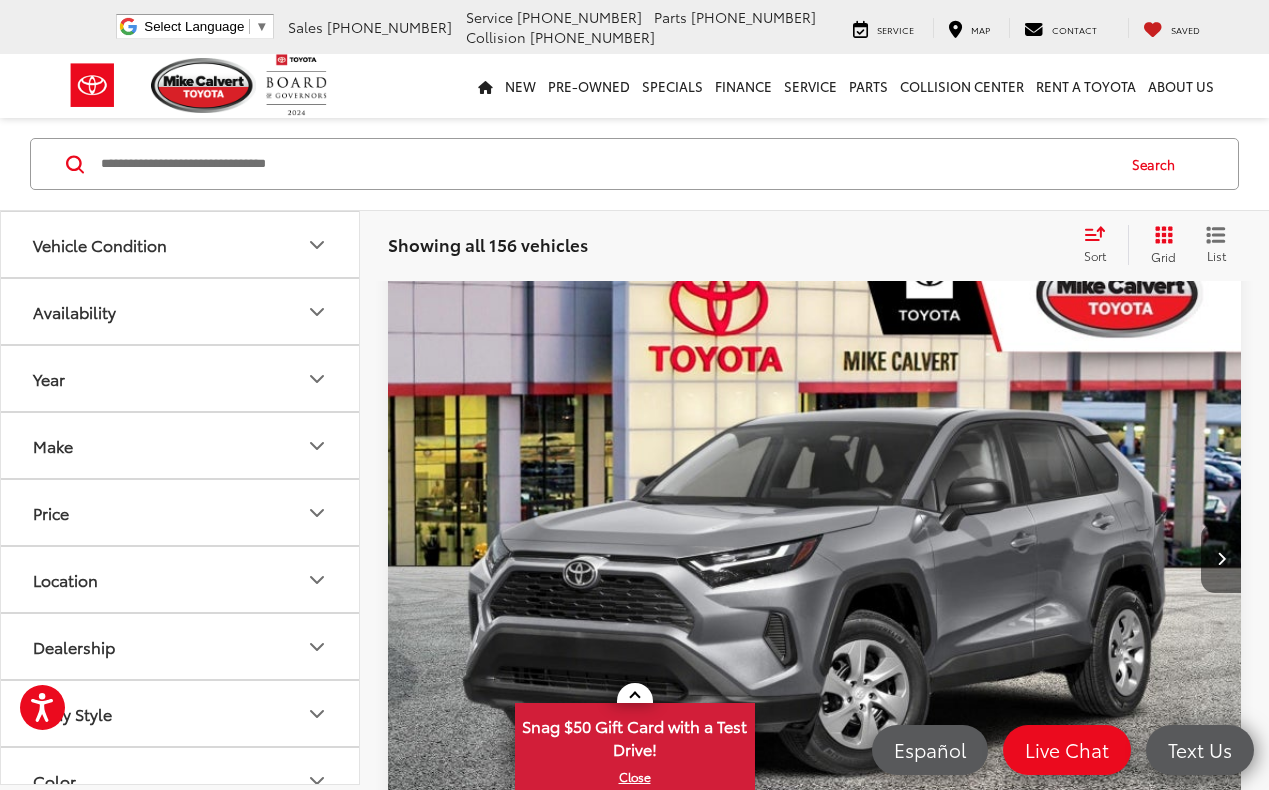 click at bounding box center [1221, 558] 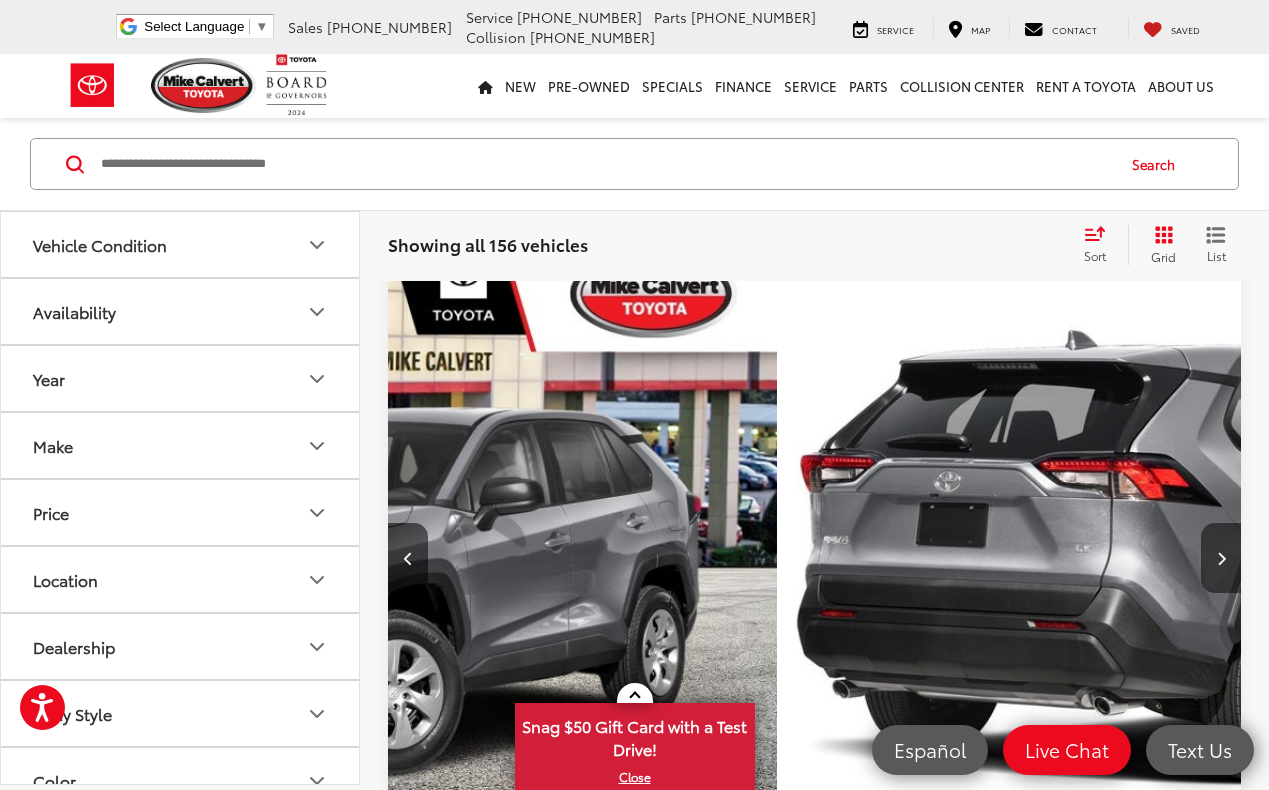 click at bounding box center [1221, 558] 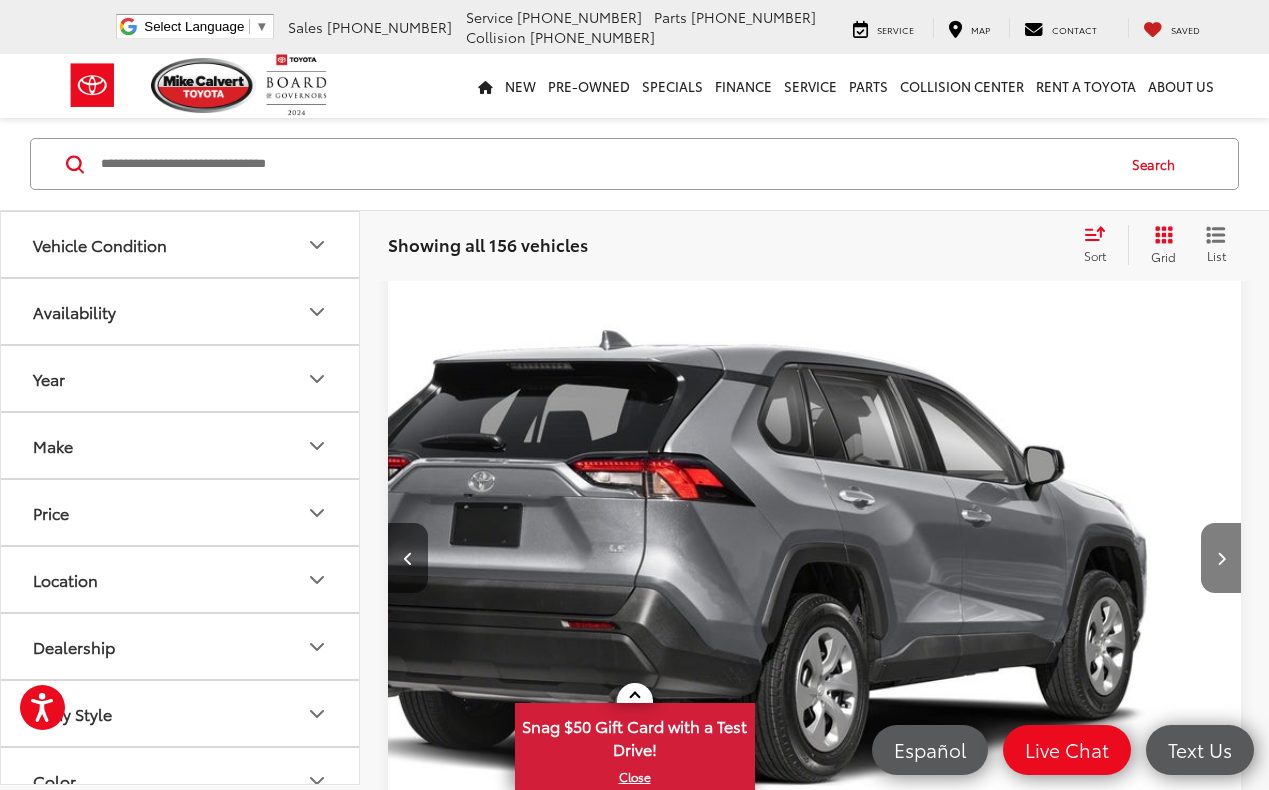 click at bounding box center [1221, 558] 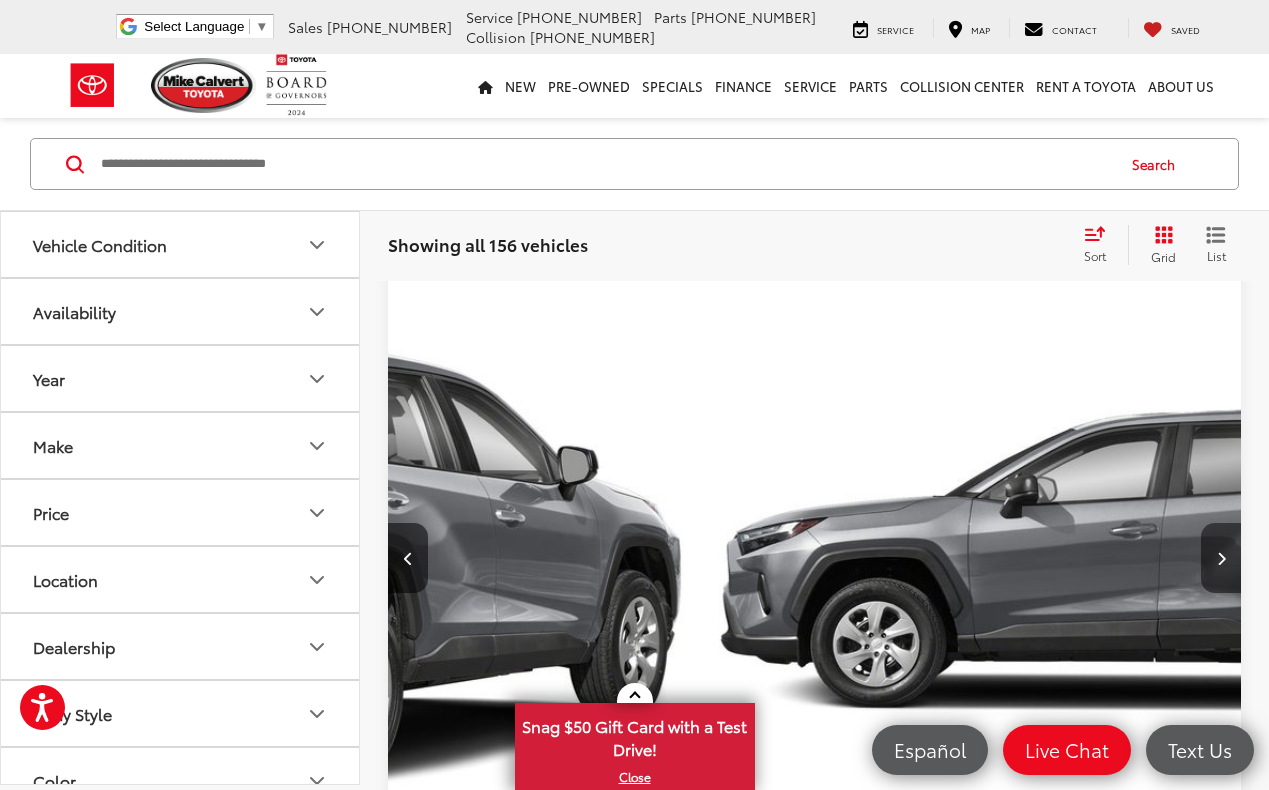 click at bounding box center [1221, 558] 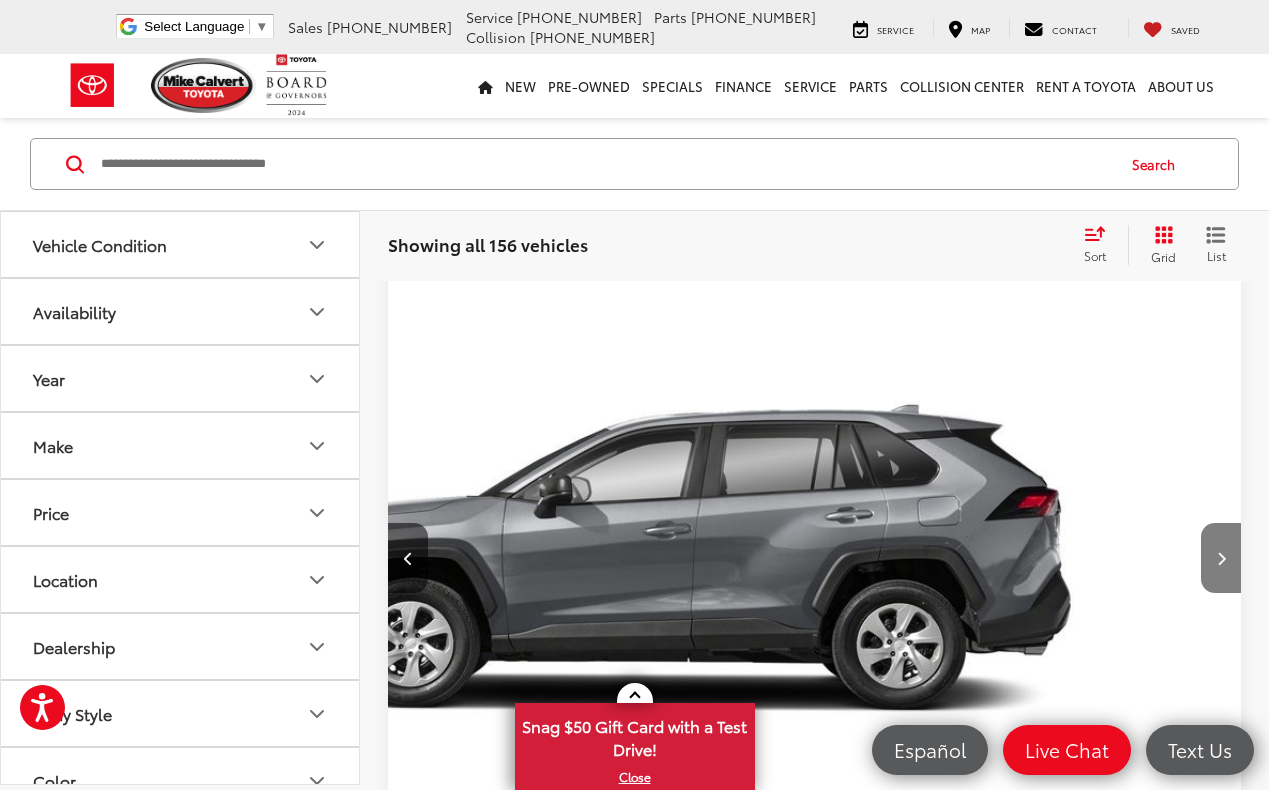 click at bounding box center [1221, 558] 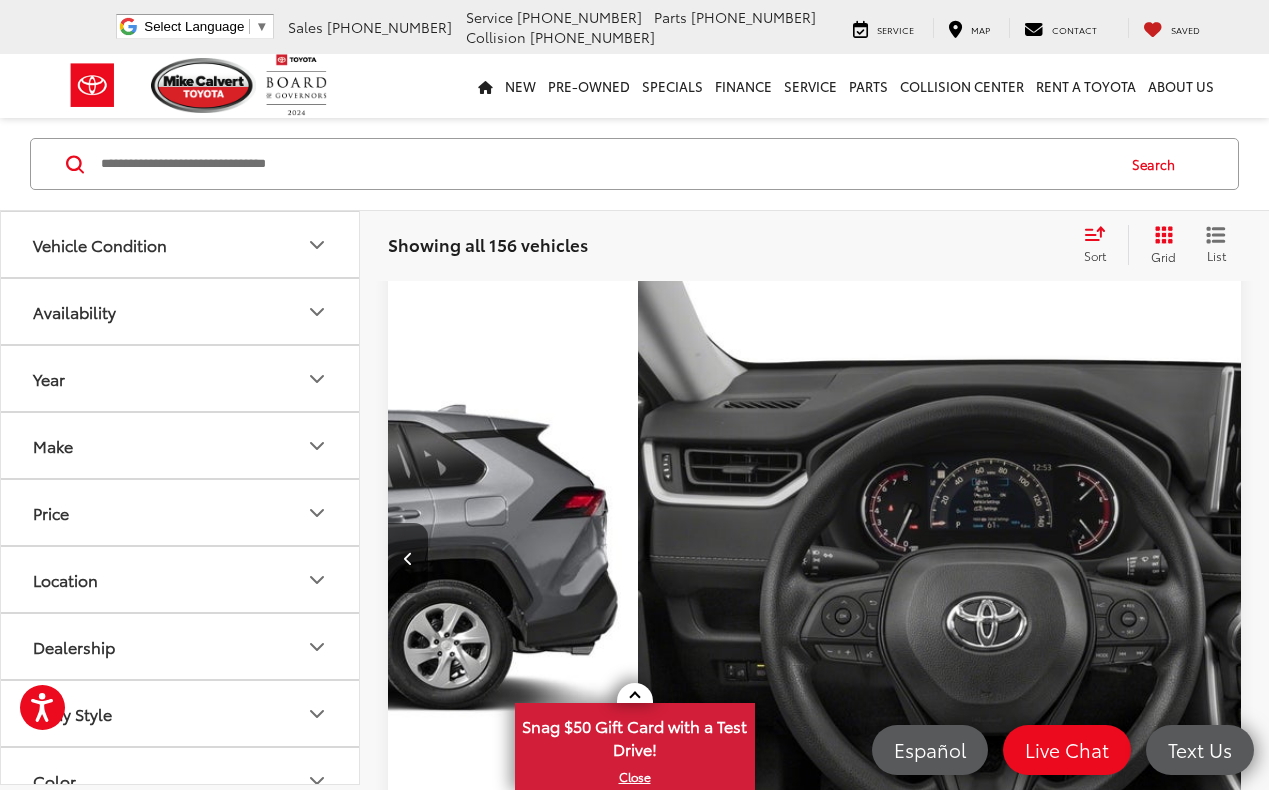 scroll, scrollTop: 0, scrollLeft: 2330, axis: horizontal 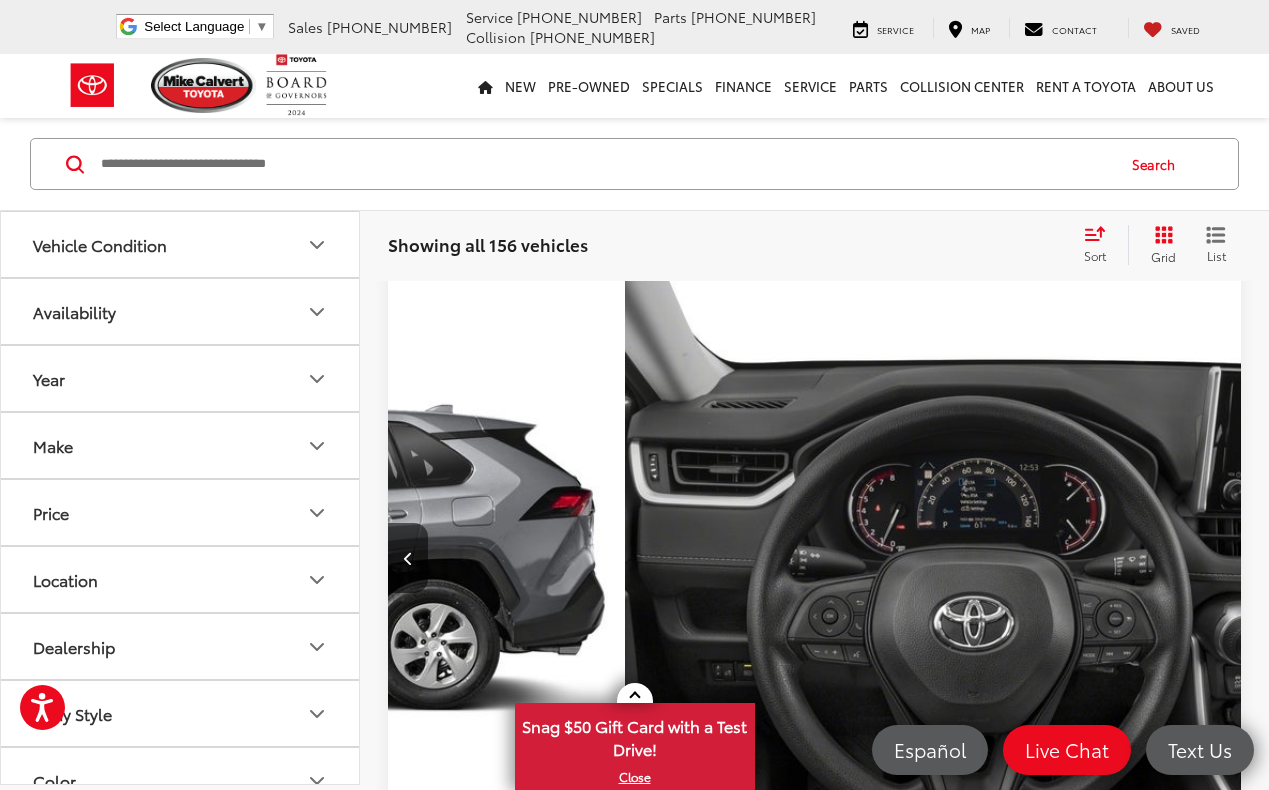 click on "View More" at bounding box center (2765, 559) 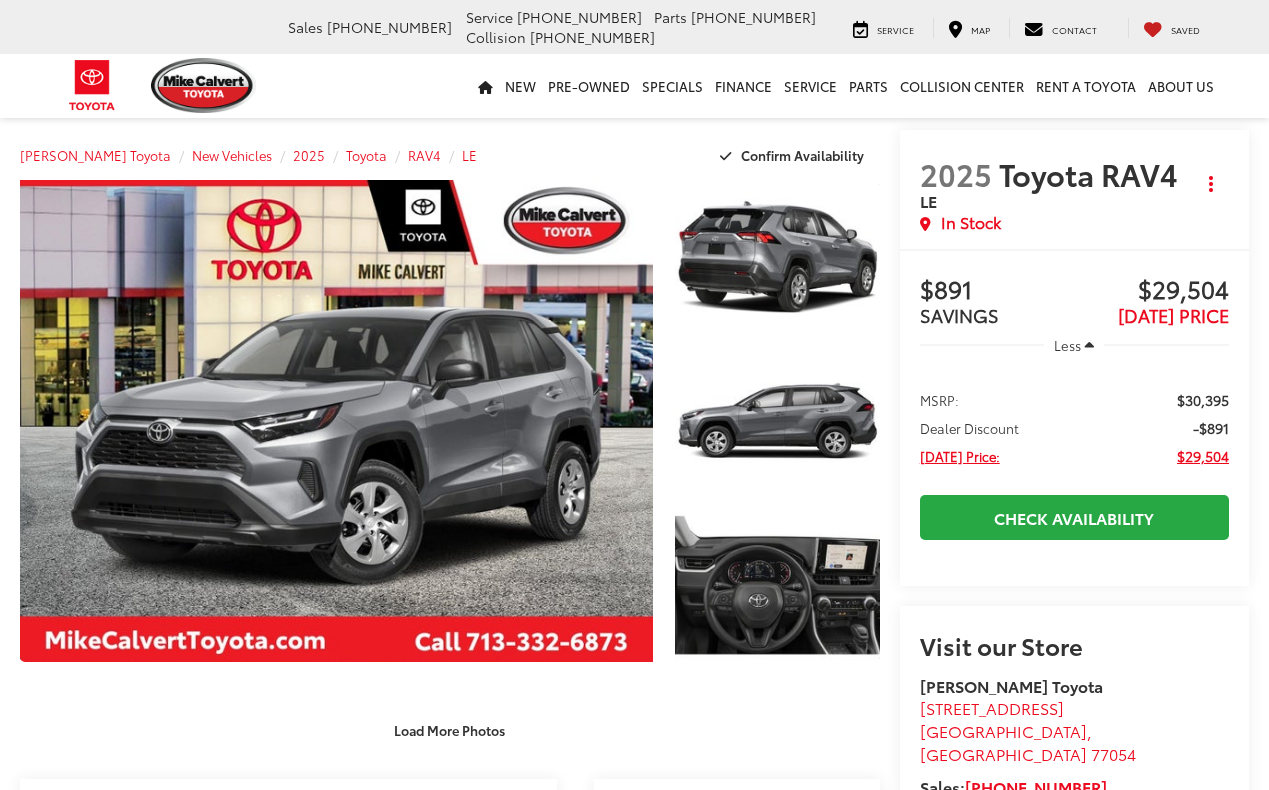 scroll, scrollTop: 0, scrollLeft: 0, axis: both 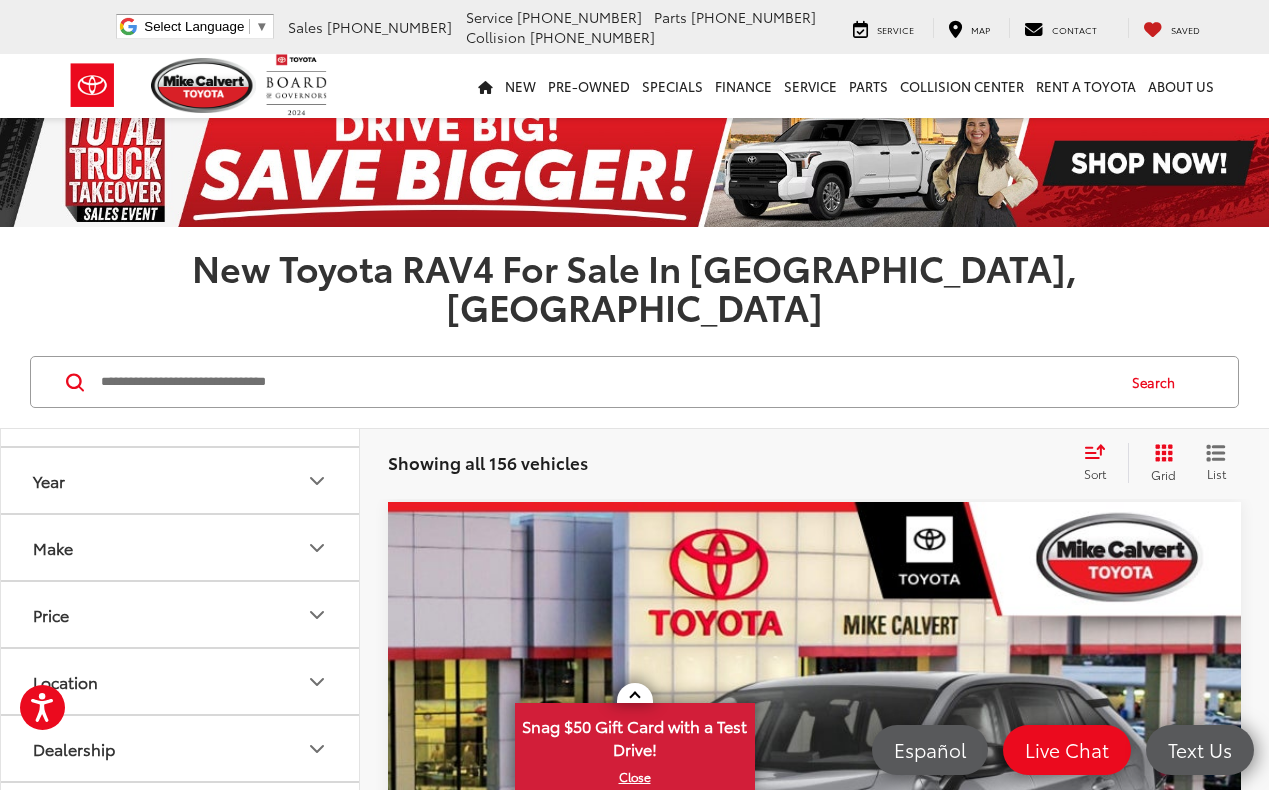 click 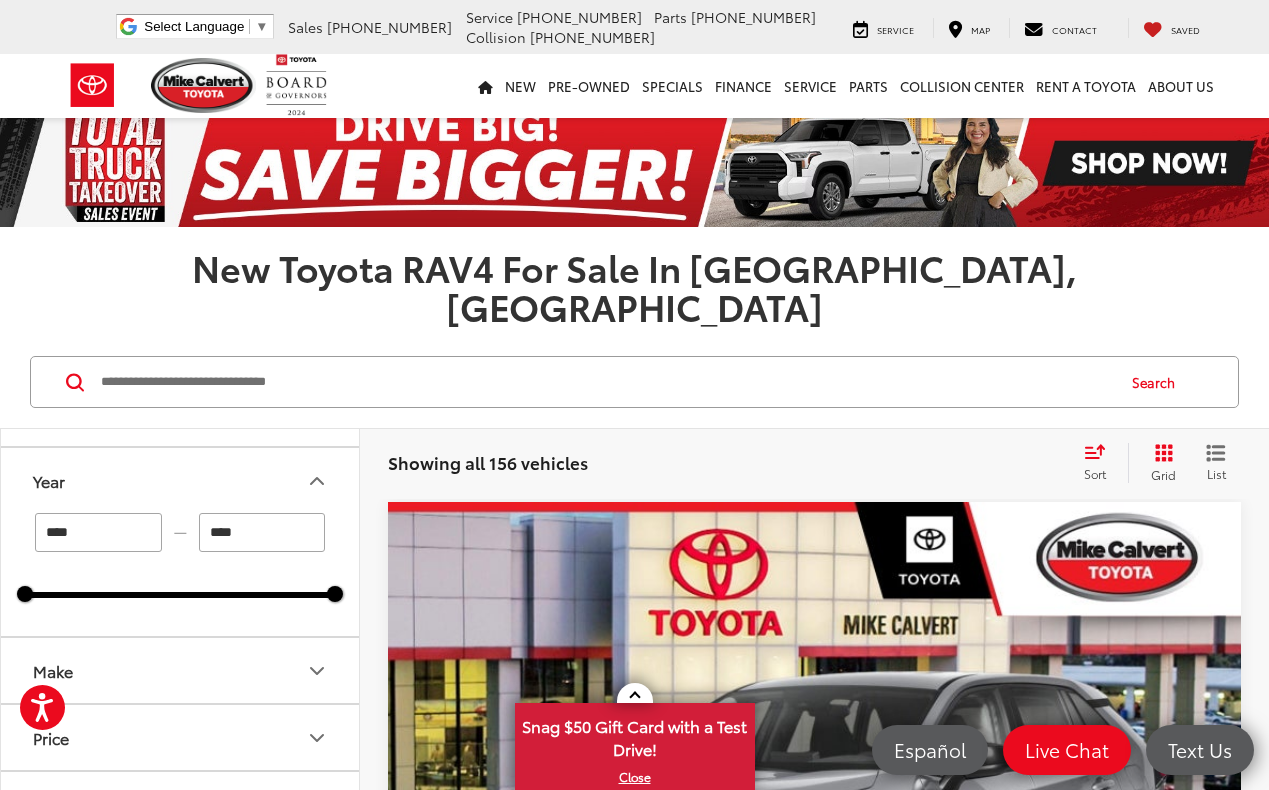 click 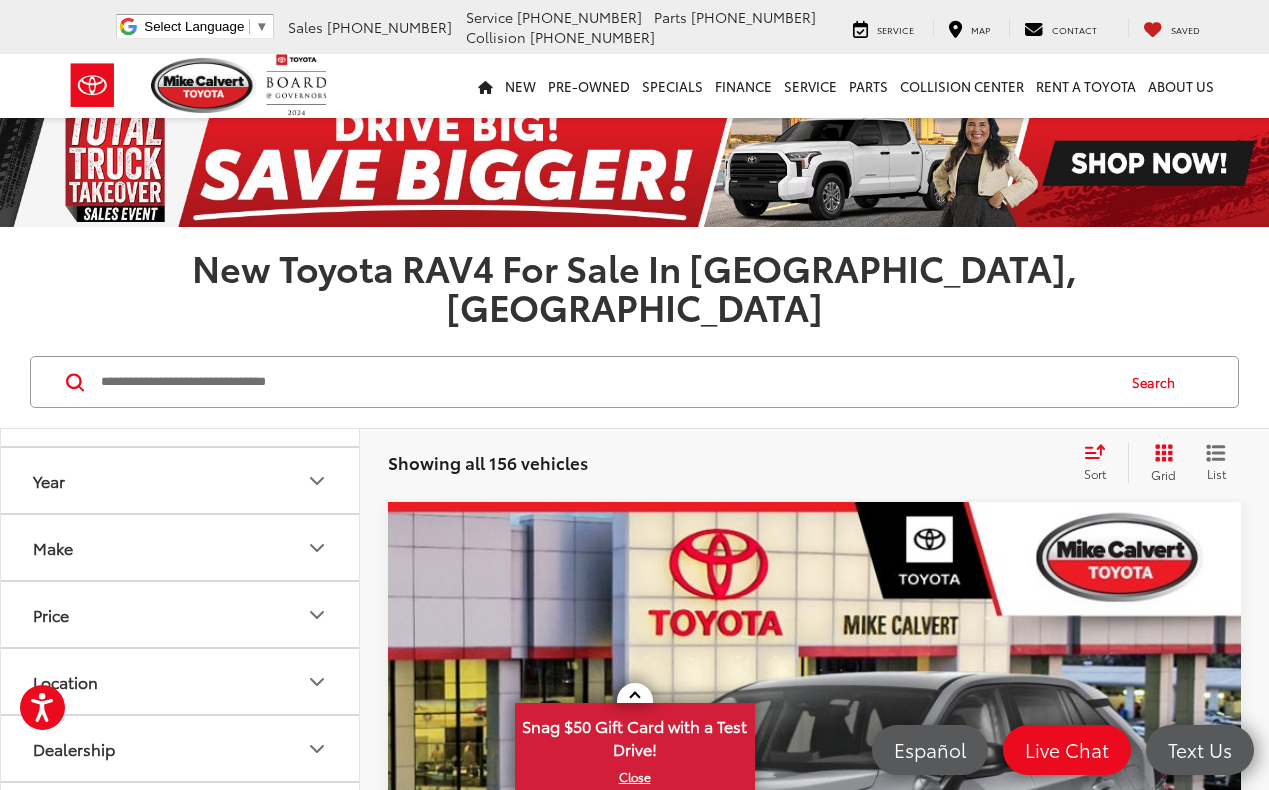 click on "Make" at bounding box center [181, 547] 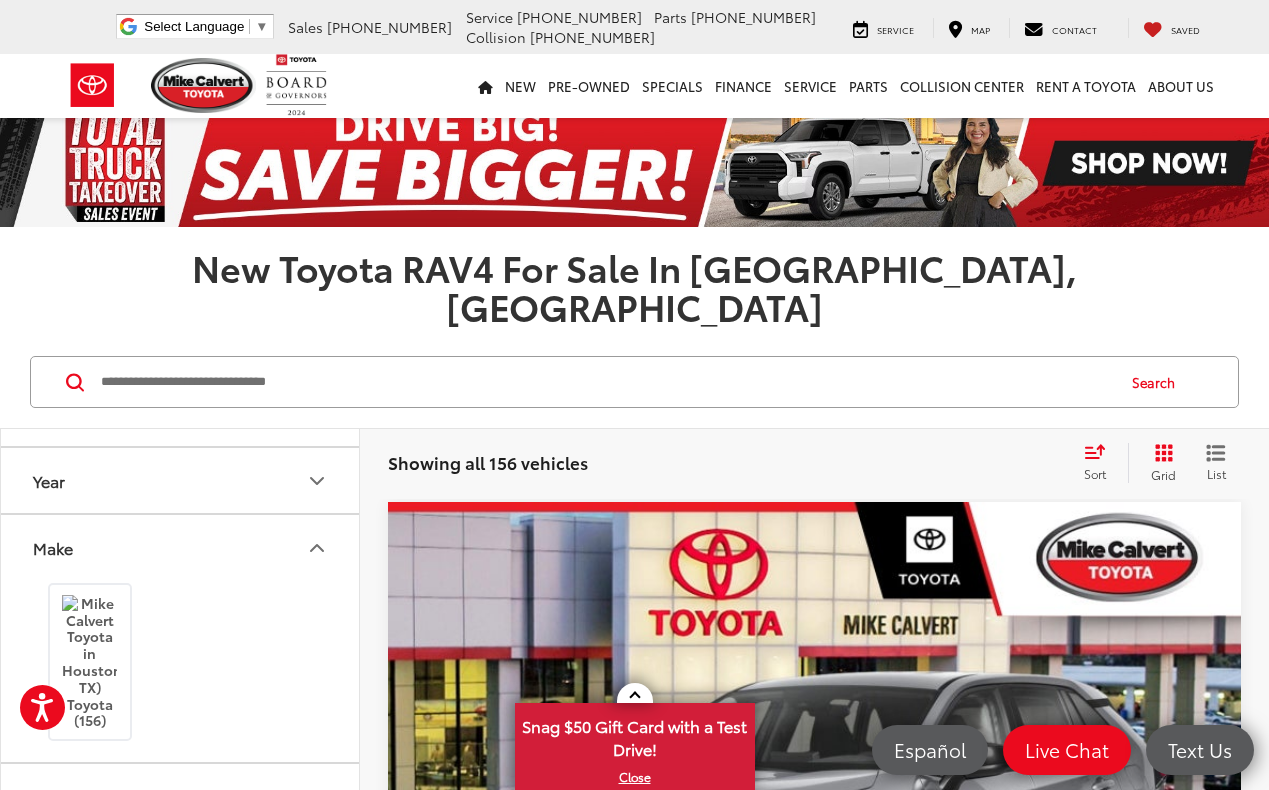 click 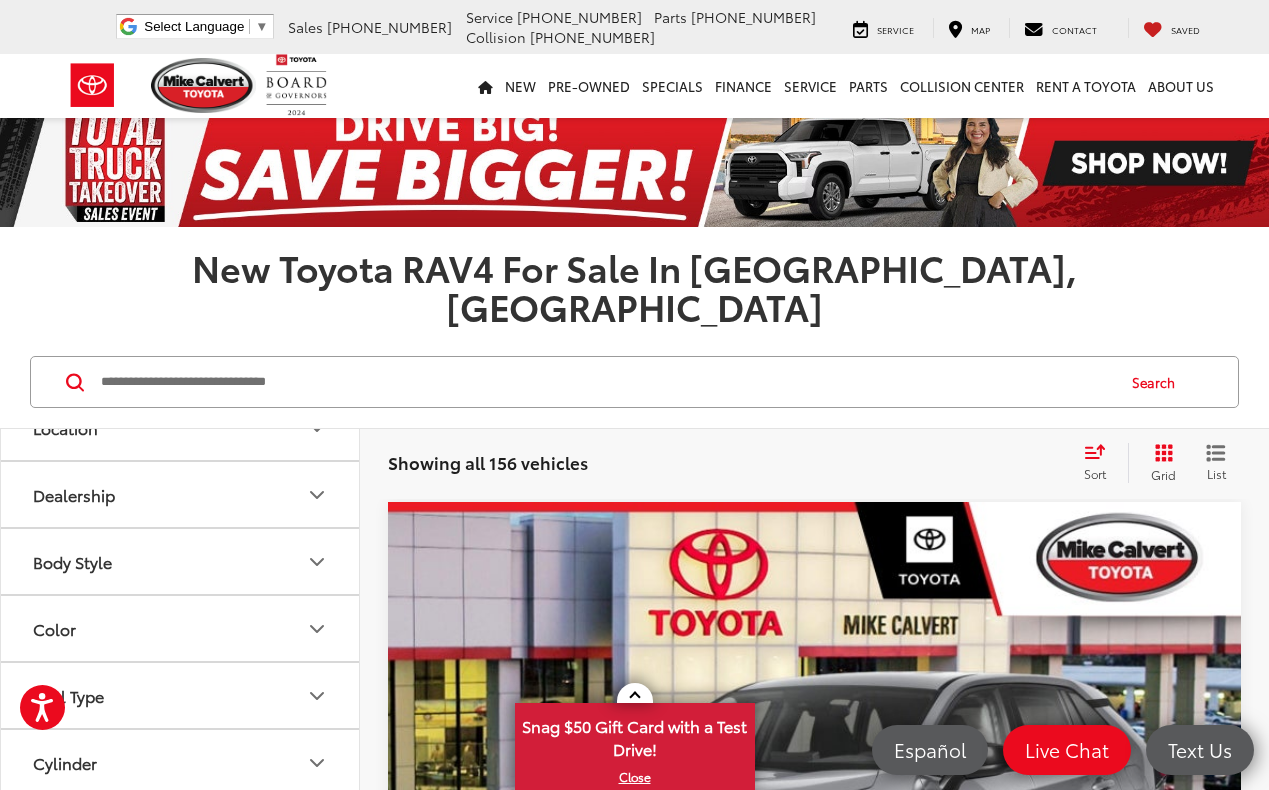scroll, scrollTop: 391, scrollLeft: 0, axis: vertical 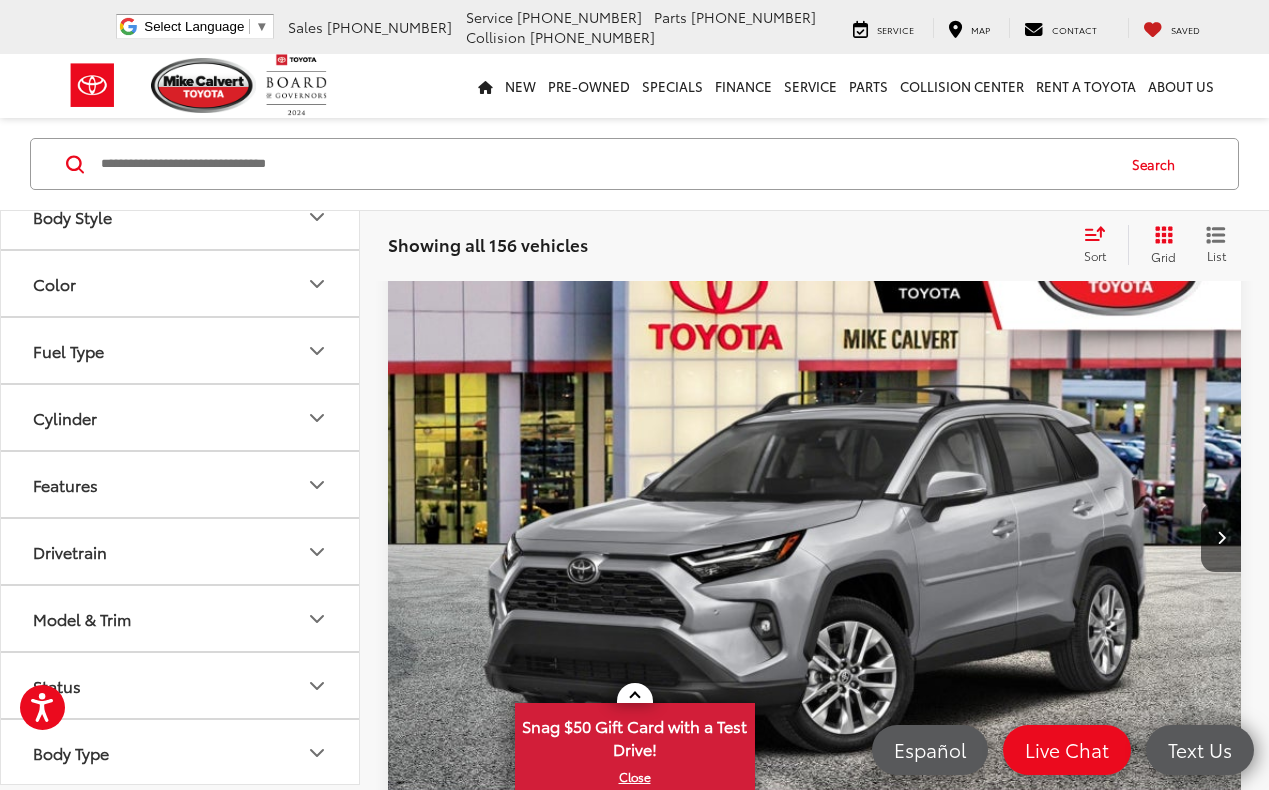 click 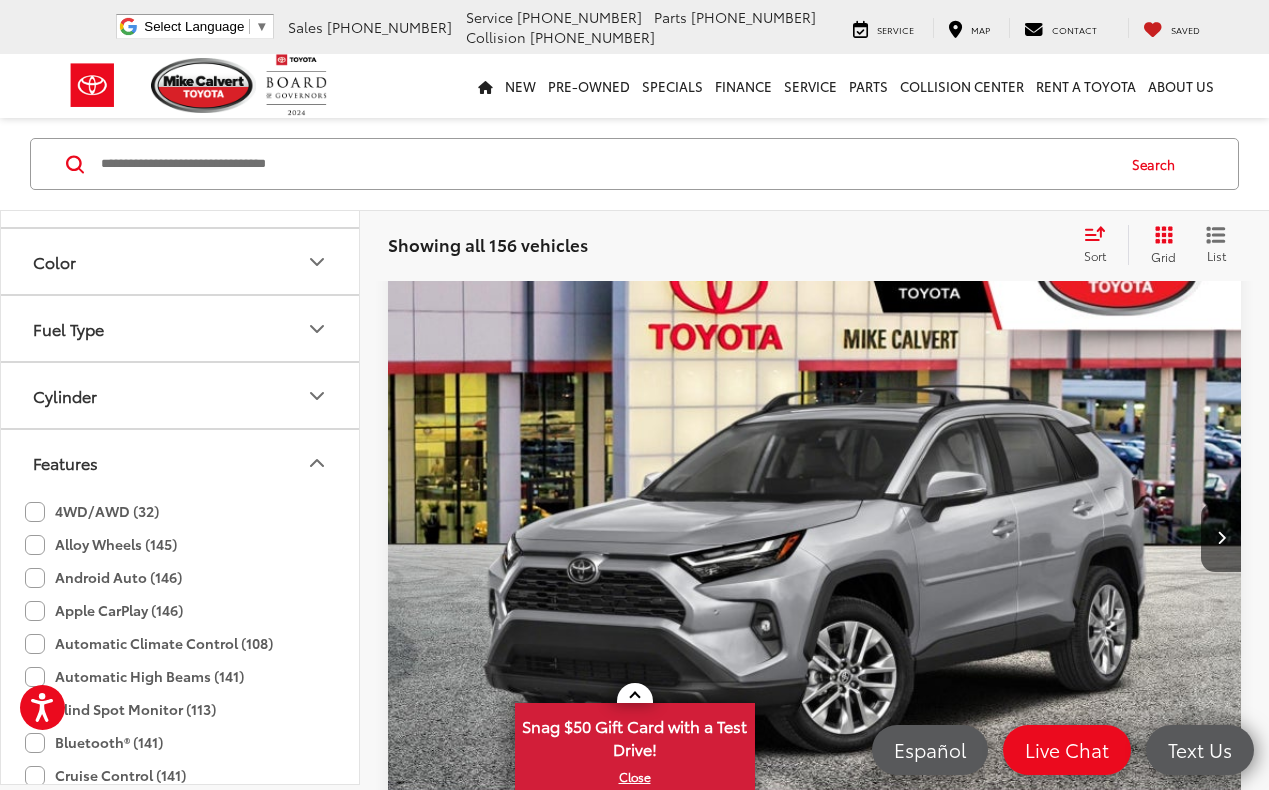 scroll, scrollTop: 487, scrollLeft: 0, axis: vertical 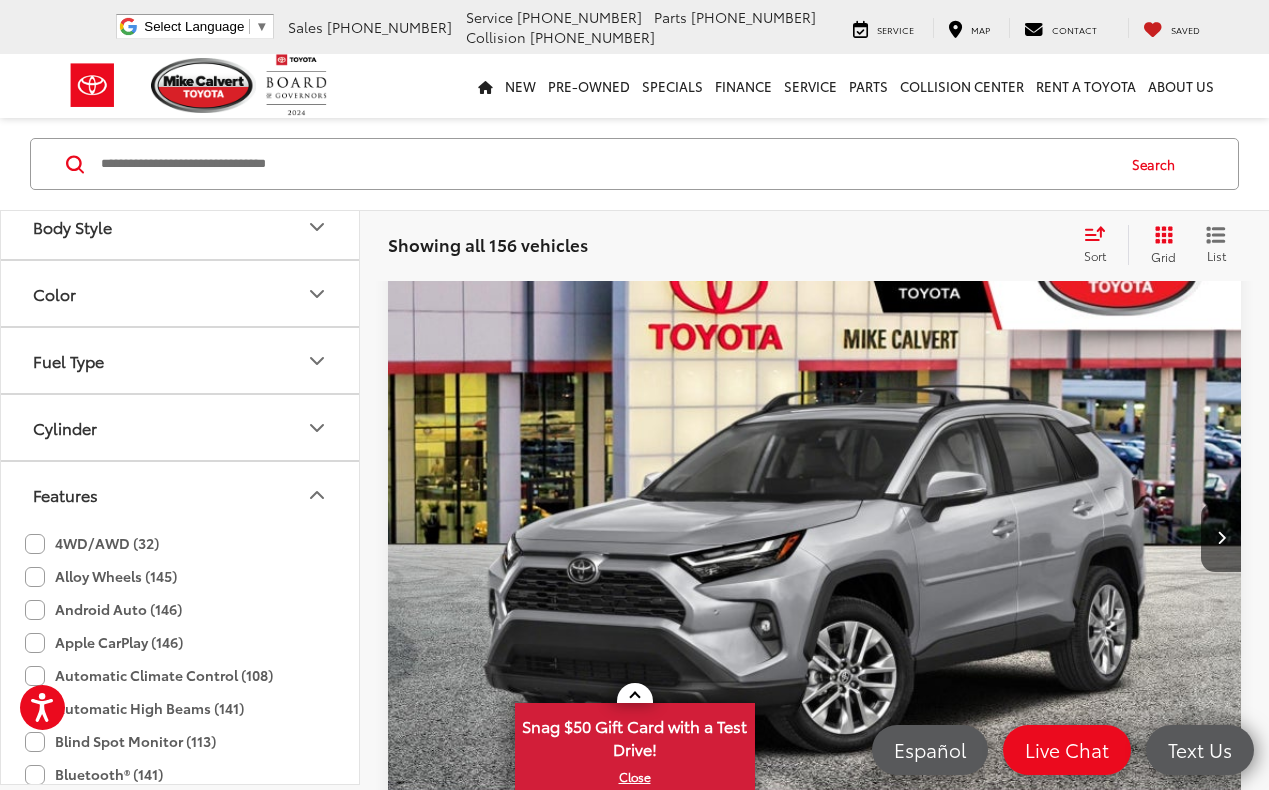click 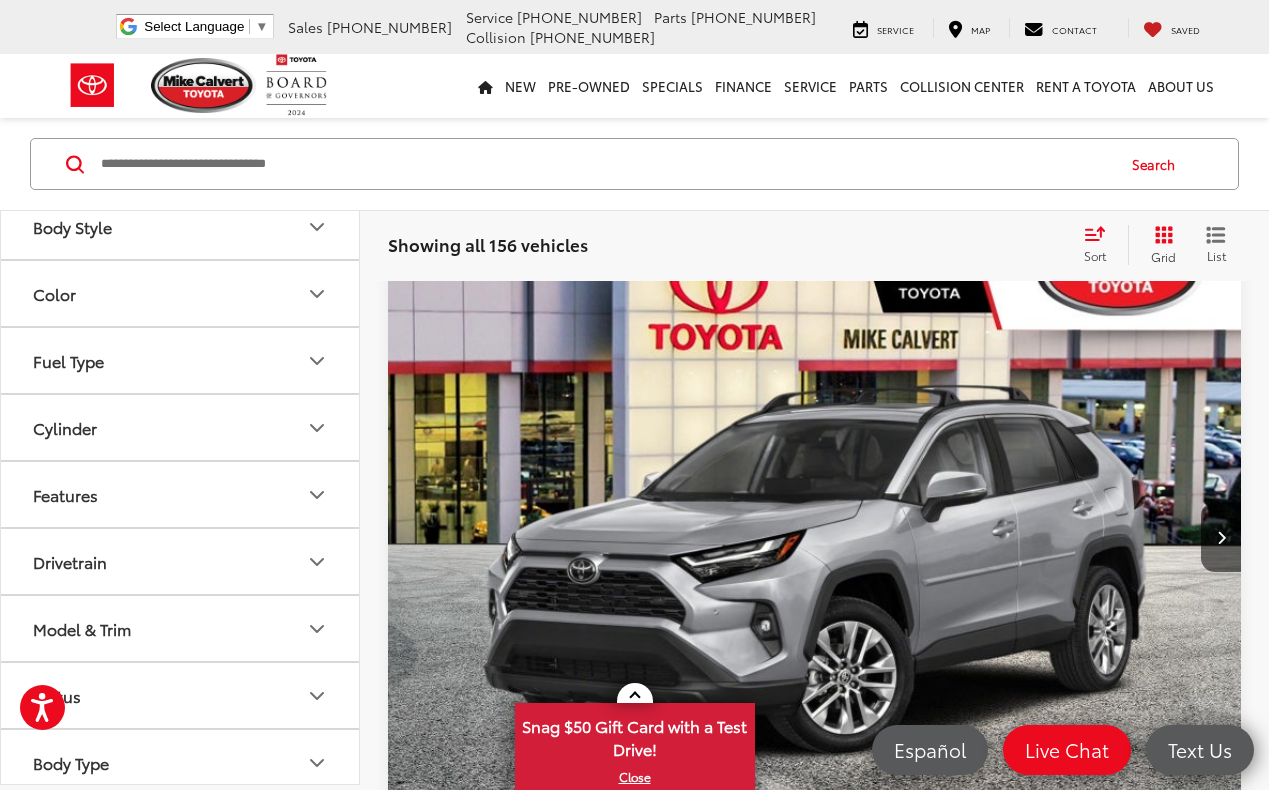 scroll, scrollTop: 499, scrollLeft: 0, axis: vertical 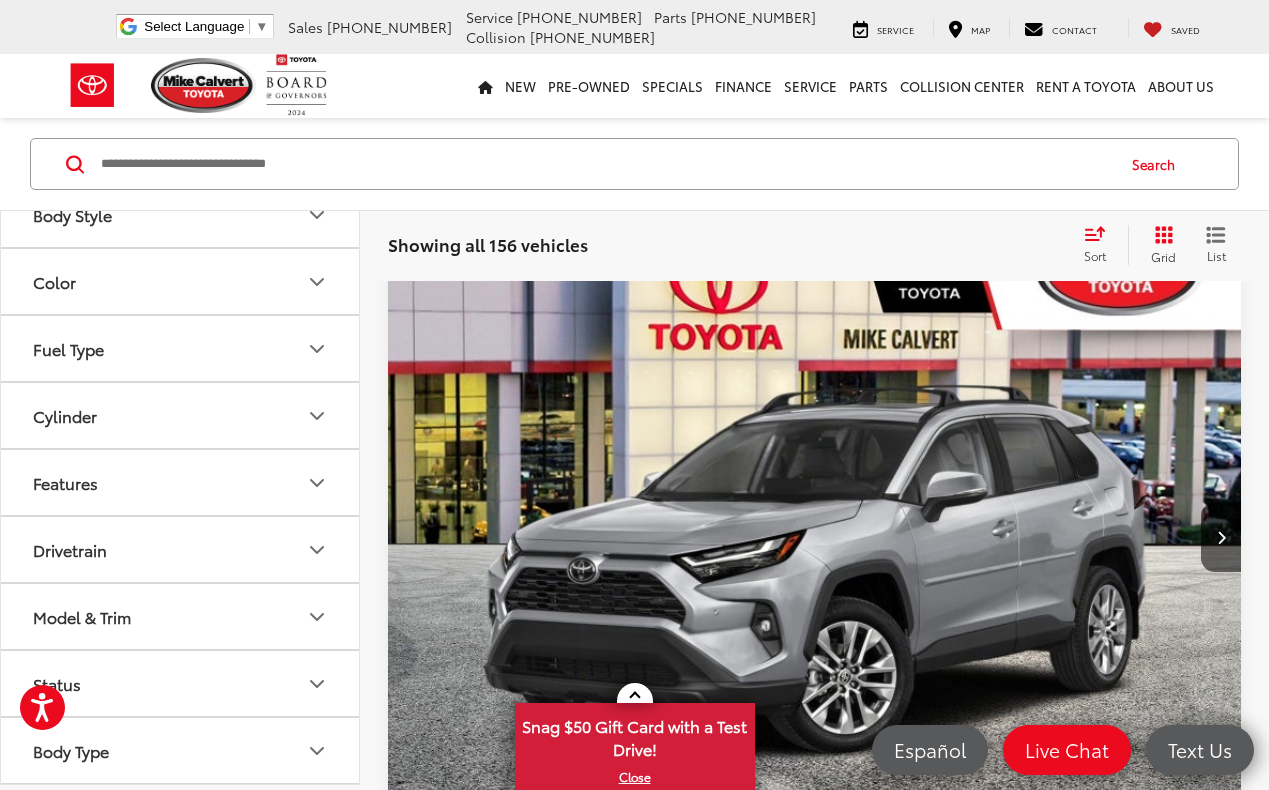click 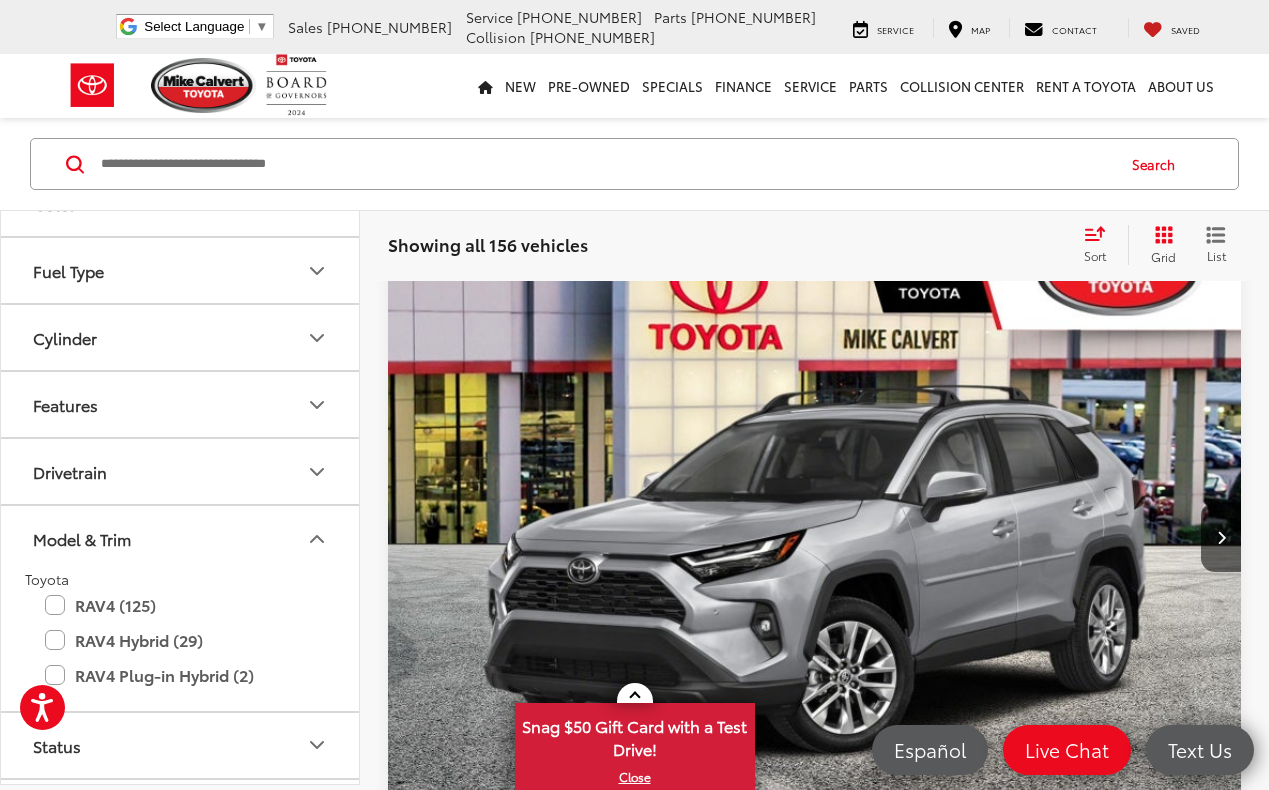 scroll, scrollTop: 639, scrollLeft: 0, axis: vertical 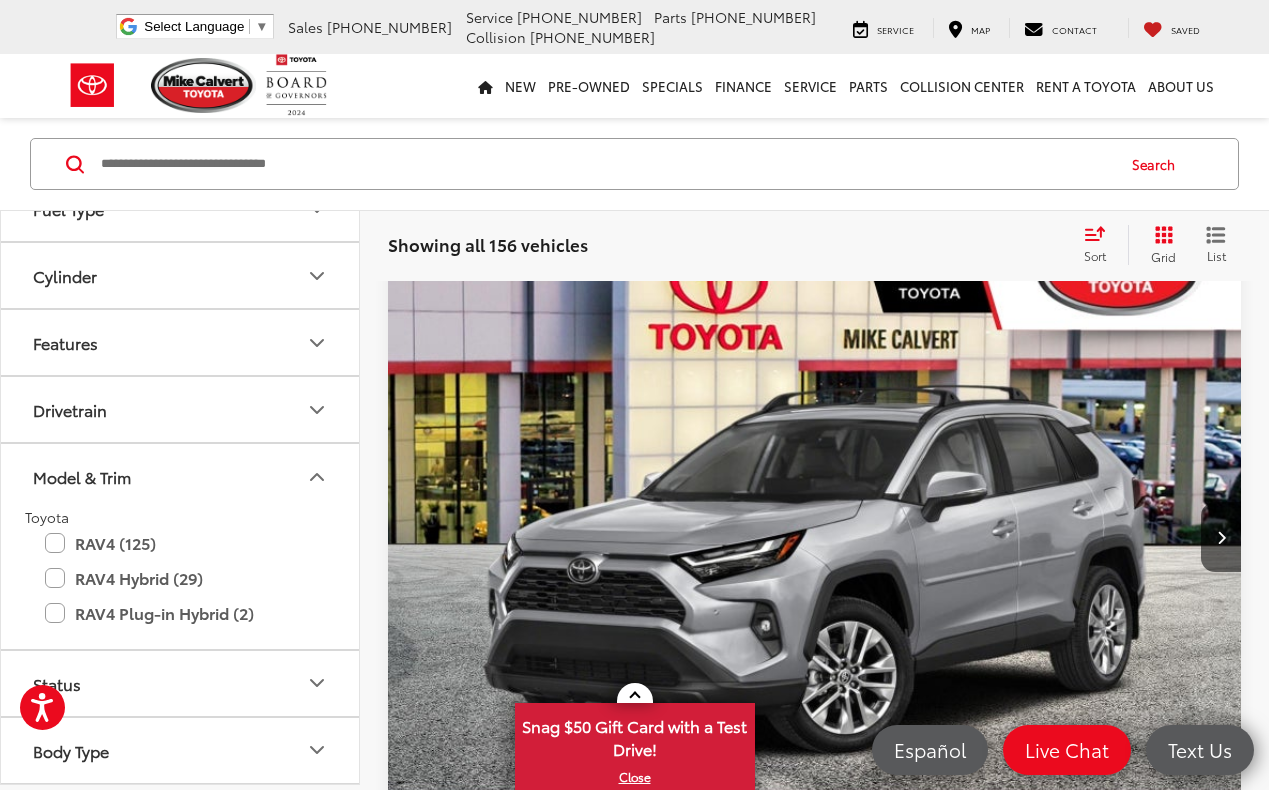 click 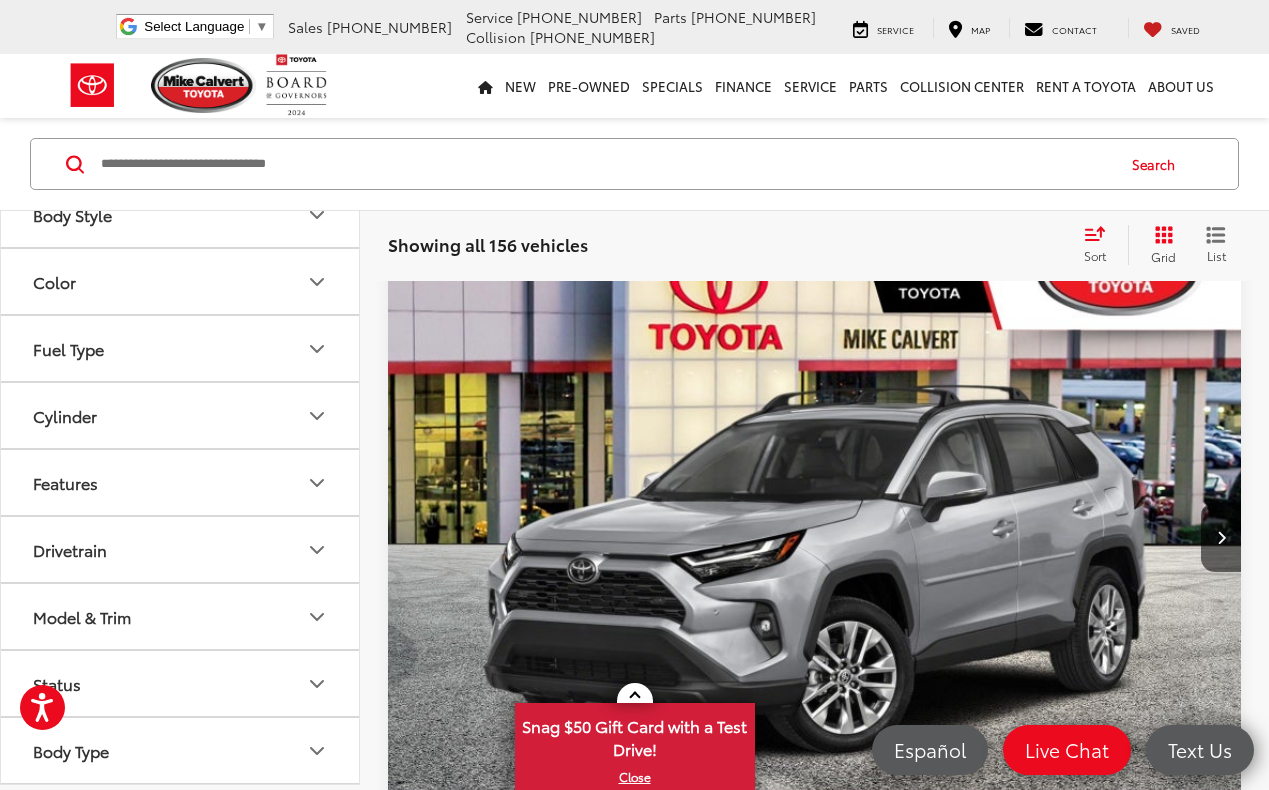scroll, scrollTop: 499, scrollLeft: 0, axis: vertical 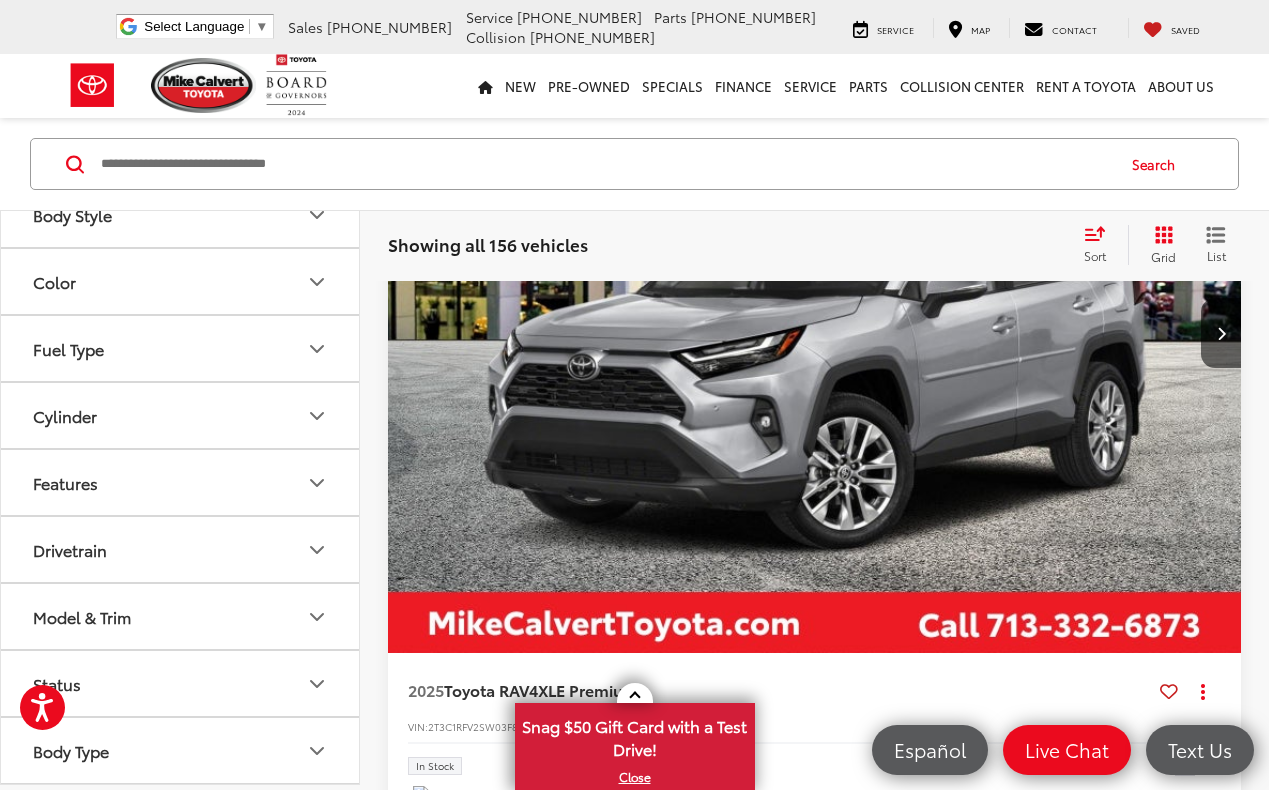 click 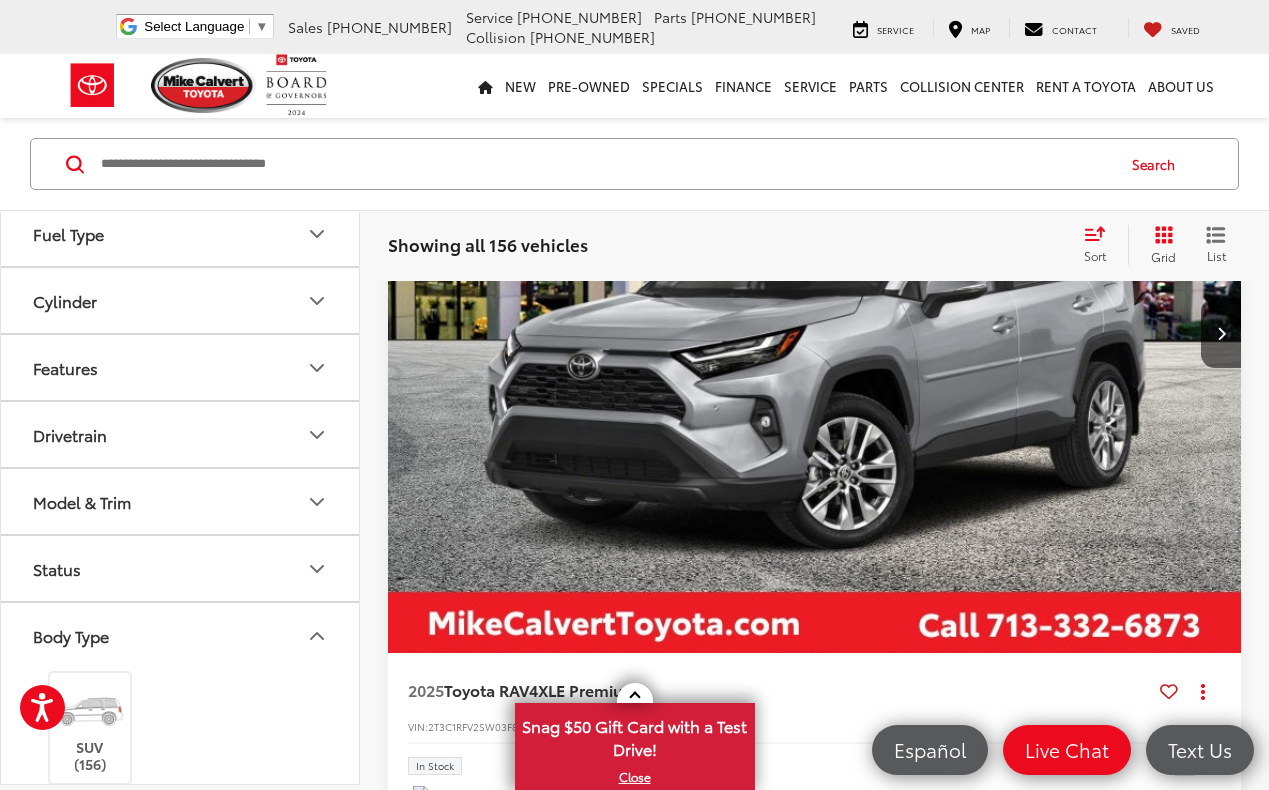 scroll, scrollTop: 636, scrollLeft: 0, axis: vertical 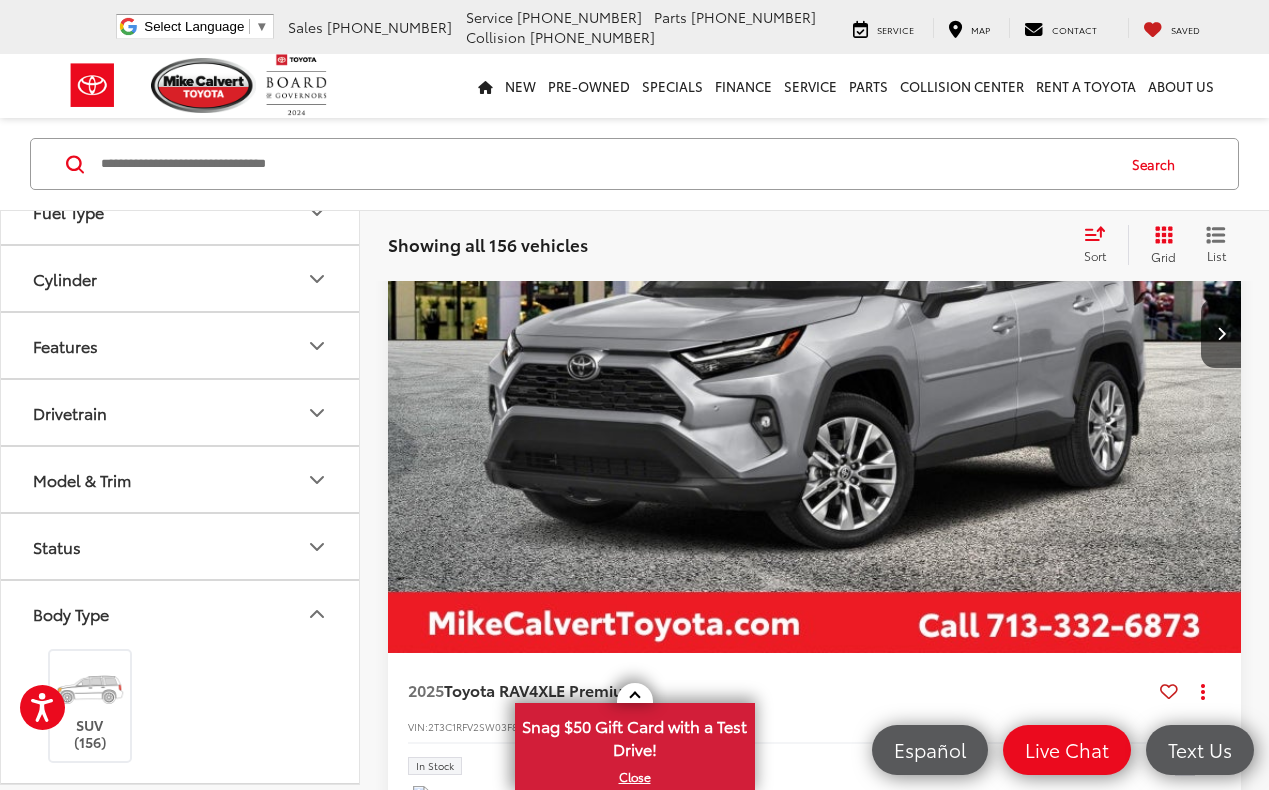 click 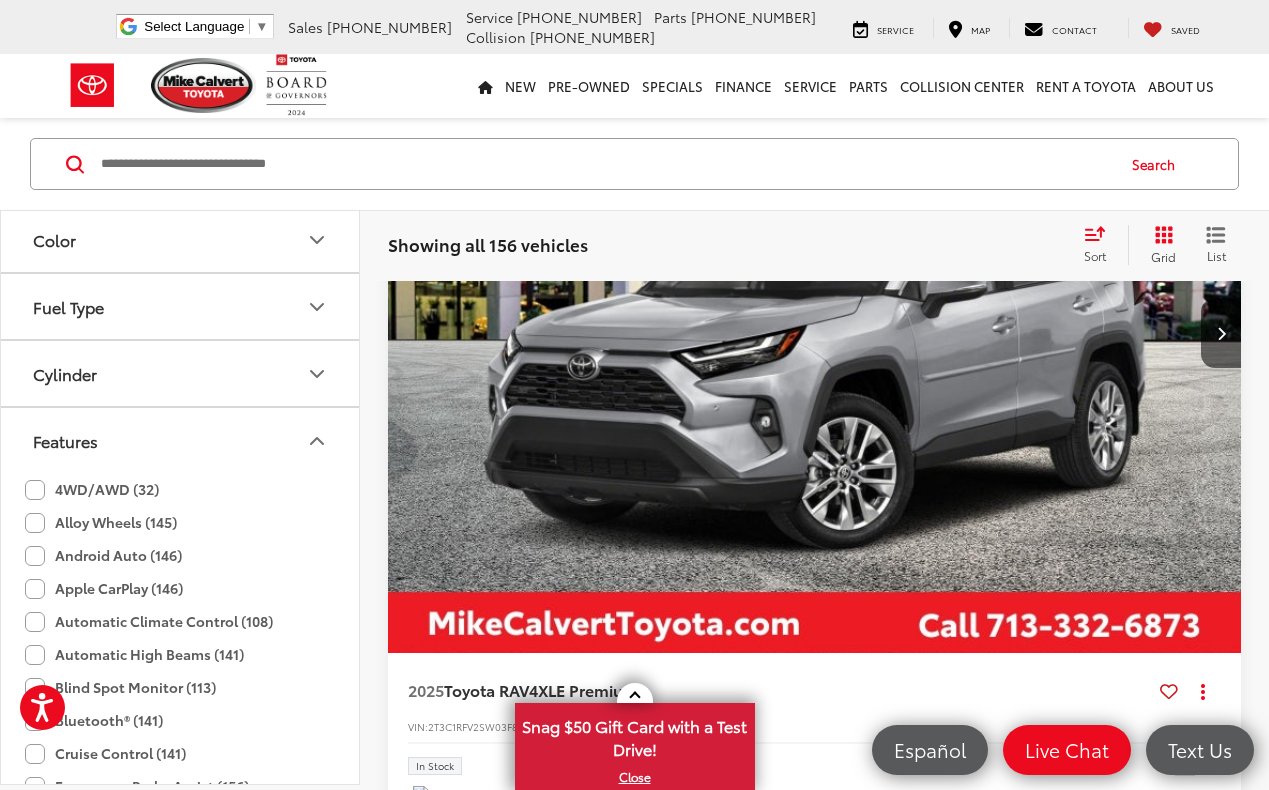 scroll, scrollTop: 515, scrollLeft: 0, axis: vertical 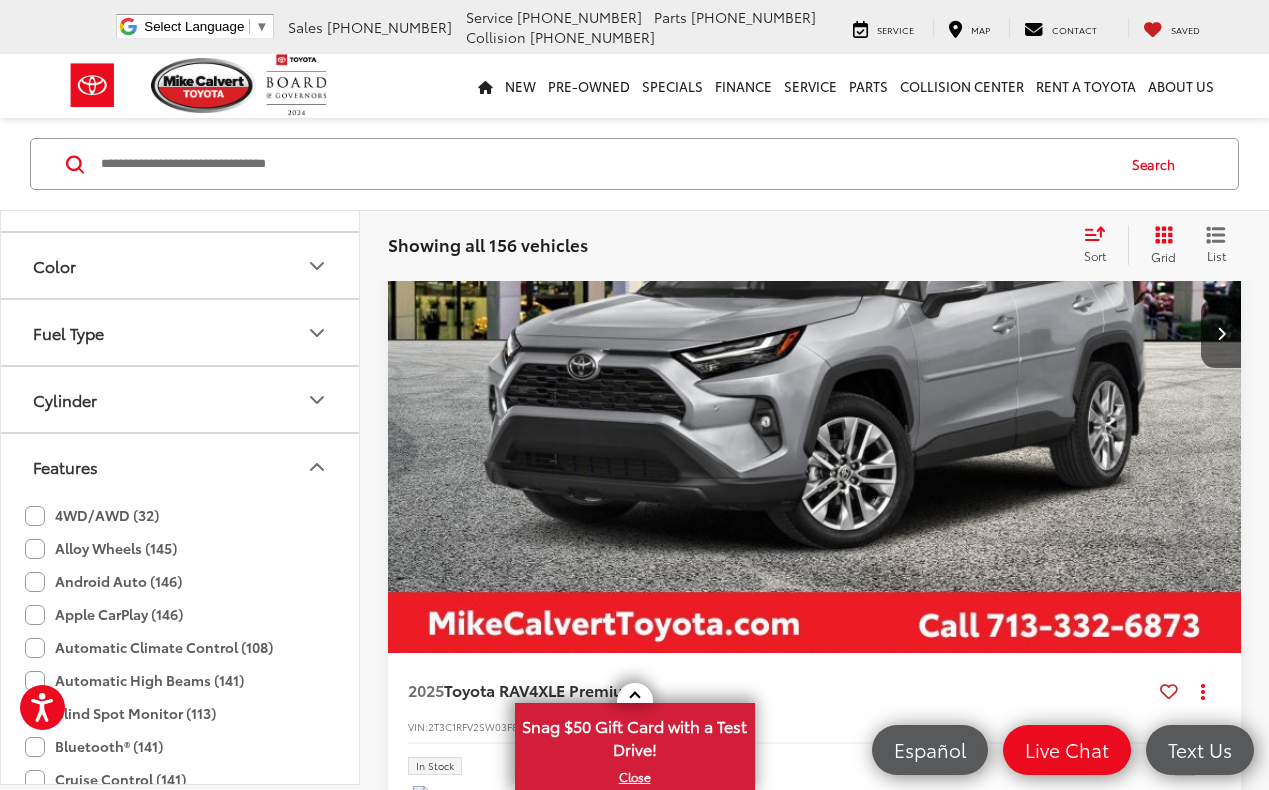 click 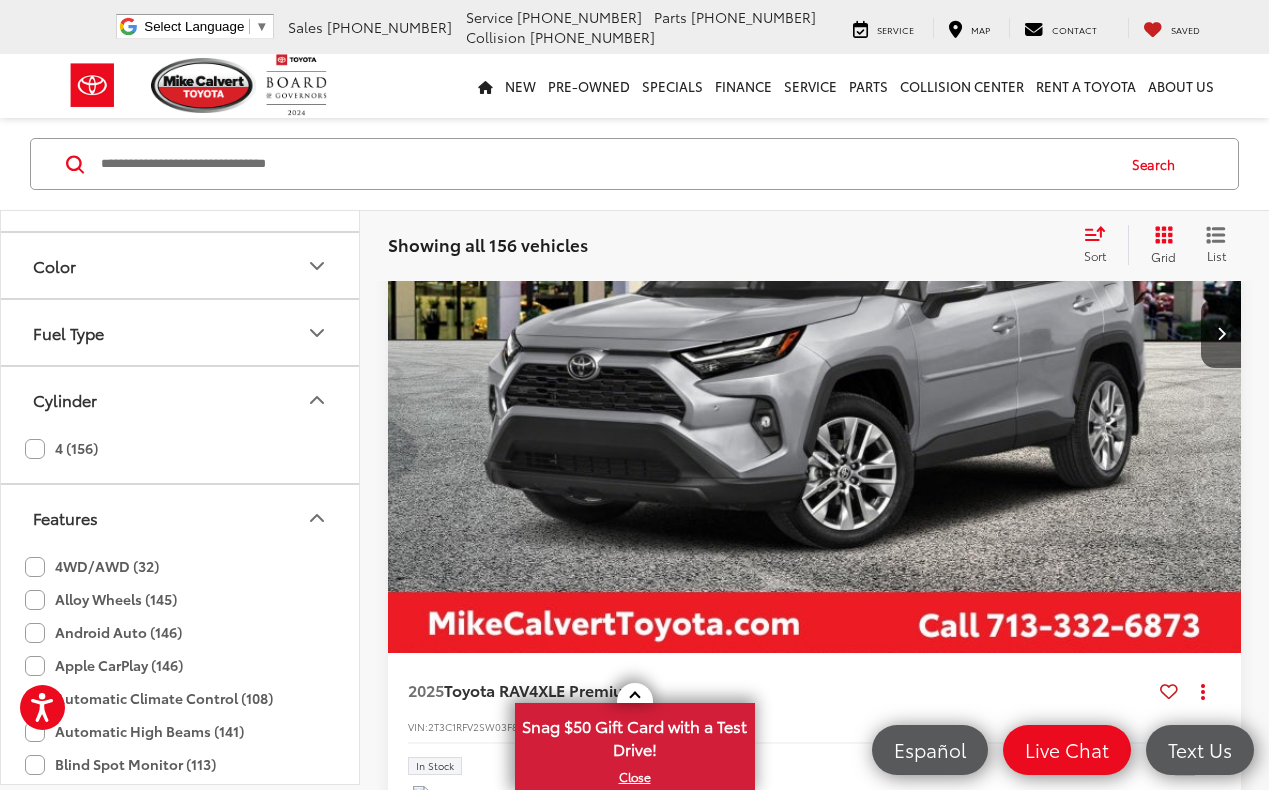 click on "Fuel Type" at bounding box center [181, 332] 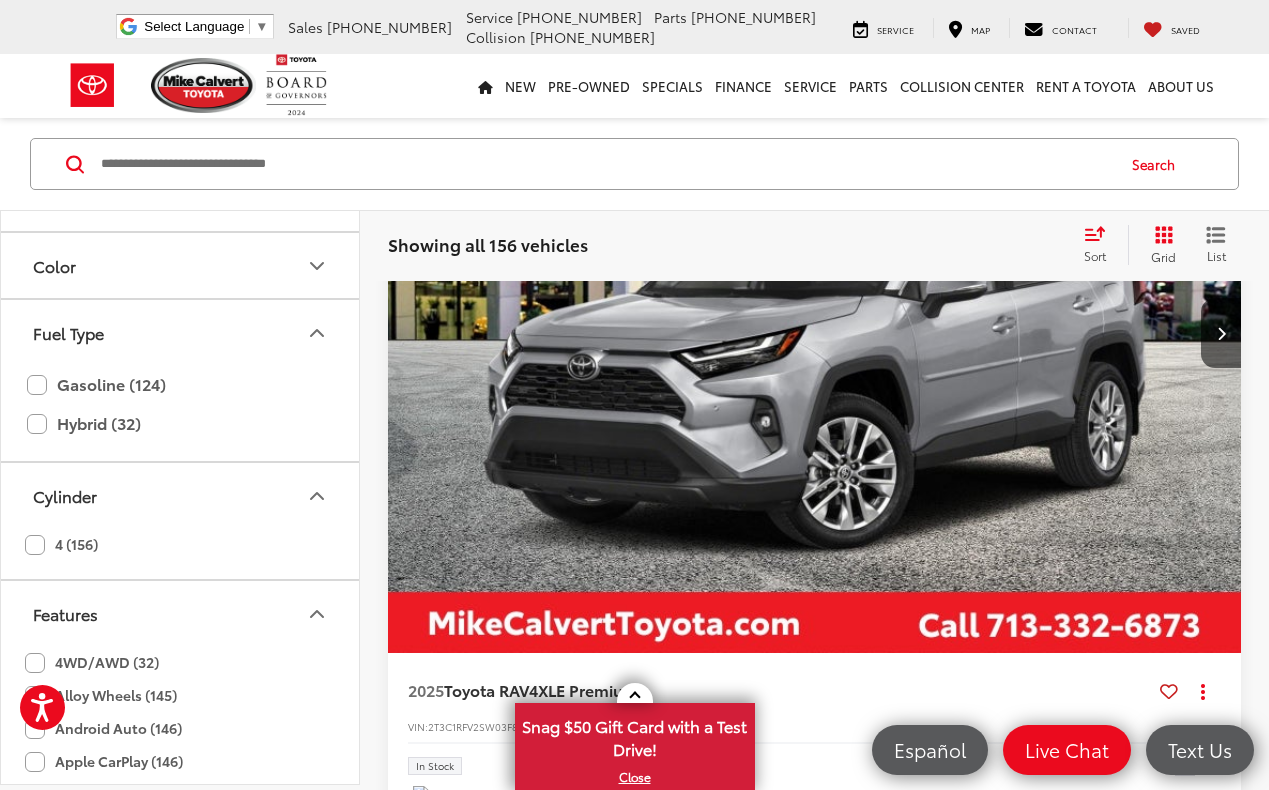 click 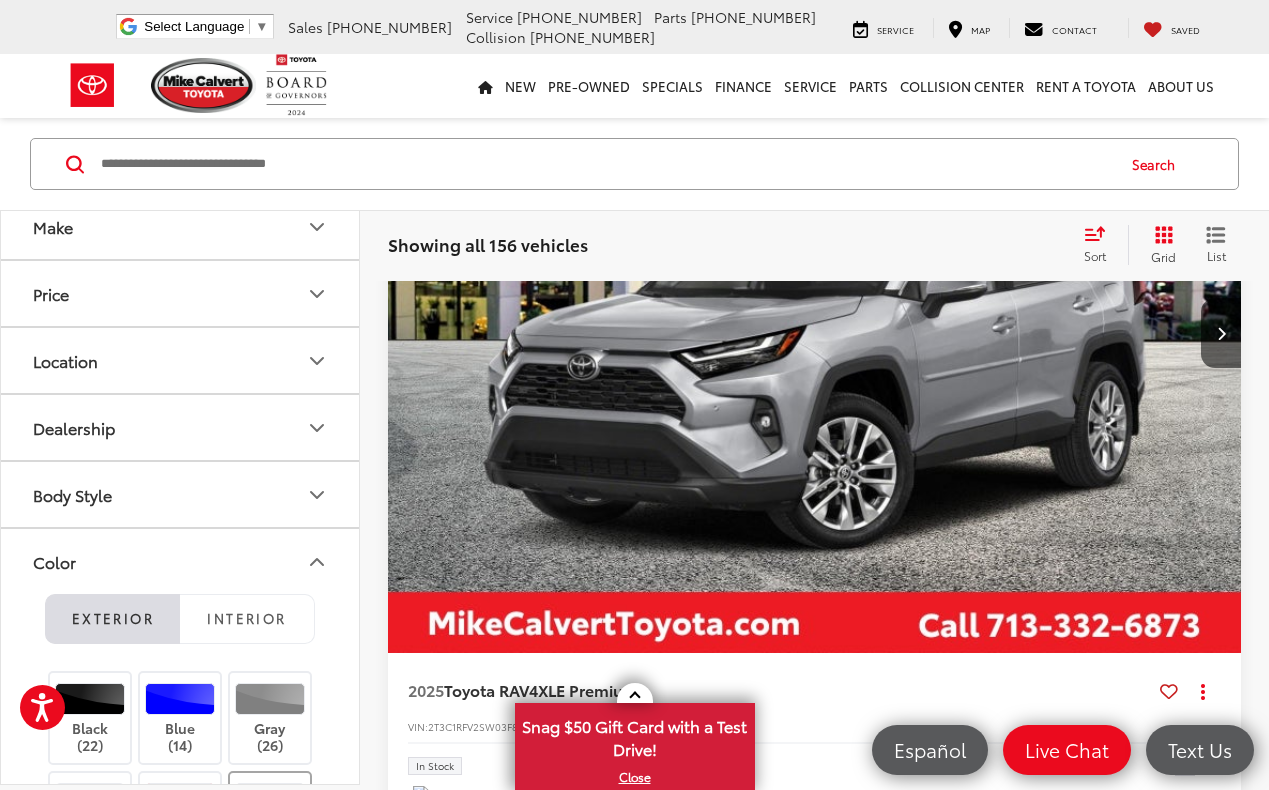 scroll, scrollTop: 205, scrollLeft: 0, axis: vertical 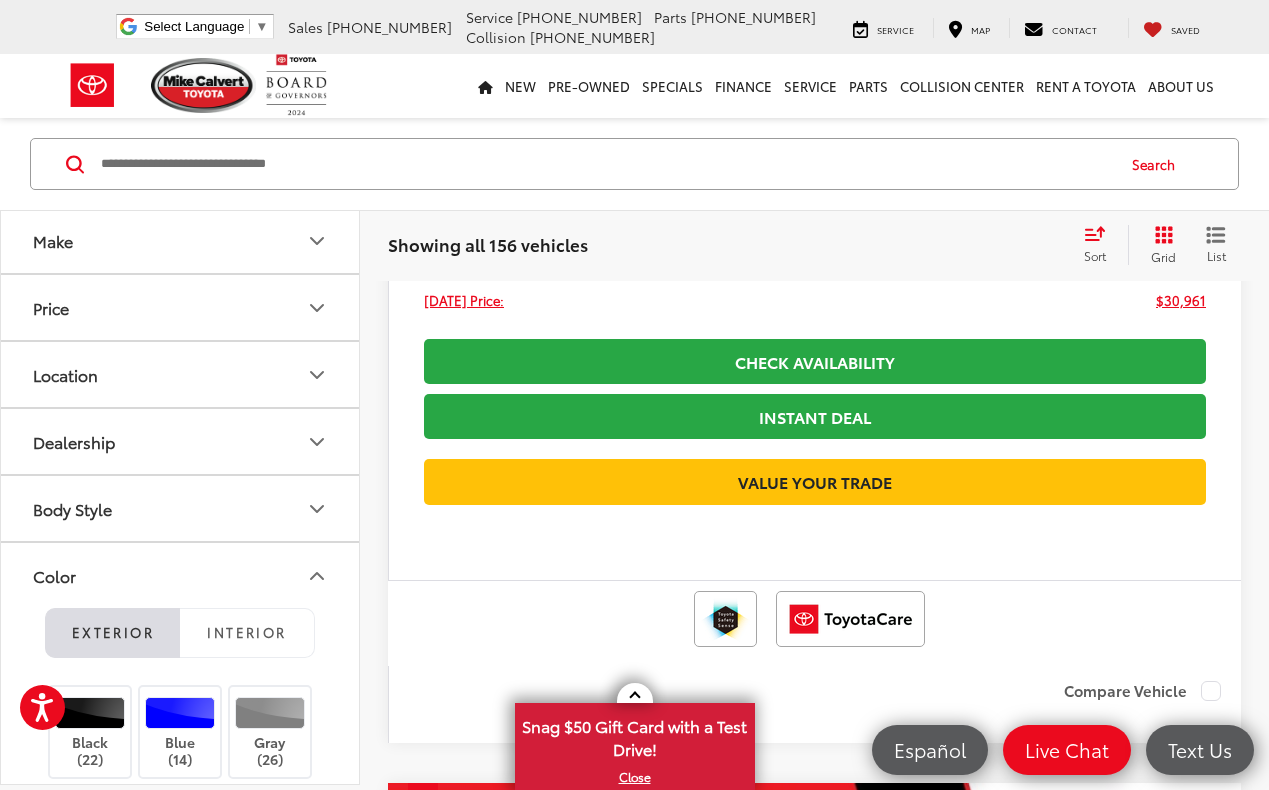 click at bounding box center [1221, 7133] 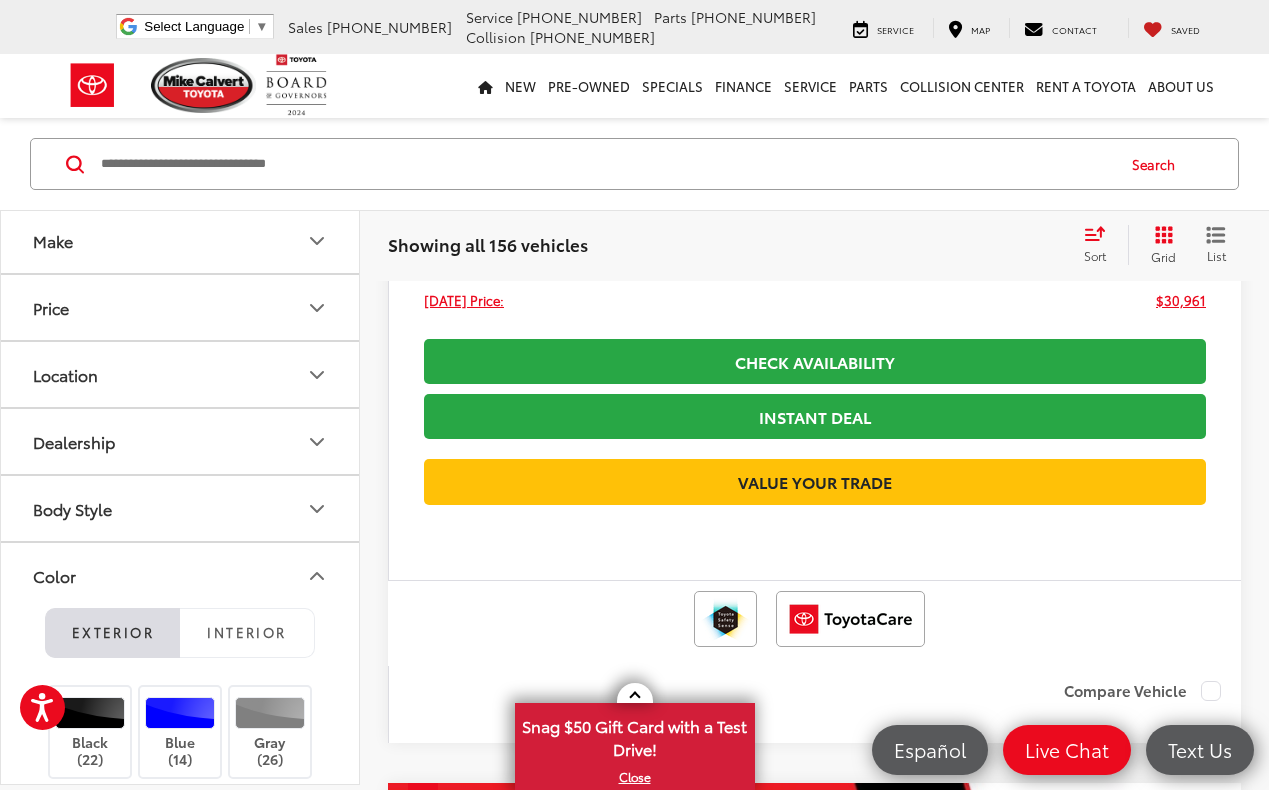 click at bounding box center (1221, 7133) 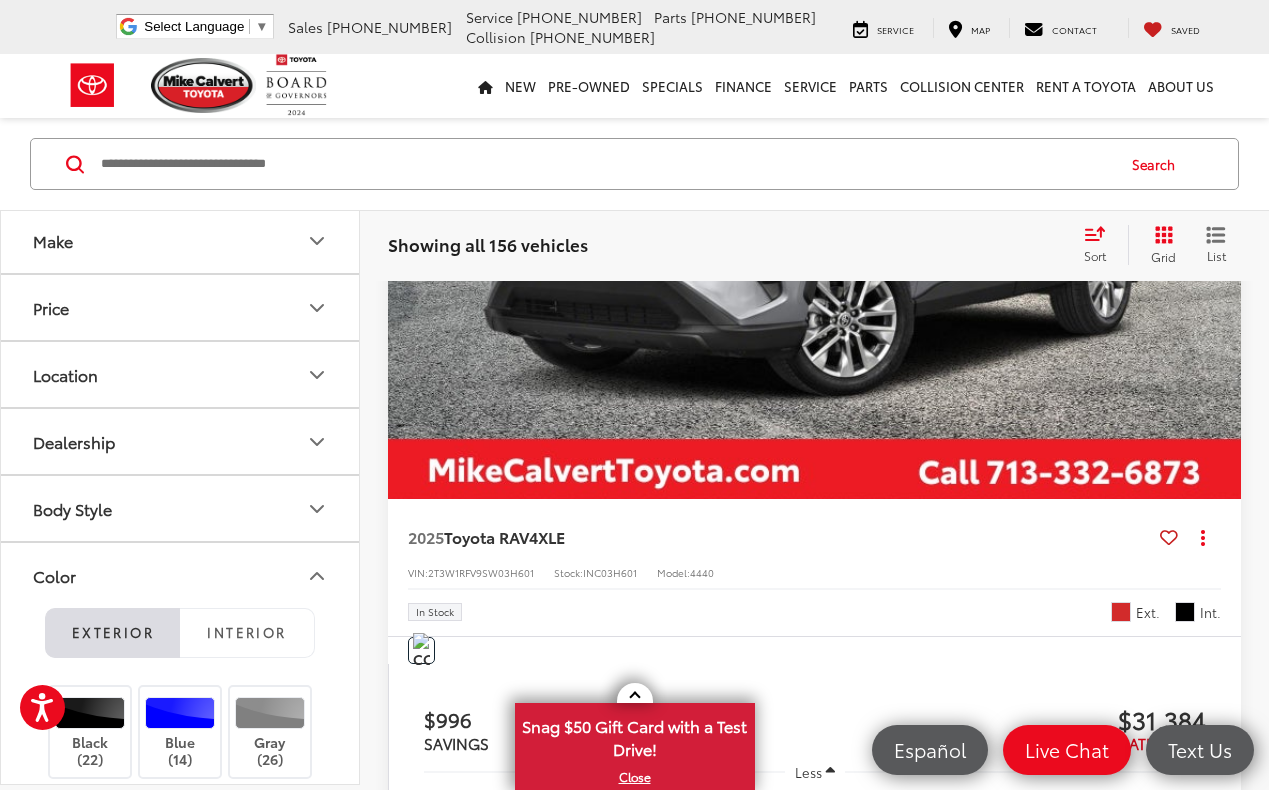 scroll, scrollTop: 6665, scrollLeft: 0, axis: vertical 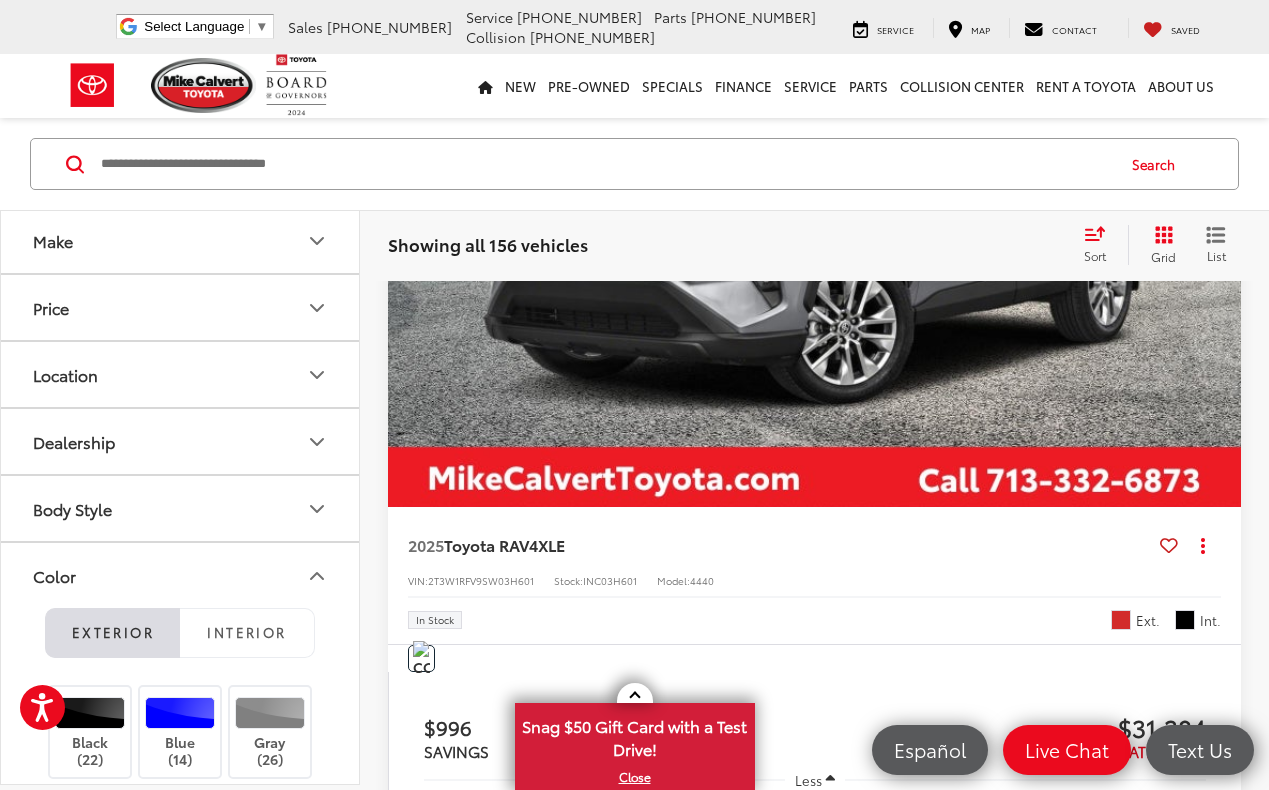 click at bounding box center [1221, 7879] 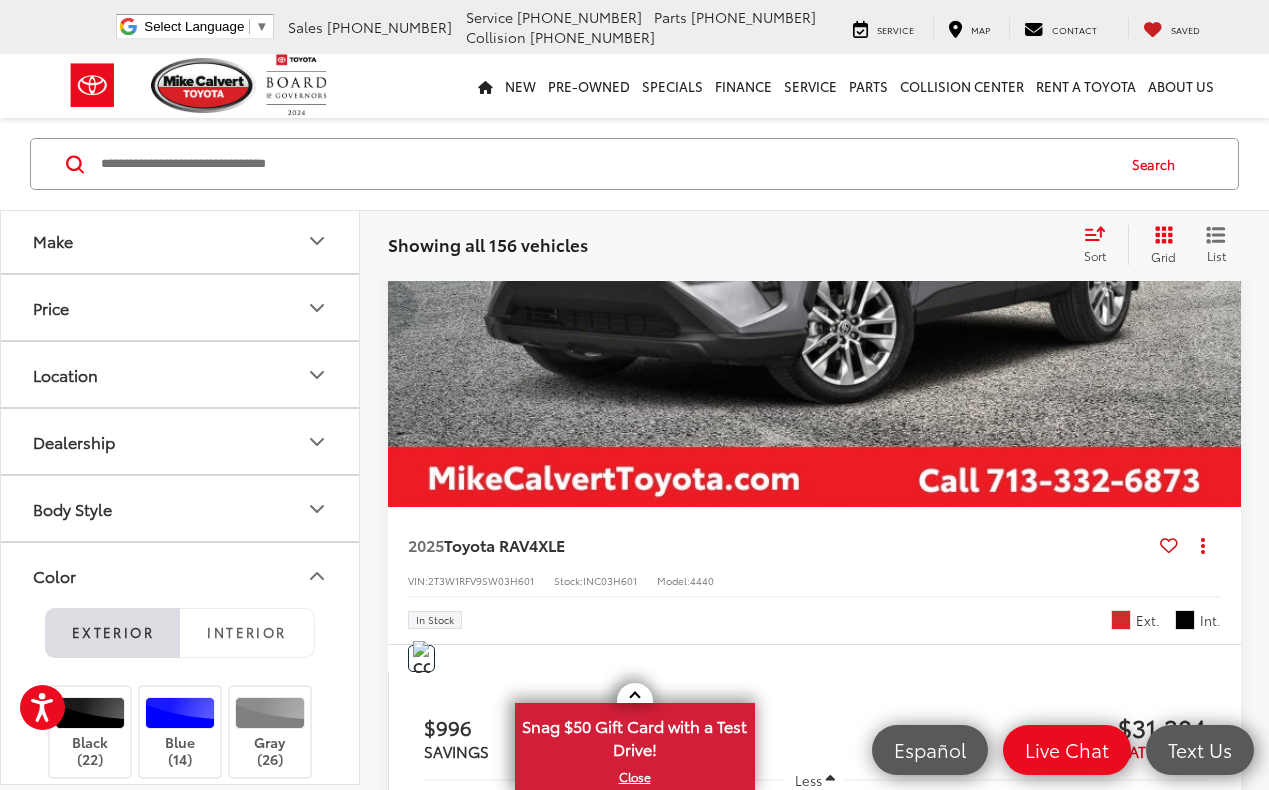 click at bounding box center [1221, 7879] 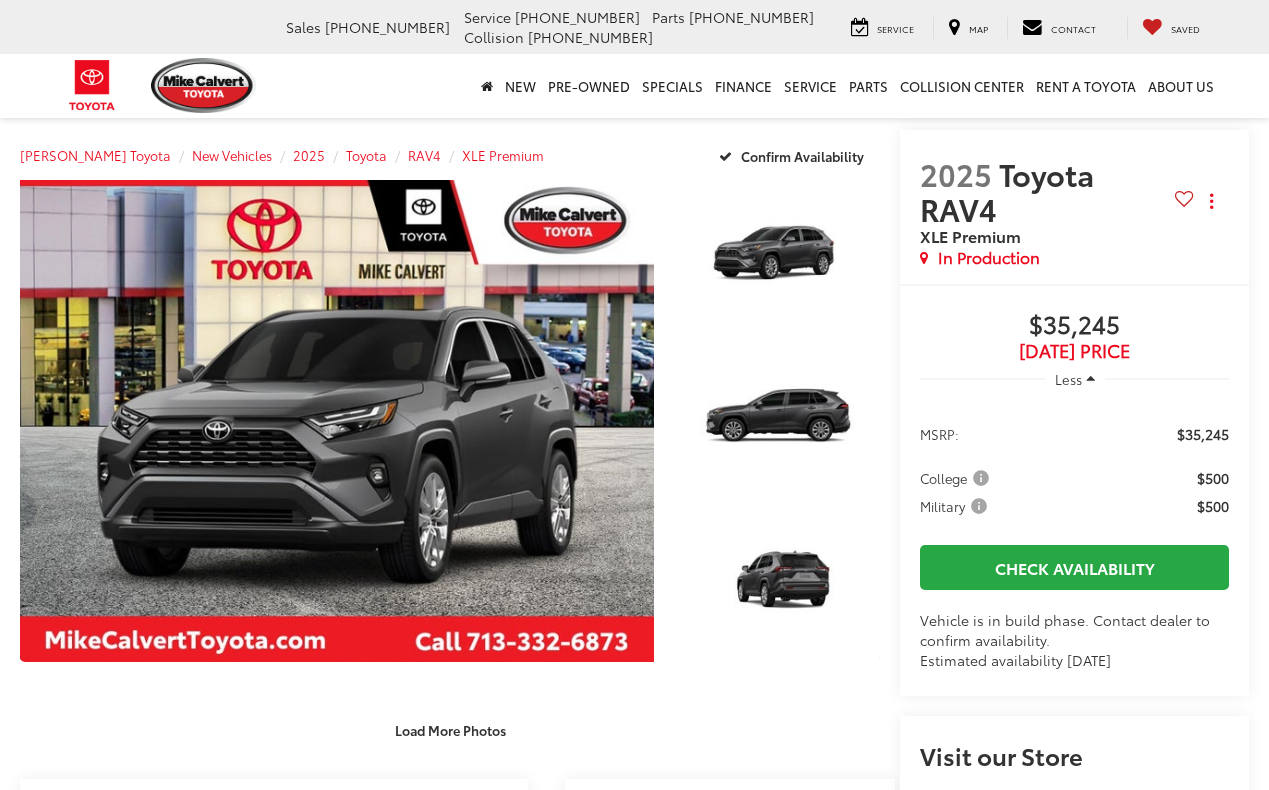 scroll, scrollTop: 0, scrollLeft: 0, axis: both 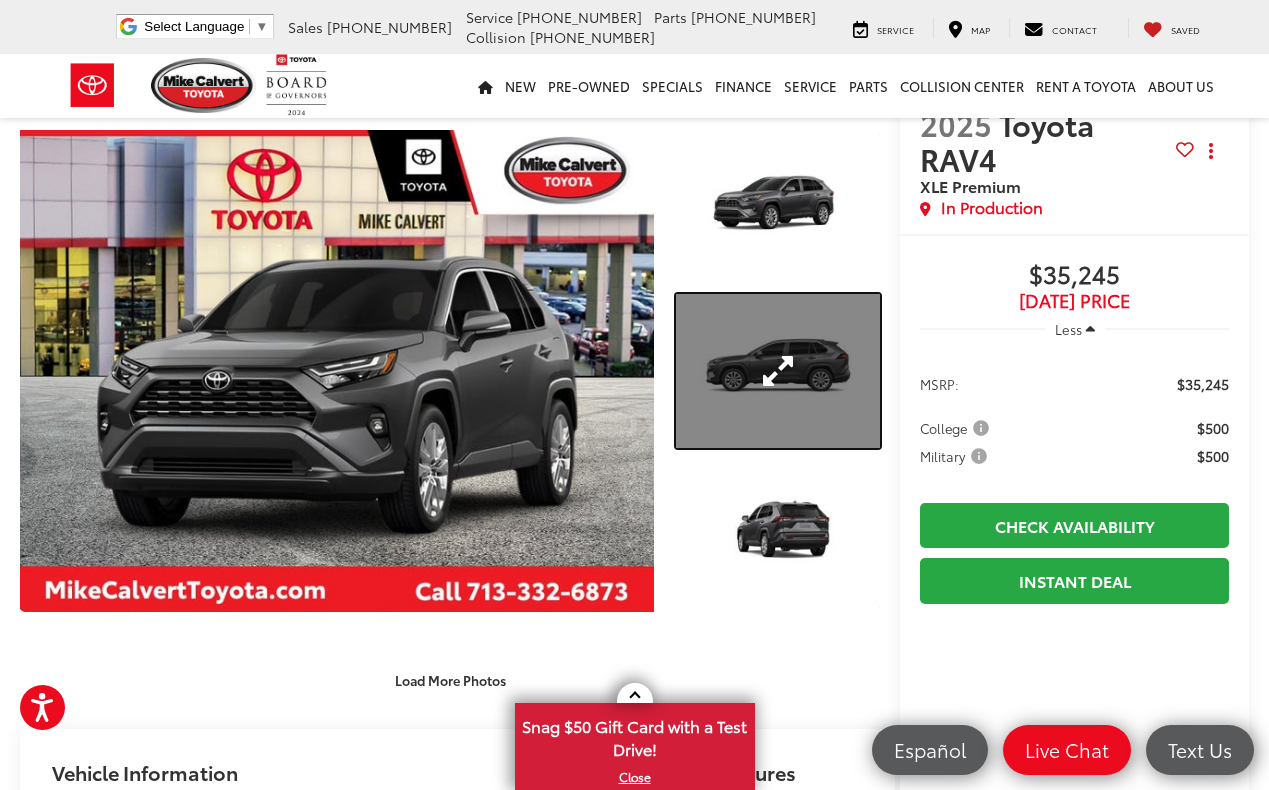 click at bounding box center [778, 370] 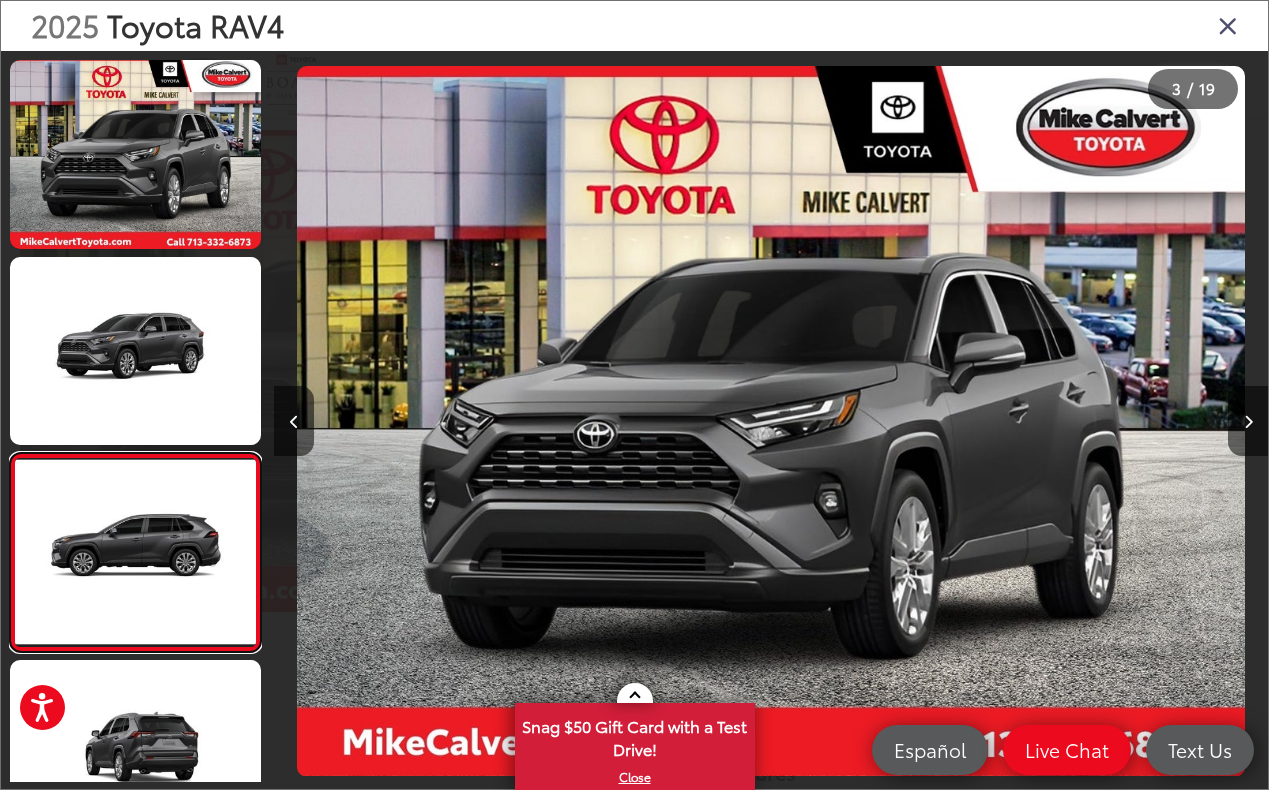 scroll, scrollTop: 51, scrollLeft: 0, axis: vertical 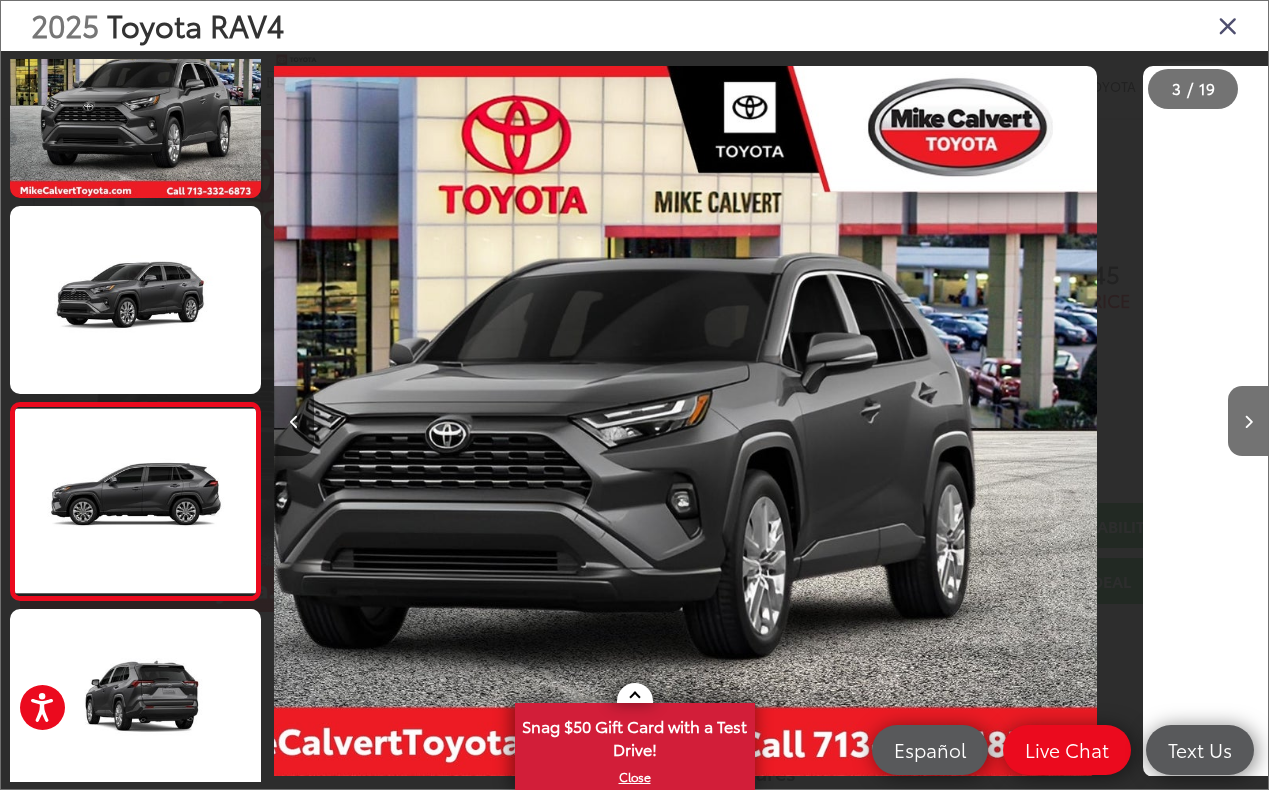 click at bounding box center (771, 421) 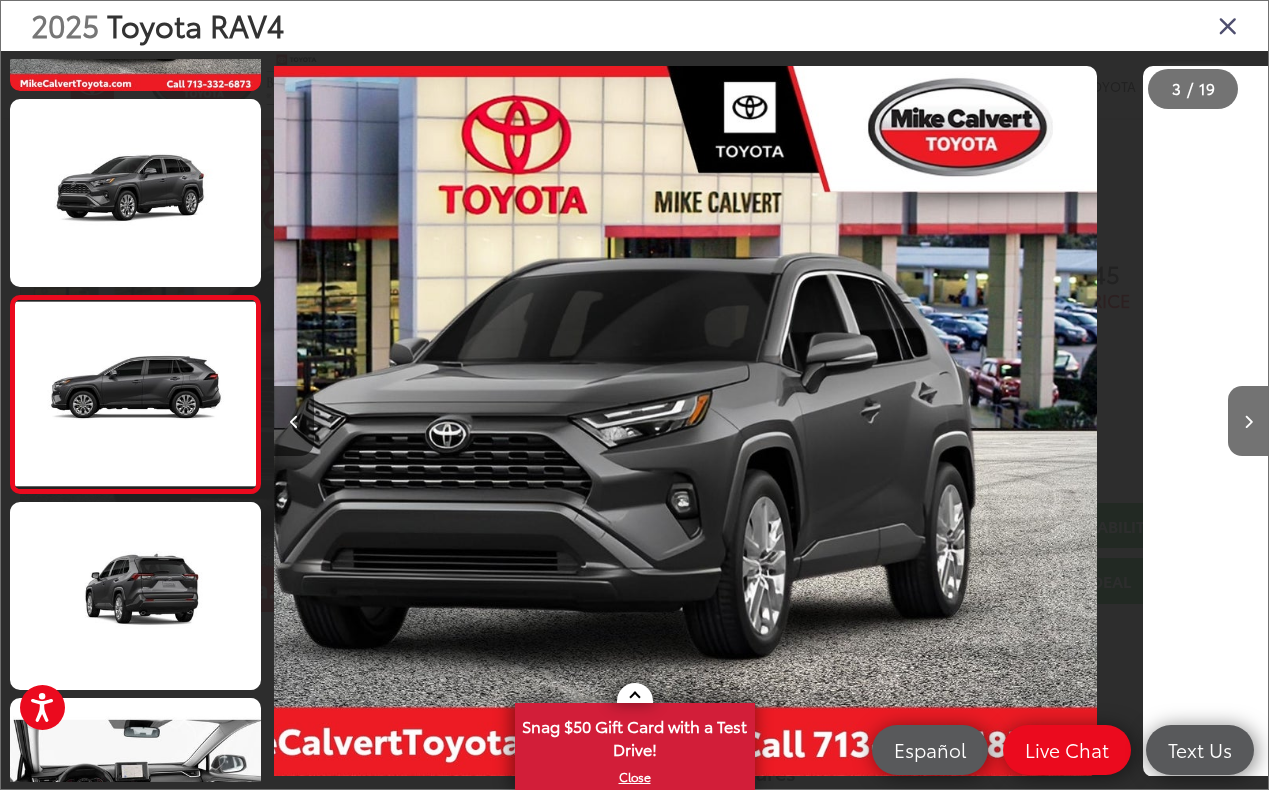 scroll, scrollTop: 0, scrollLeft: 529, axis: horizontal 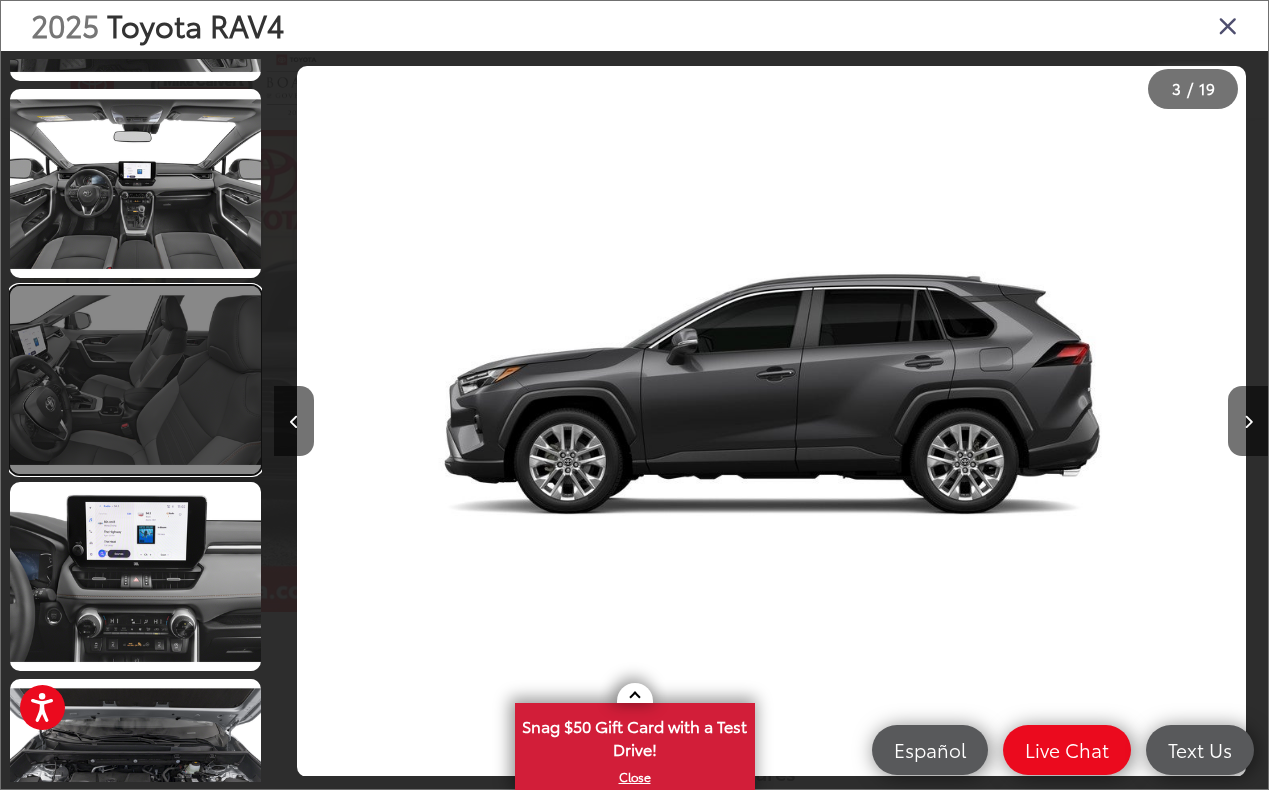 click at bounding box center [135, 380] 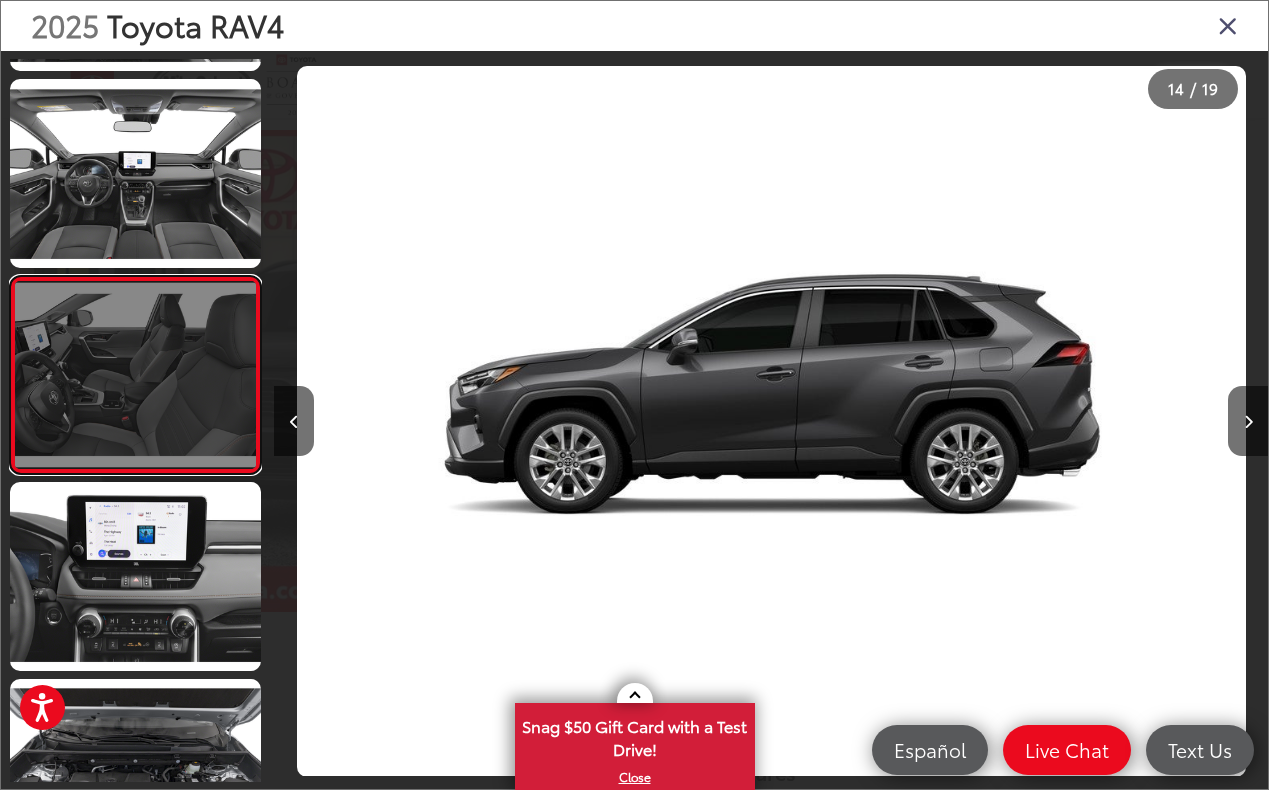 scroll, scrollTop: 2352, scrollLeft: 0, axis: vertical 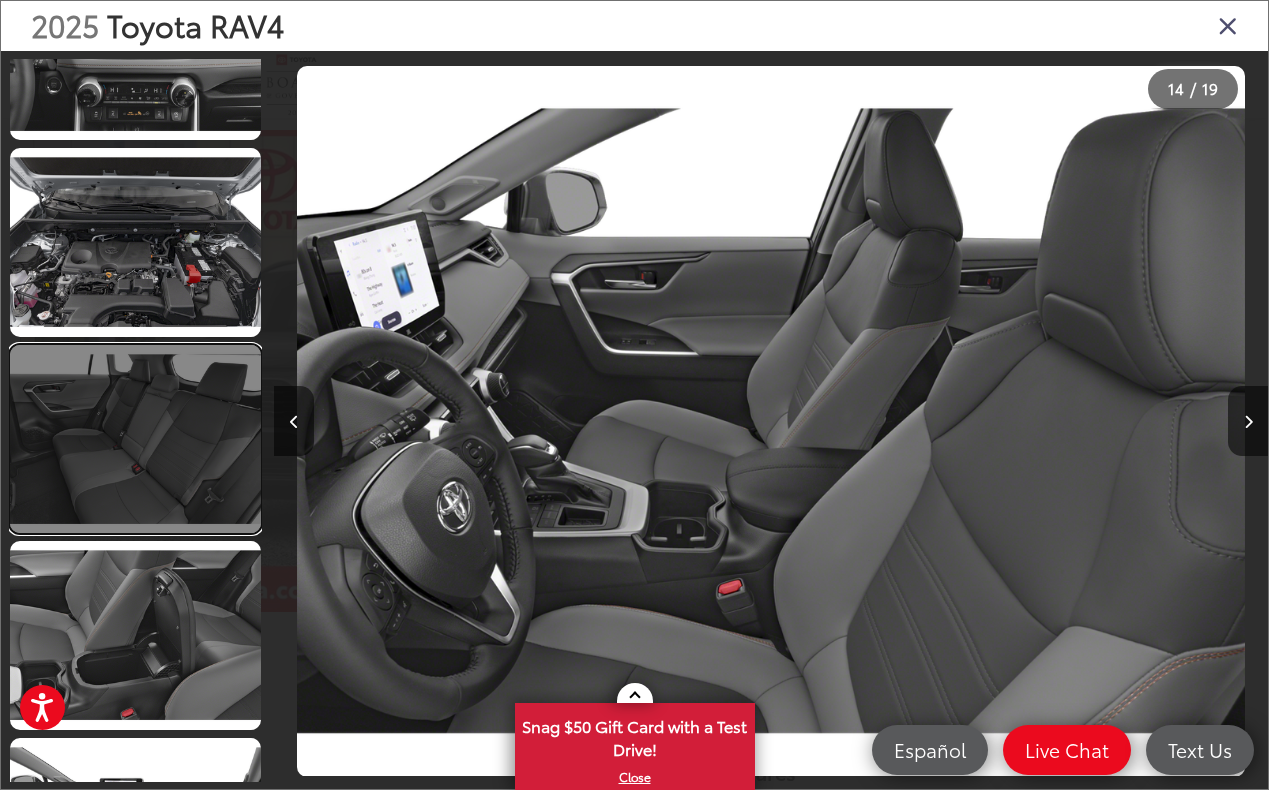 click at bounding box center (135, 439) 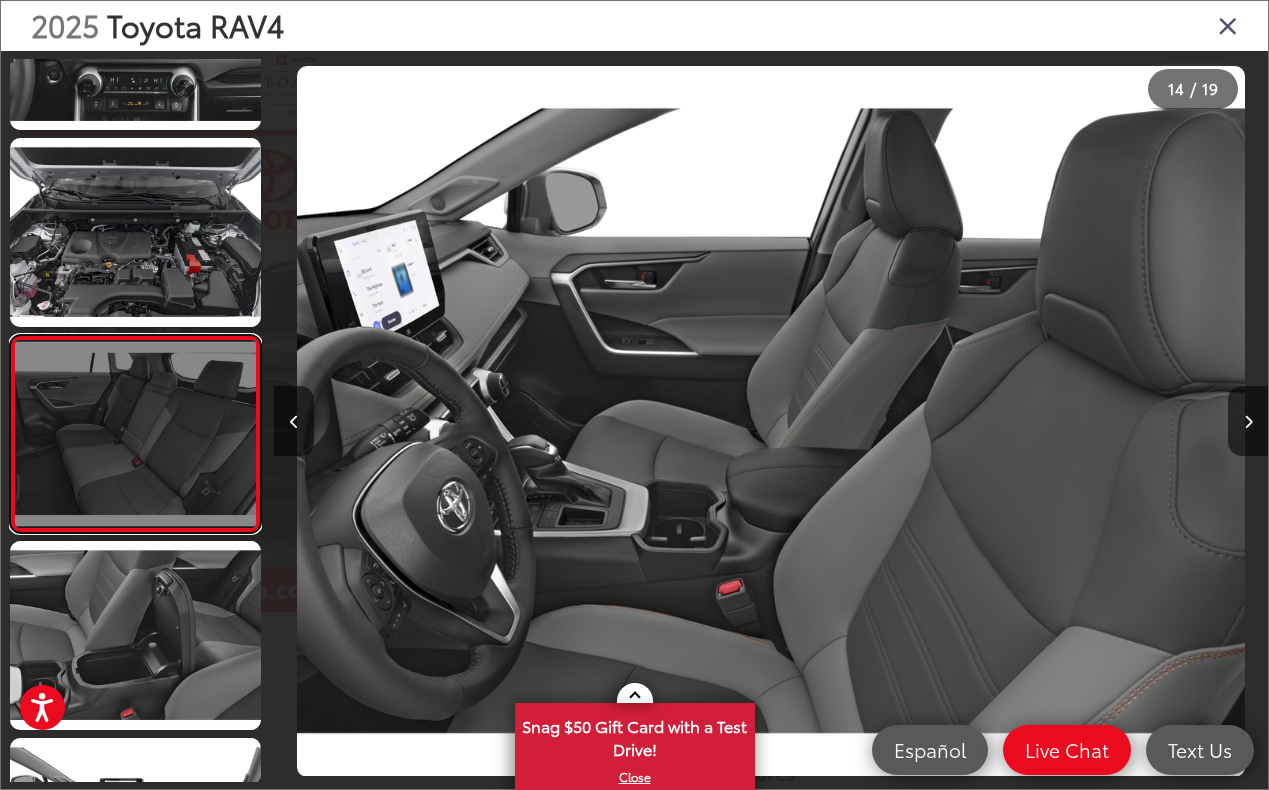 scroll, scrollTop: 2941, scrollLeft: 0, axis: vertical 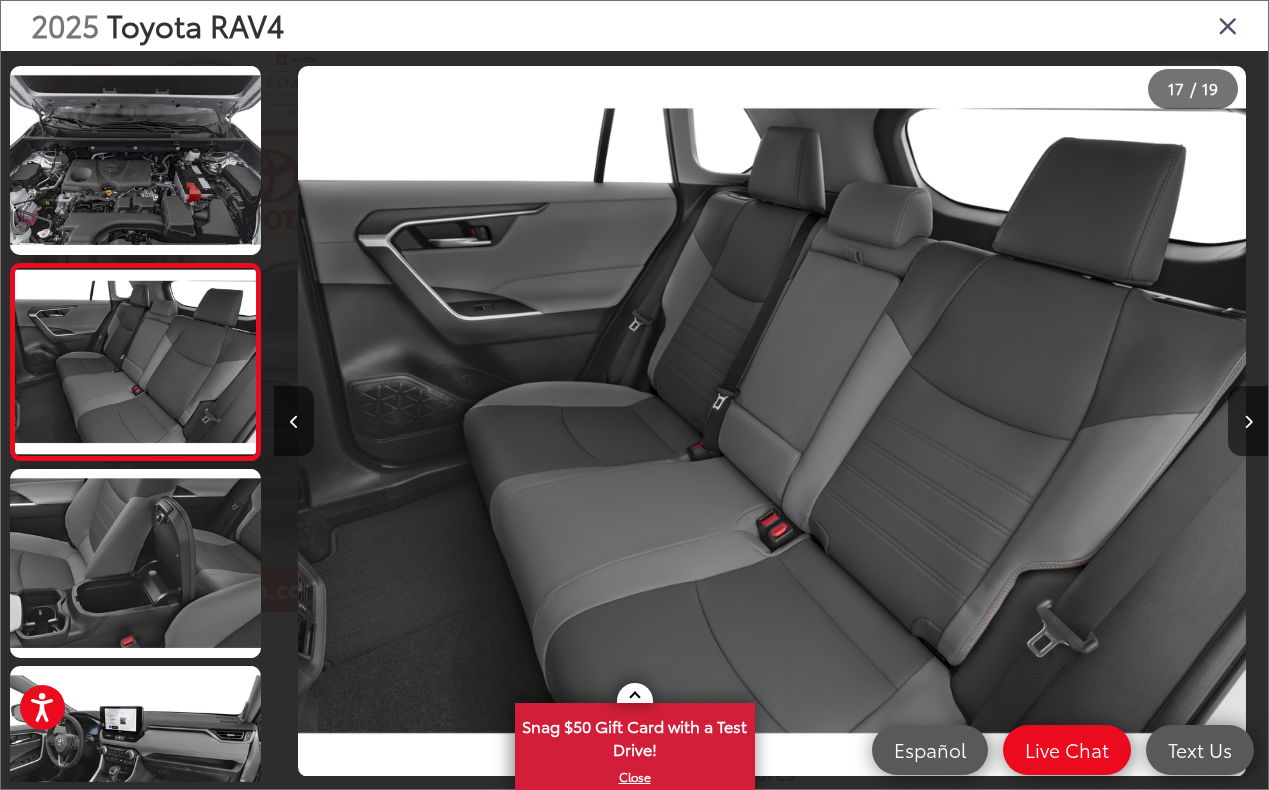 click at bounding box center (1228, 25) 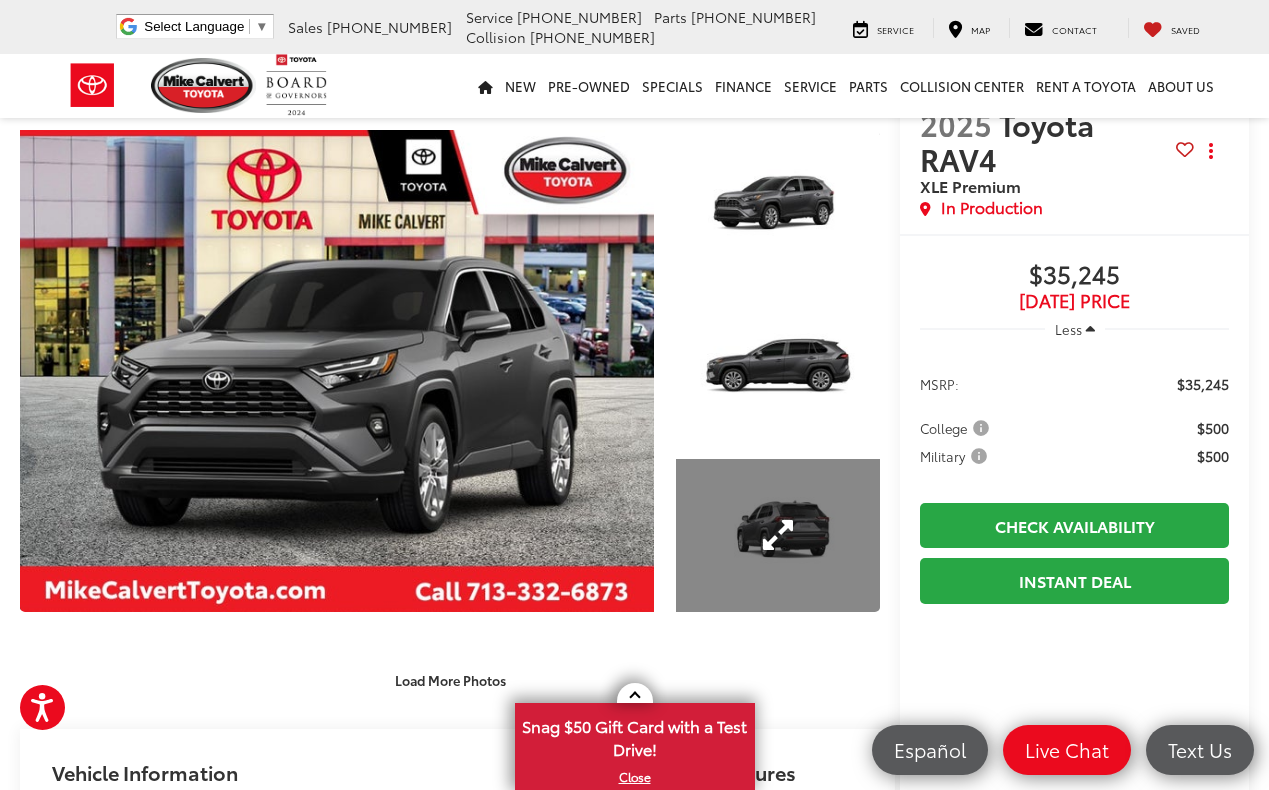 scroll, scrollTop: 0, scrollLeft: 0, axis: both 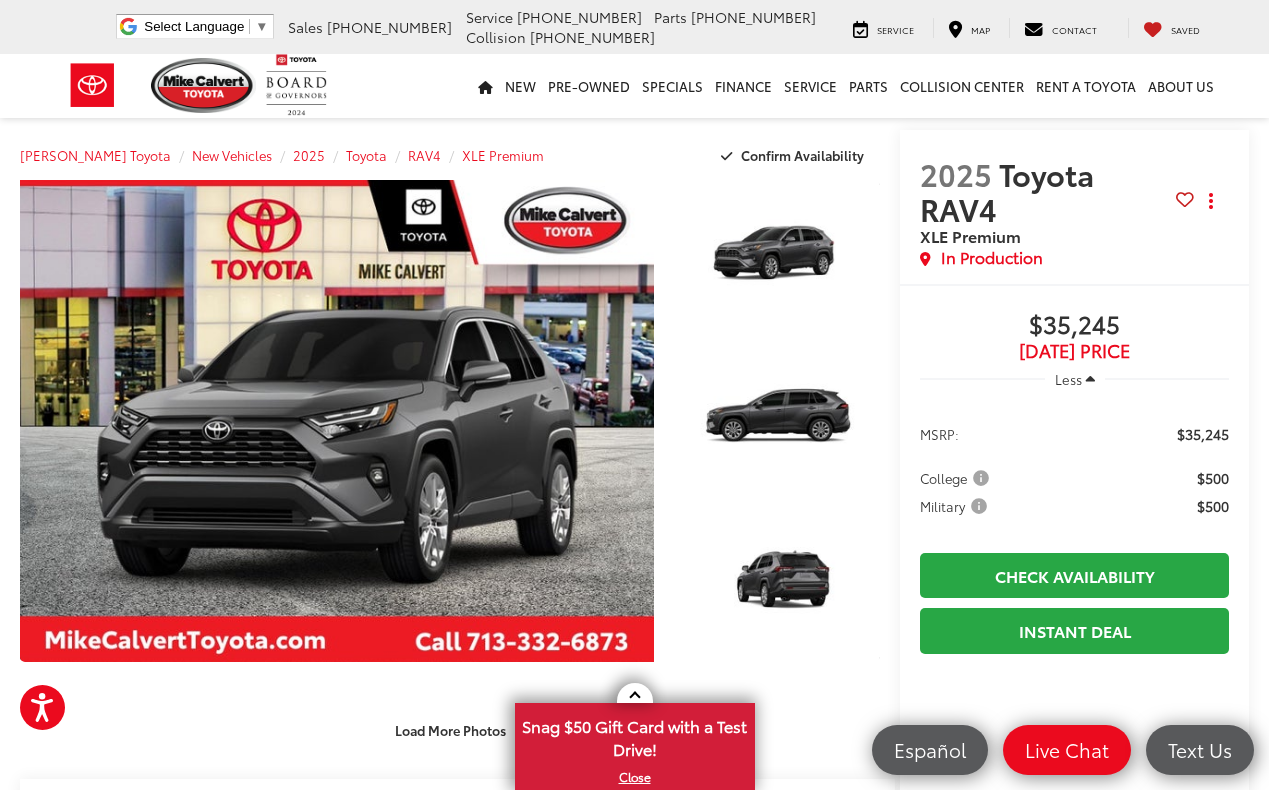 click on "In Production" at bounding box center (992, 257) 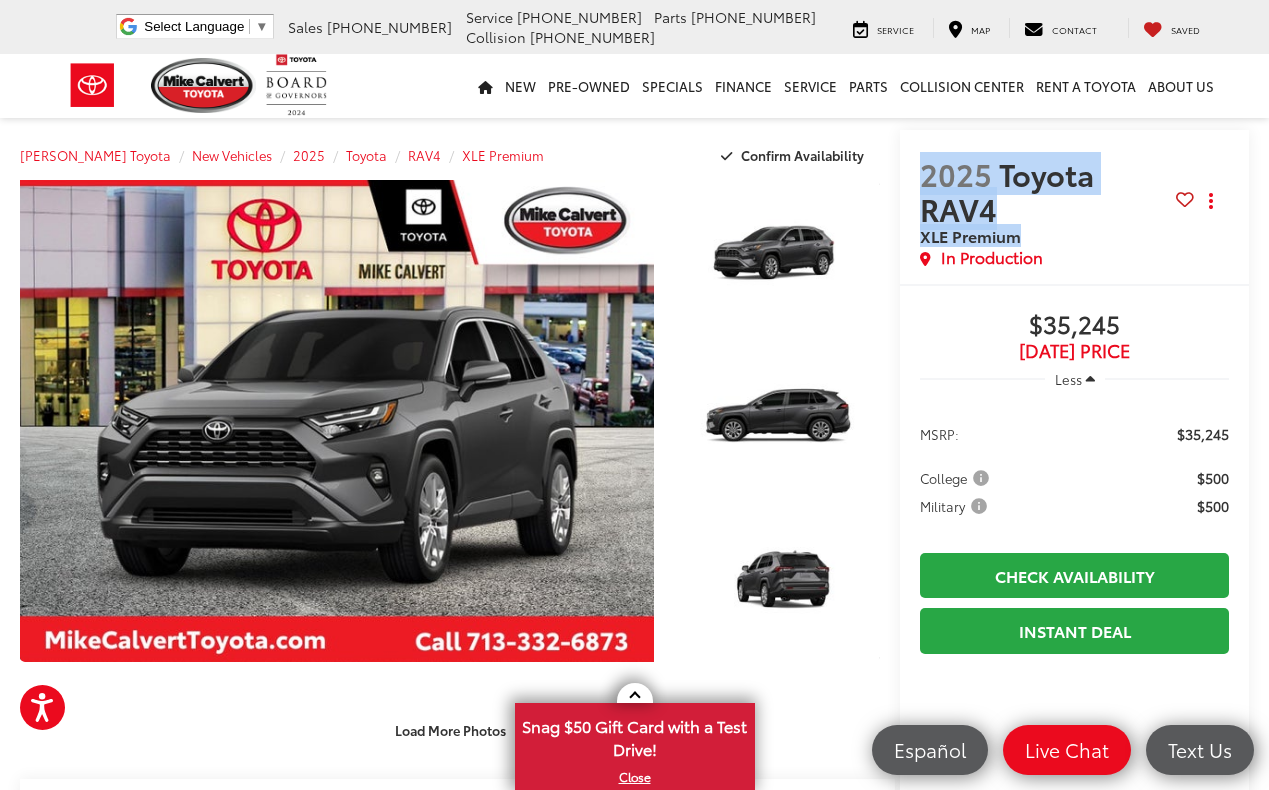 drag, startPoint x: 1007, startPoint y: 206, endPoint x: 870, endPoint y: 182, distance: 139.0863 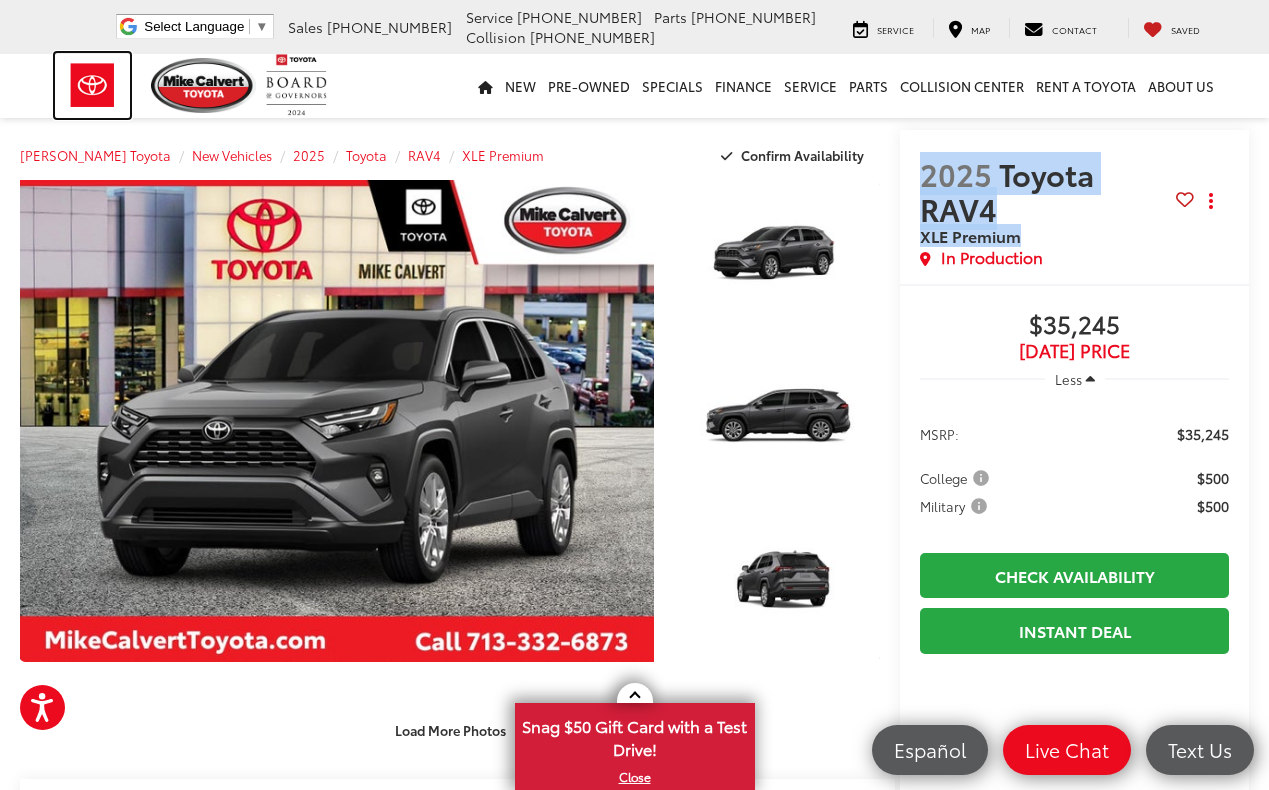 click at bounding box center [92, 85] 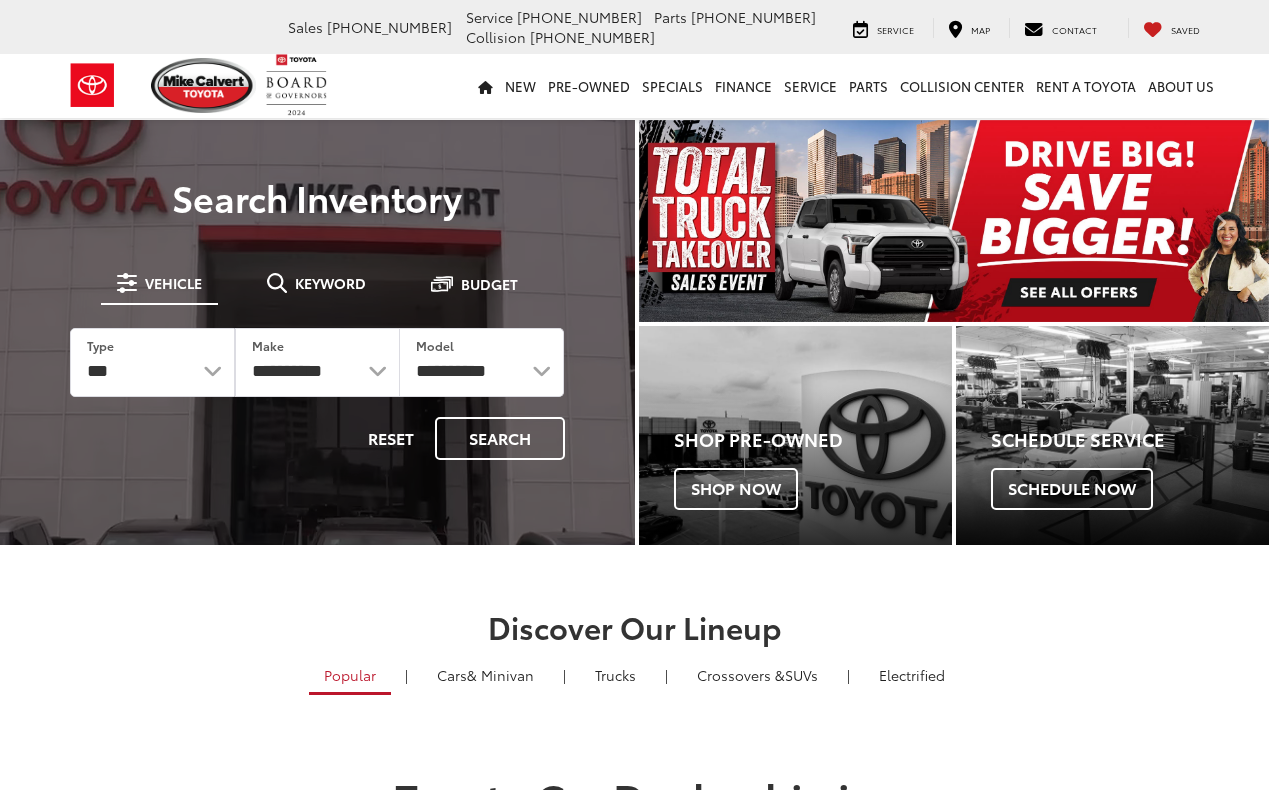 scroll, scrollTop: 0, scrollLeft: 0, axis: both 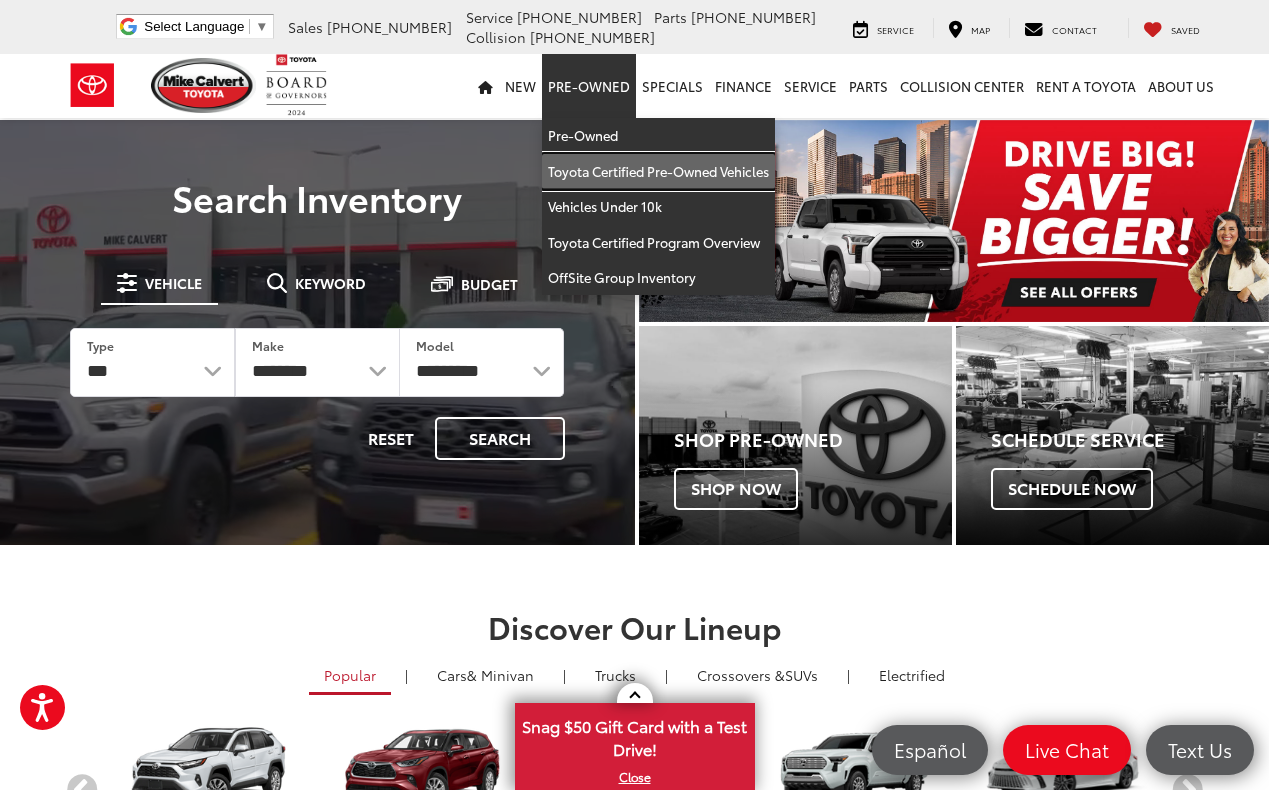 click on "Toyota Certified Pre-Owned Vehicles" at bounding box center (658, 172) 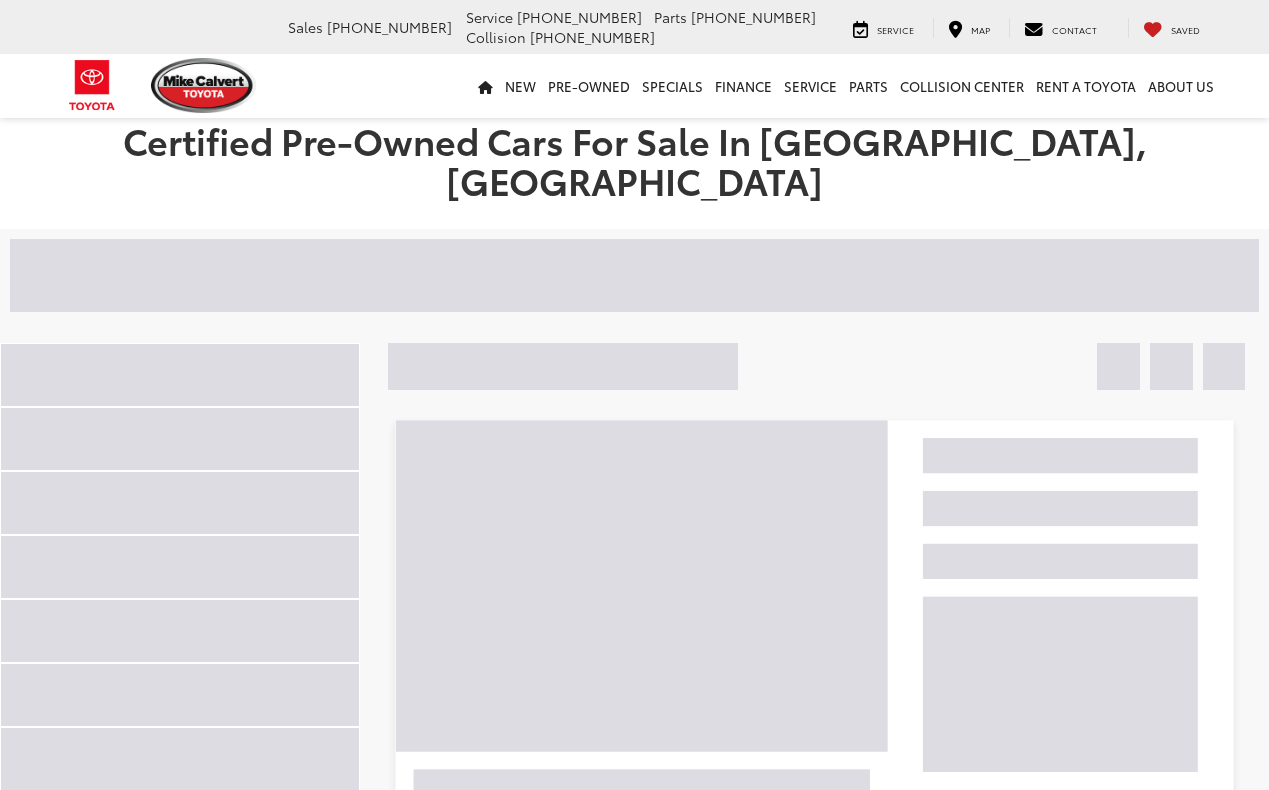 scroll, scrollTop: 0, scrollLeft: 0, axis: both 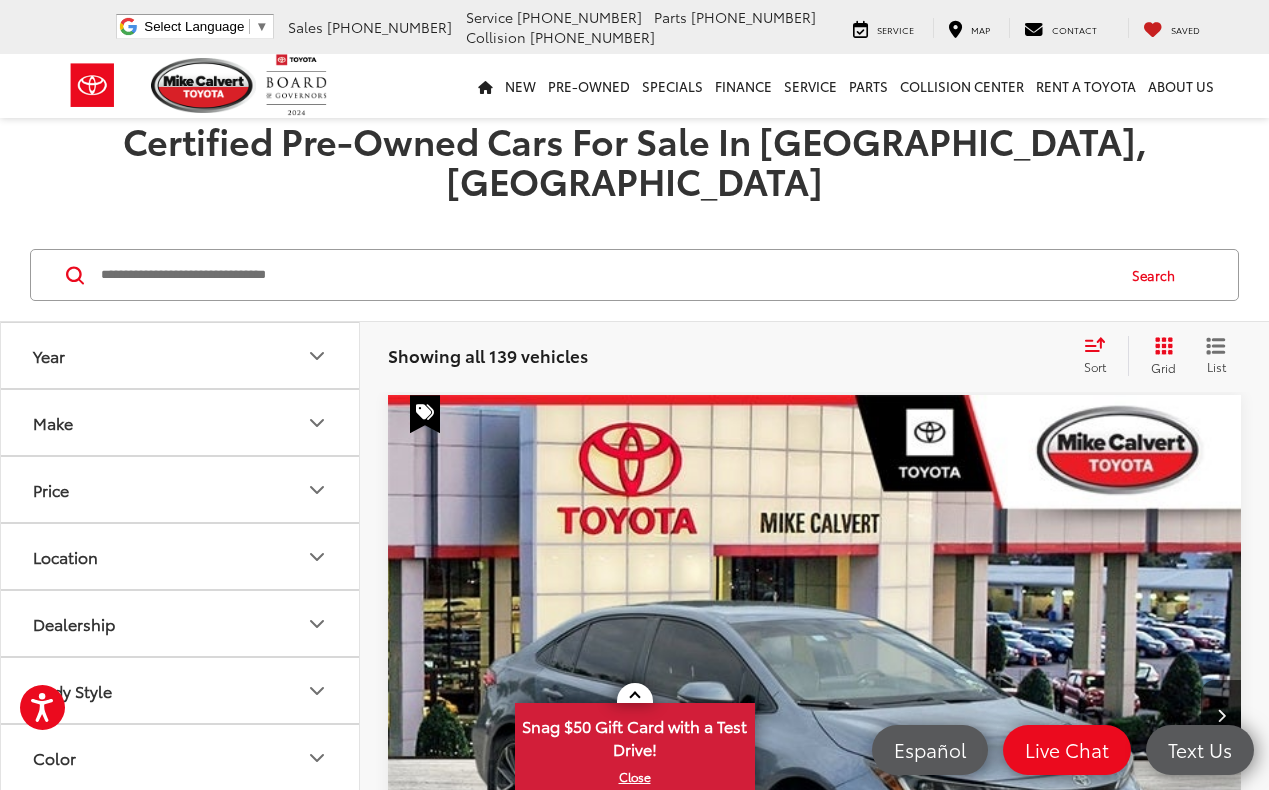 click 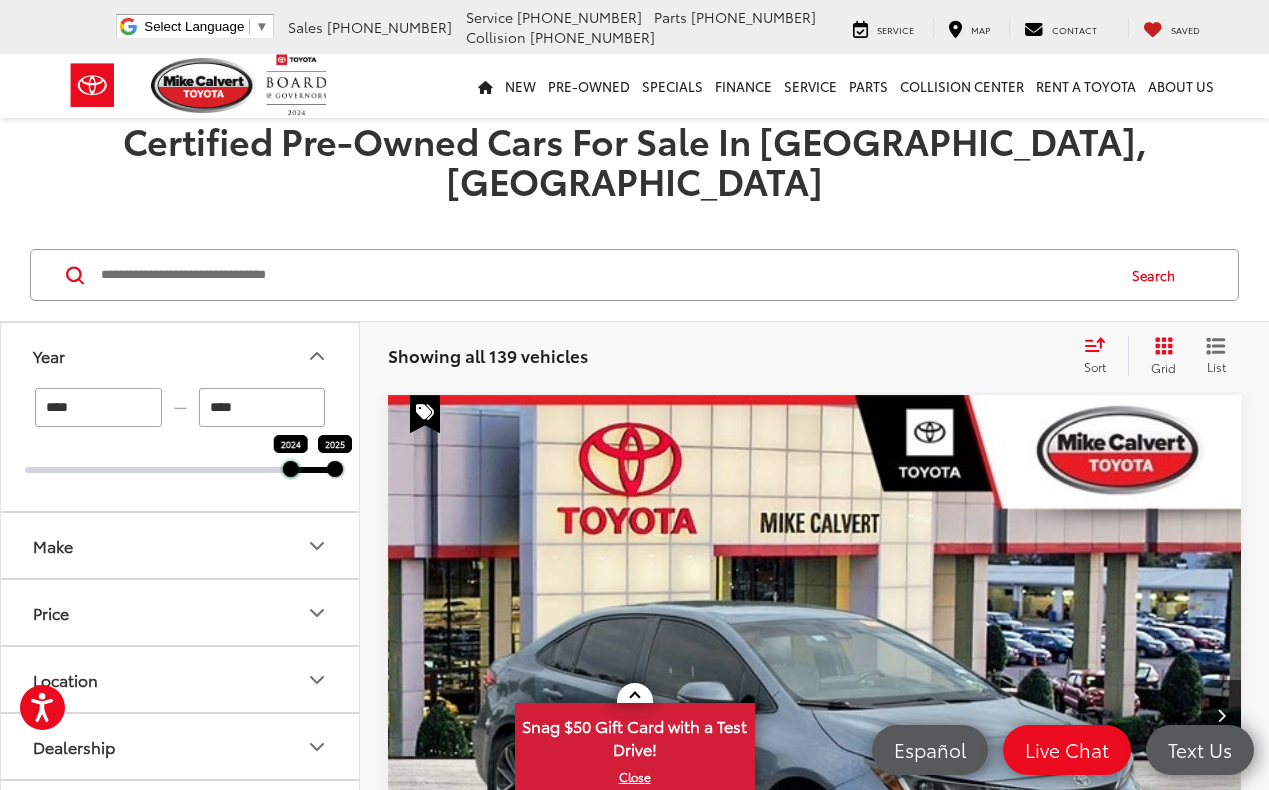 drag, startPoint x: 25, startPoint y: 429, endPoint x: 306, endPoint y: 443, distance: 281.34854 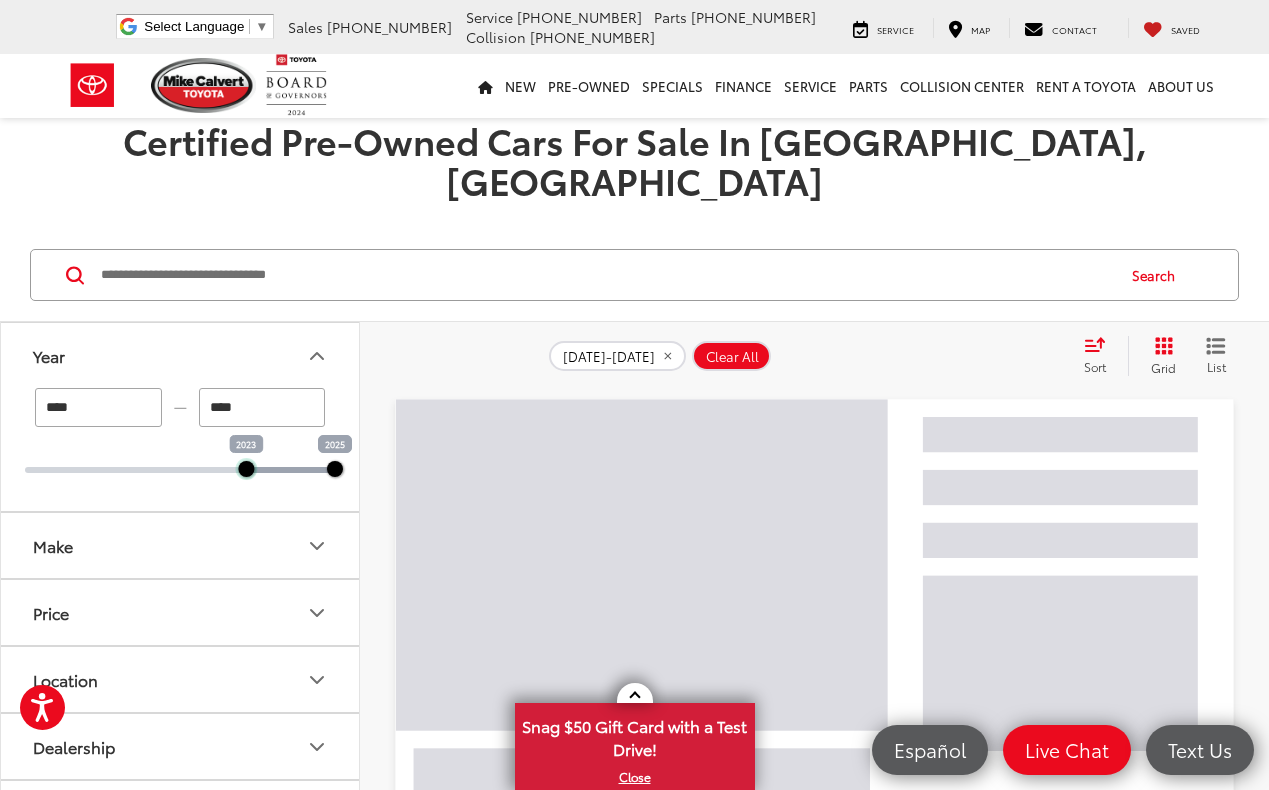 drag, startPoint x: 279, startPoint y: 428, endPoint x: 251, endPoint y: 428, distance: 28 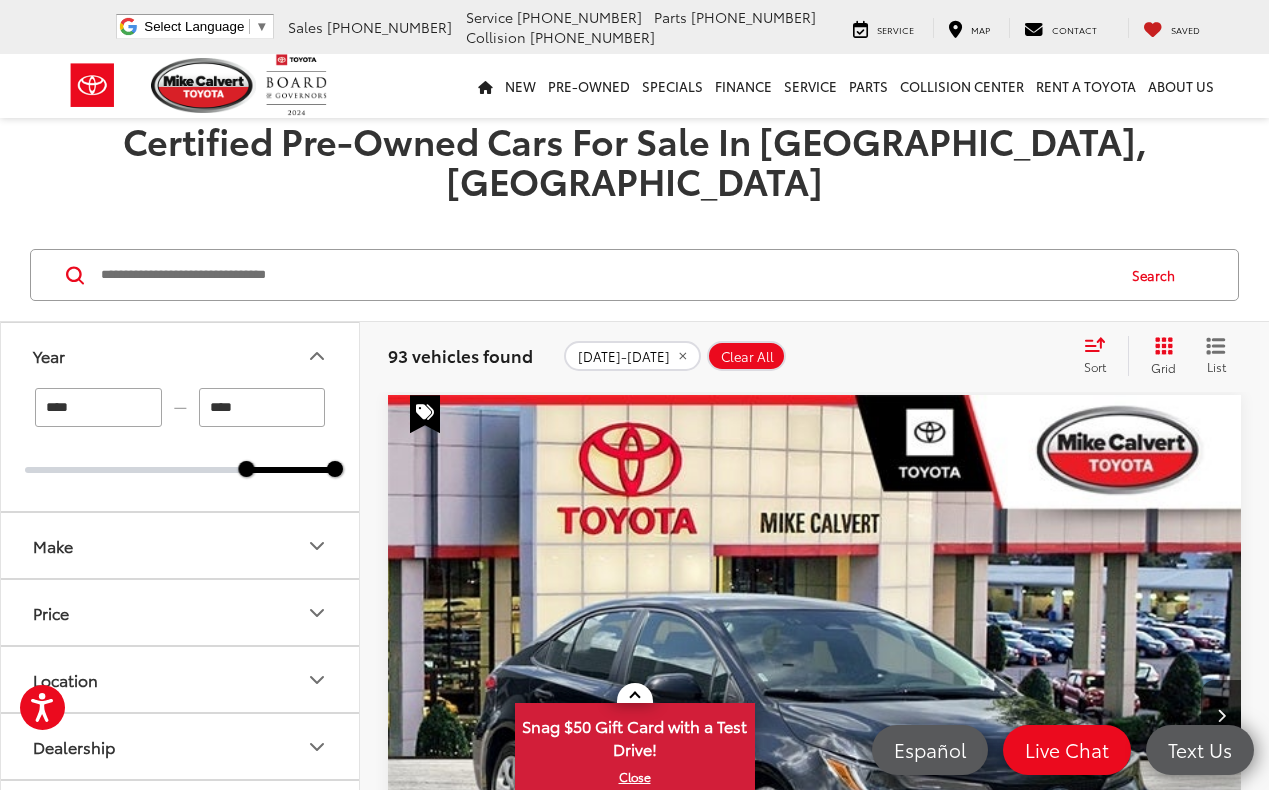 click on "Make" at bounding box center (181, 545) 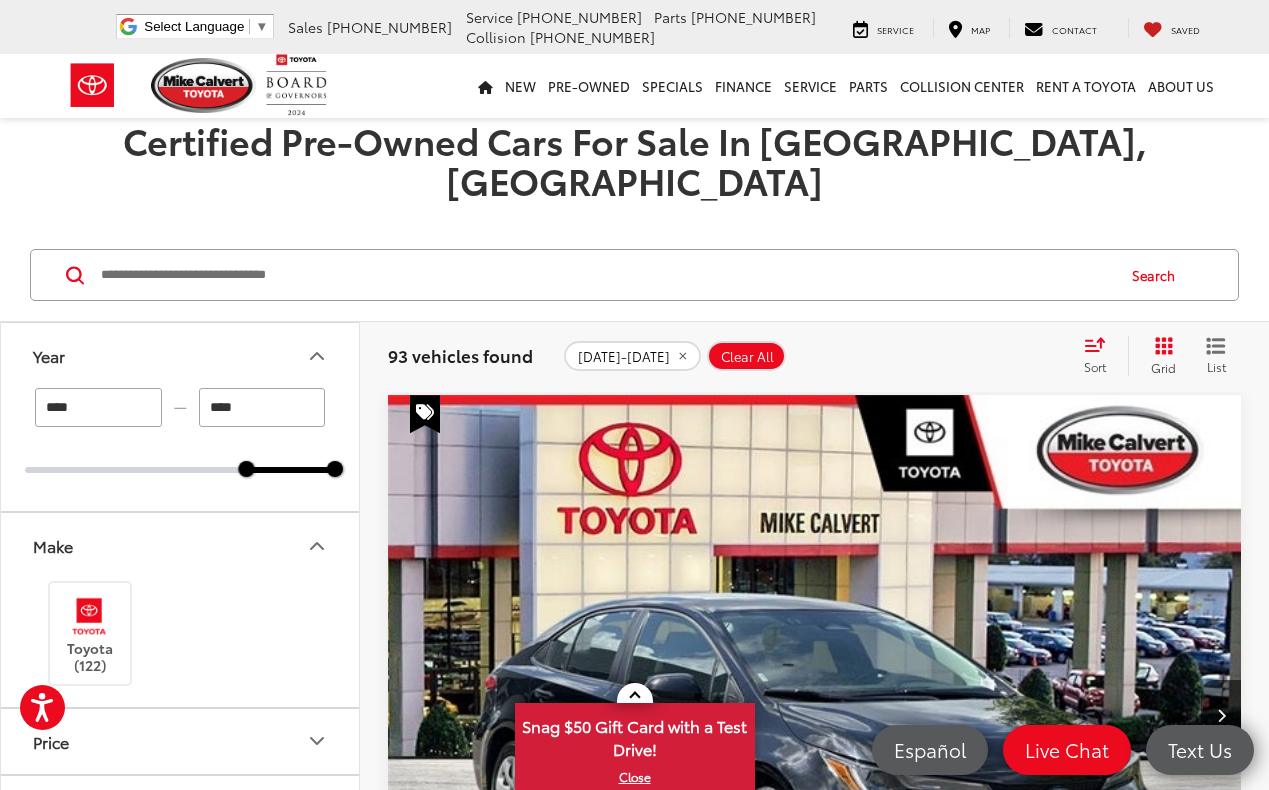 scroll, scrollTop: 108, scrollLeft: 0, axis: vertical 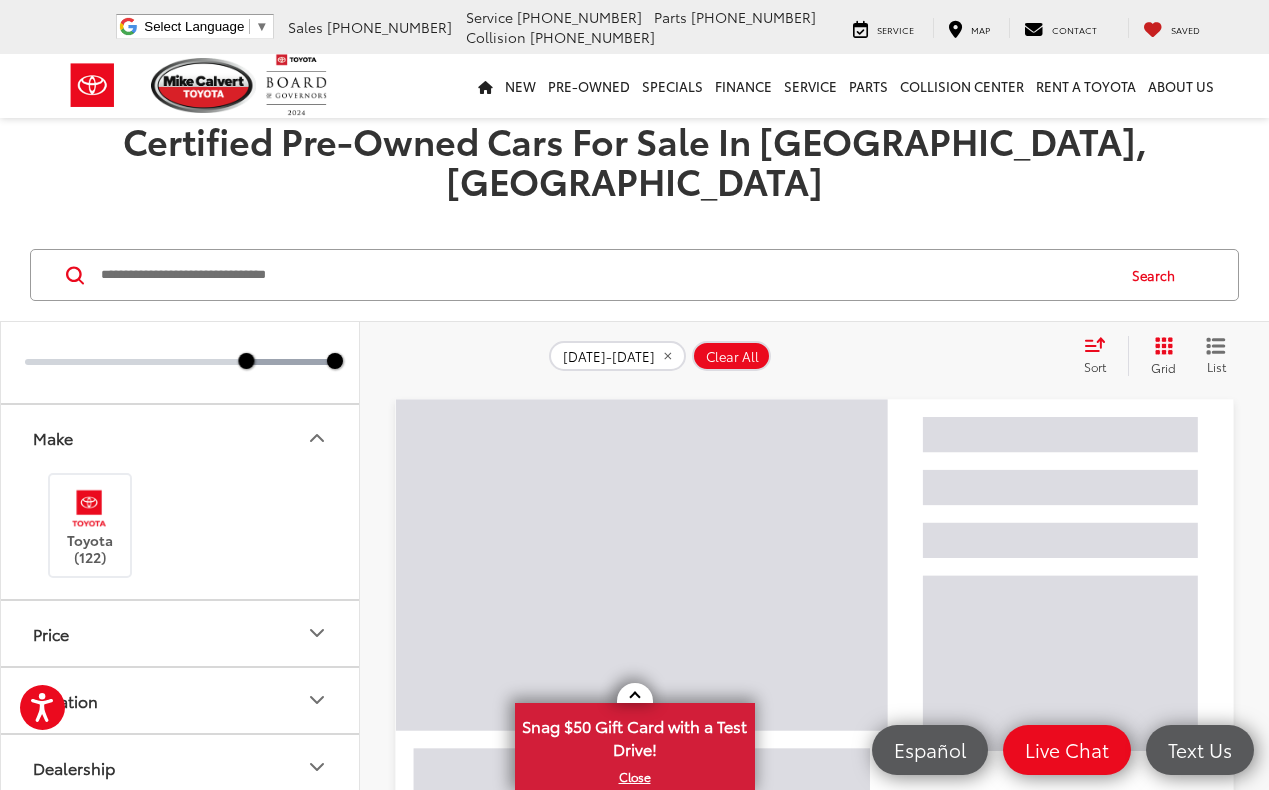click 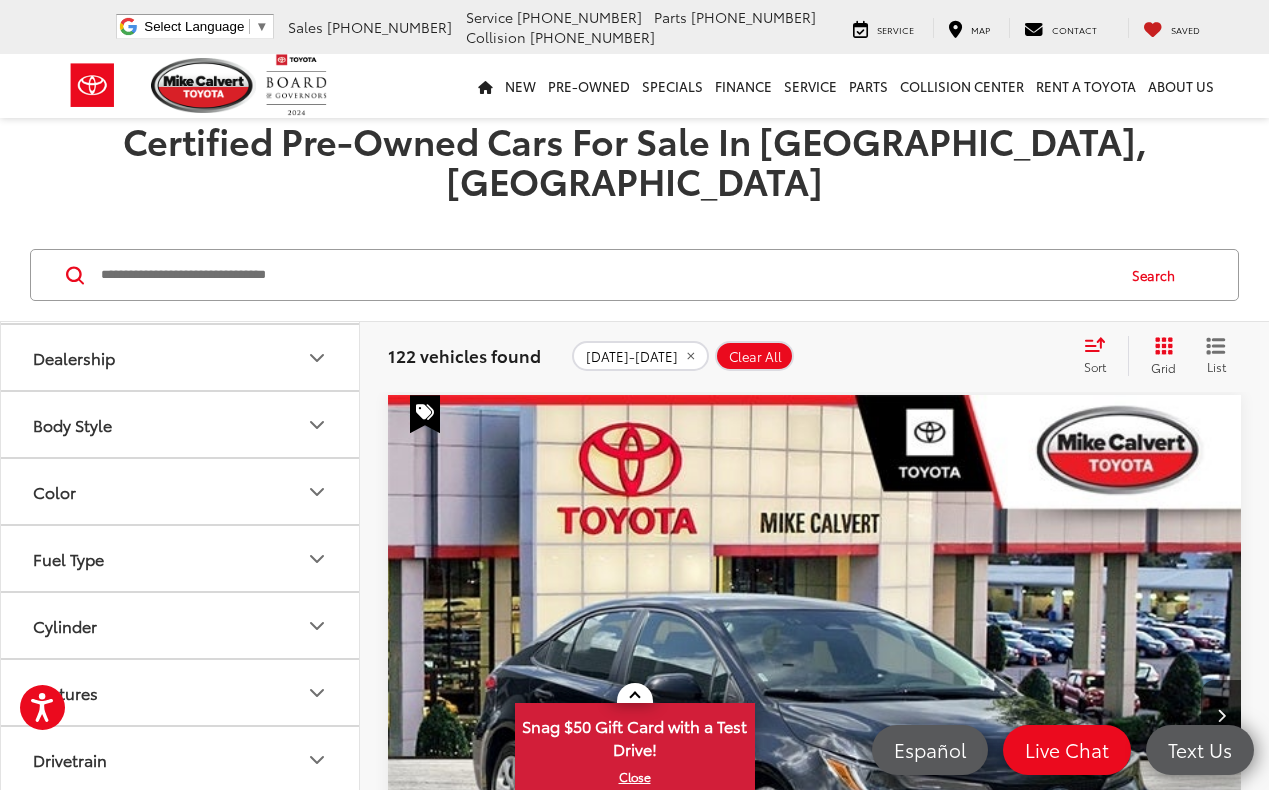 scroll, scrollTop: 393, scrollLeft: 0, axis: vertical 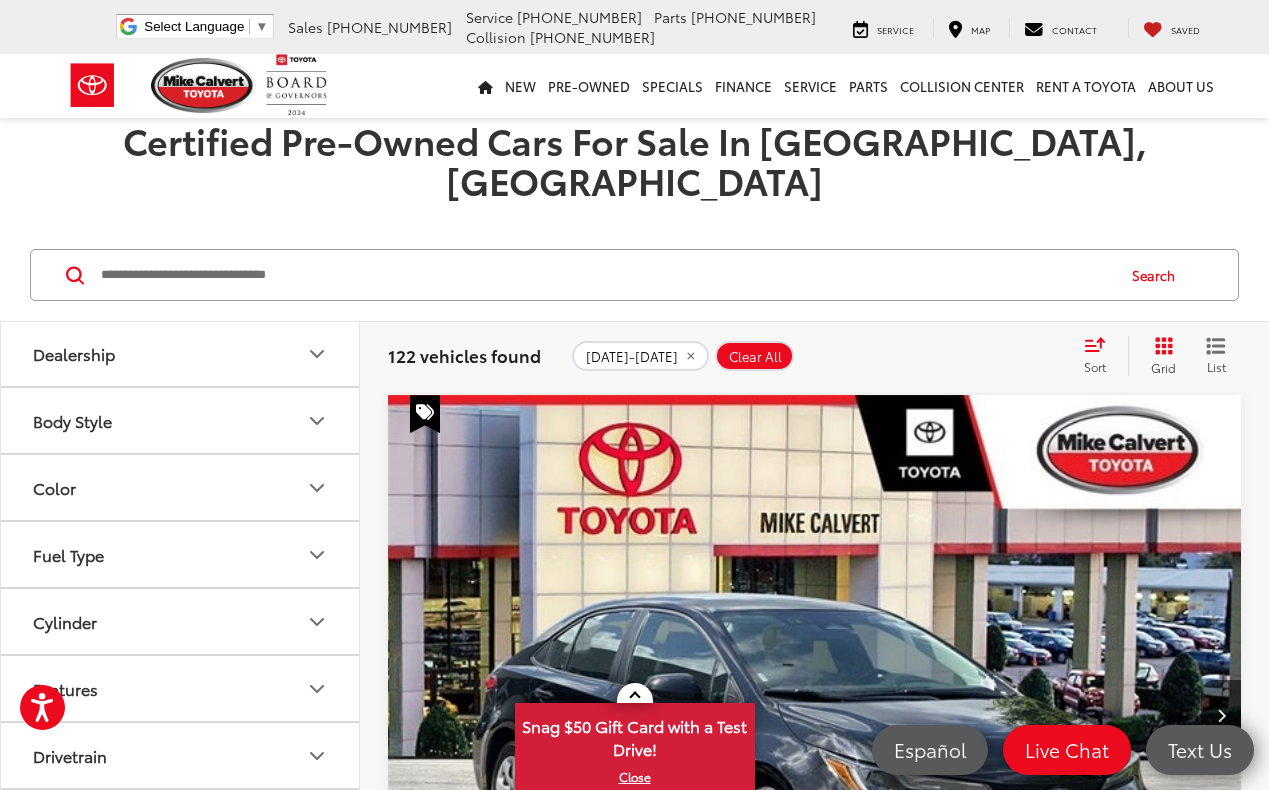 click on "Body Style" at bounding box center (181, 420) 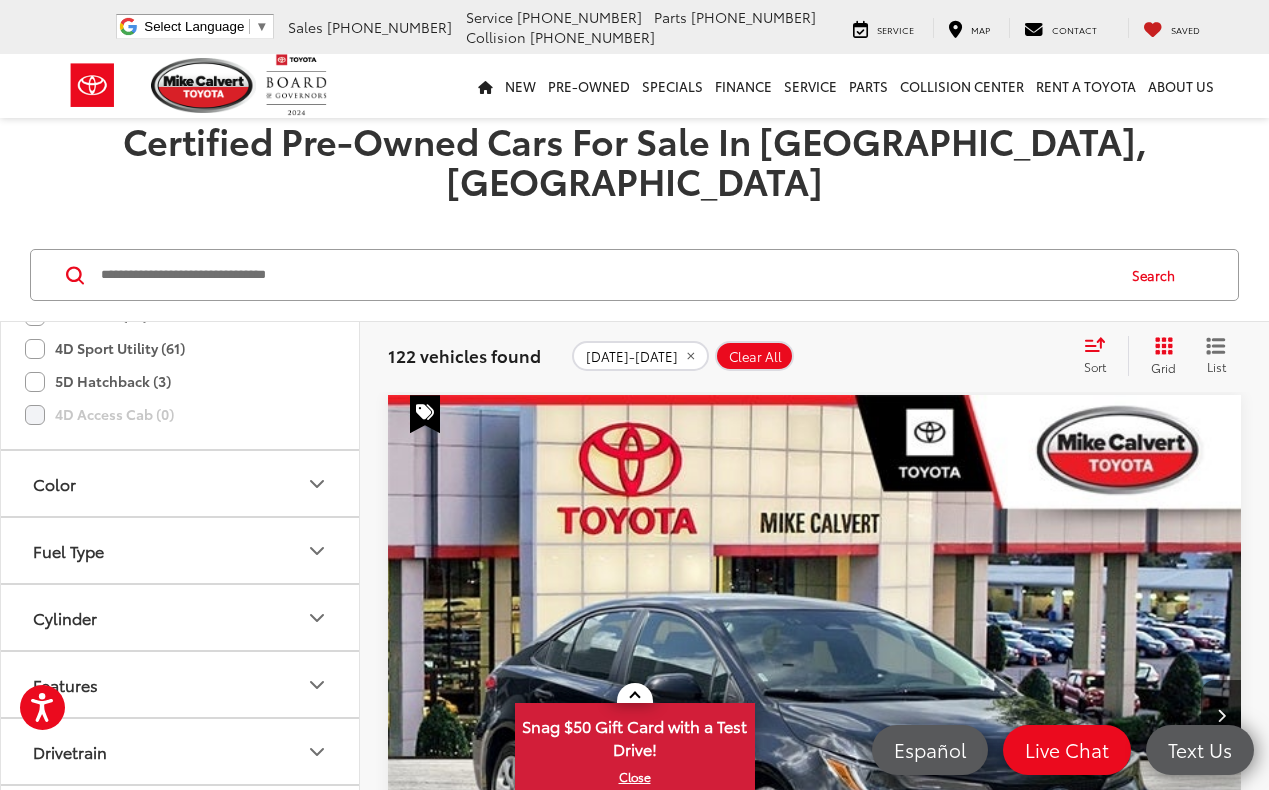 scroll, scrollTop: 671, scrollLeft: 0, axis: vertical 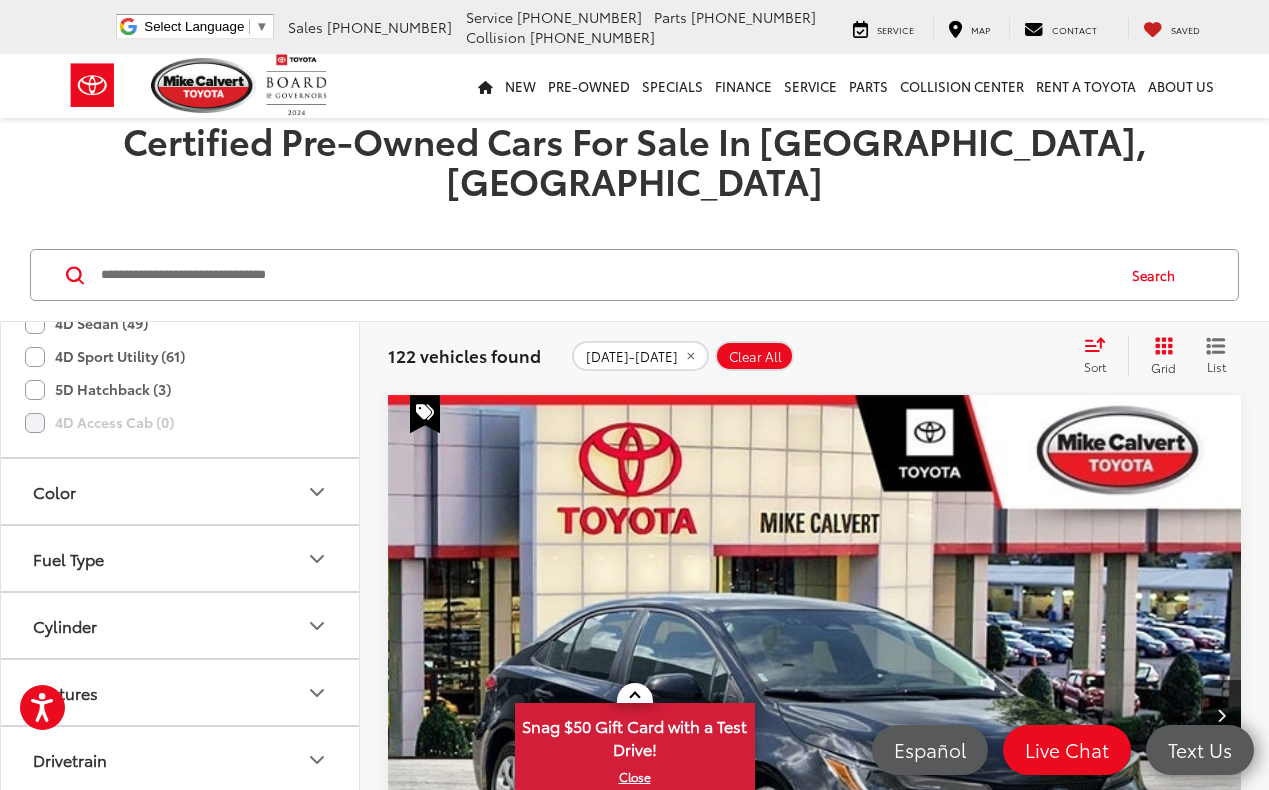 click on "Color" at bounding box center (181, 491) 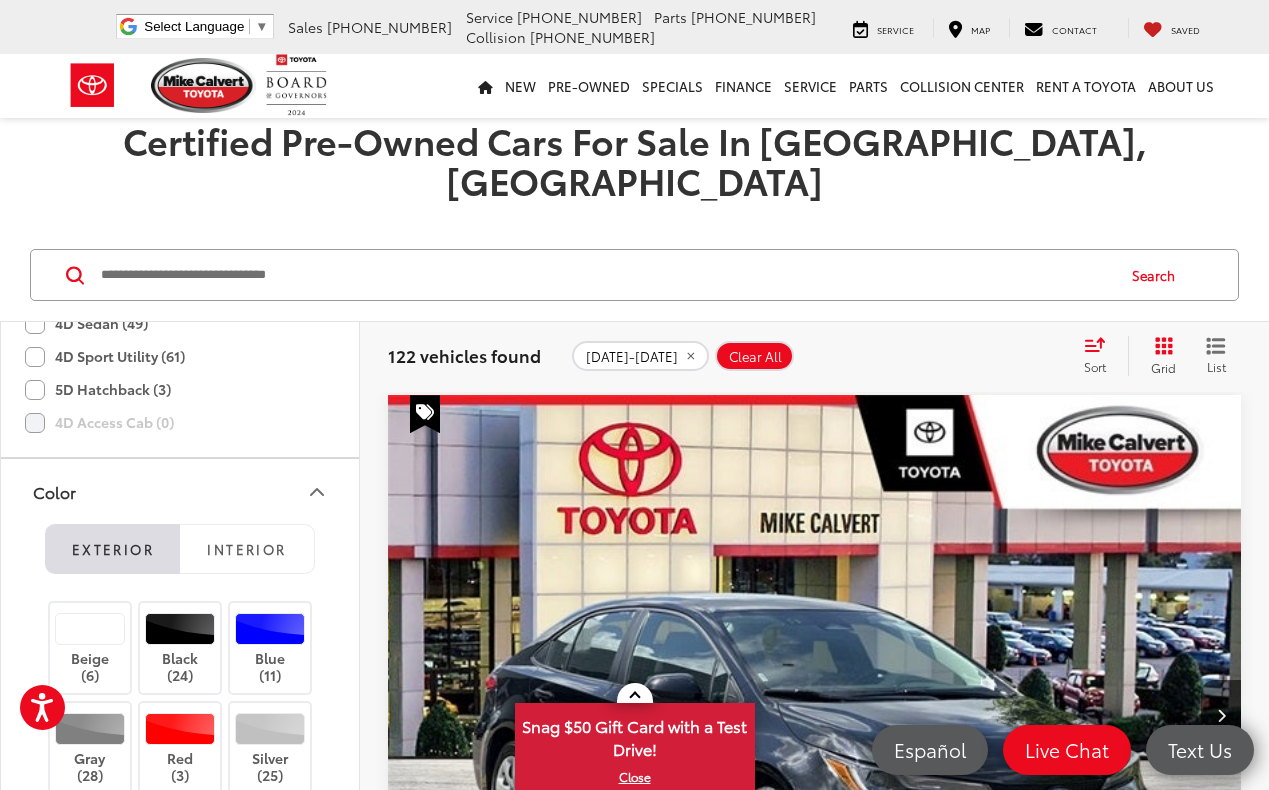 click on "Color" at bounding box center [181, 491] 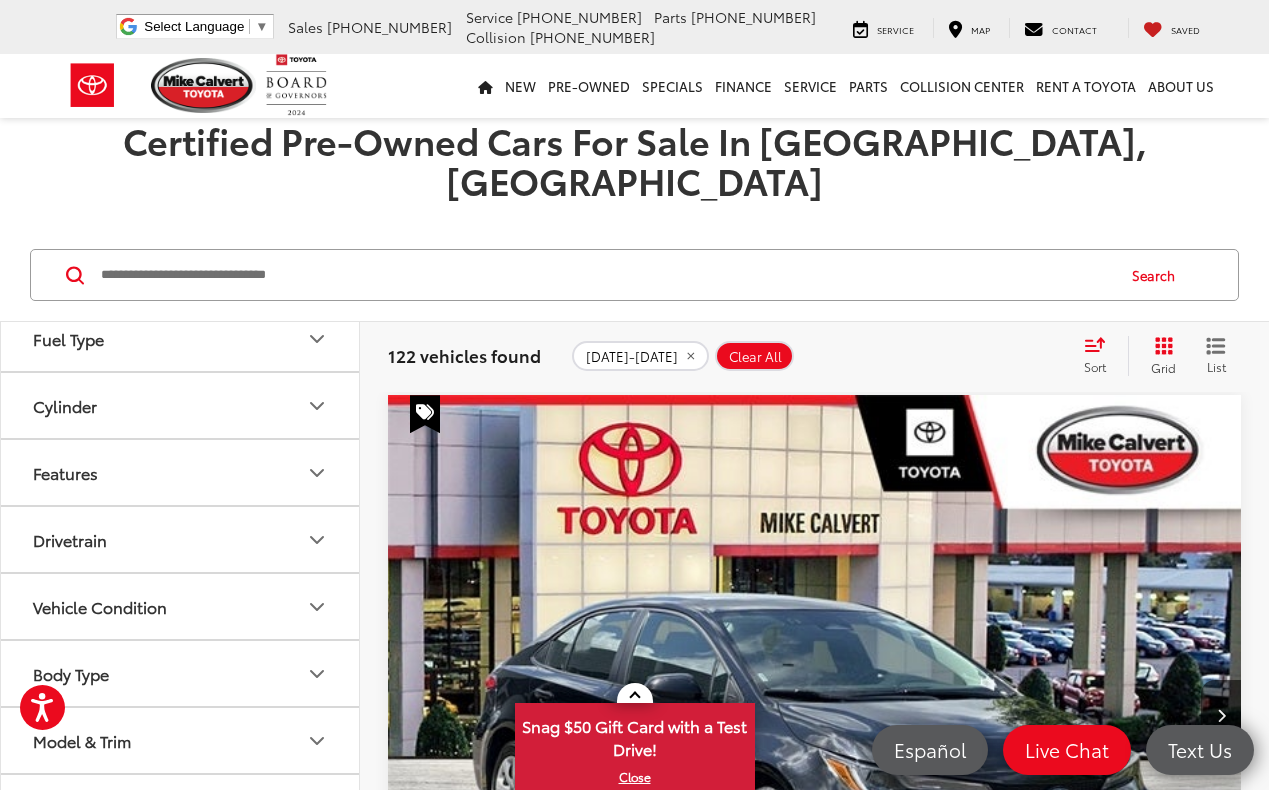 scroll, scrollTop: 908, scrollLeft: 0, axis: vertical 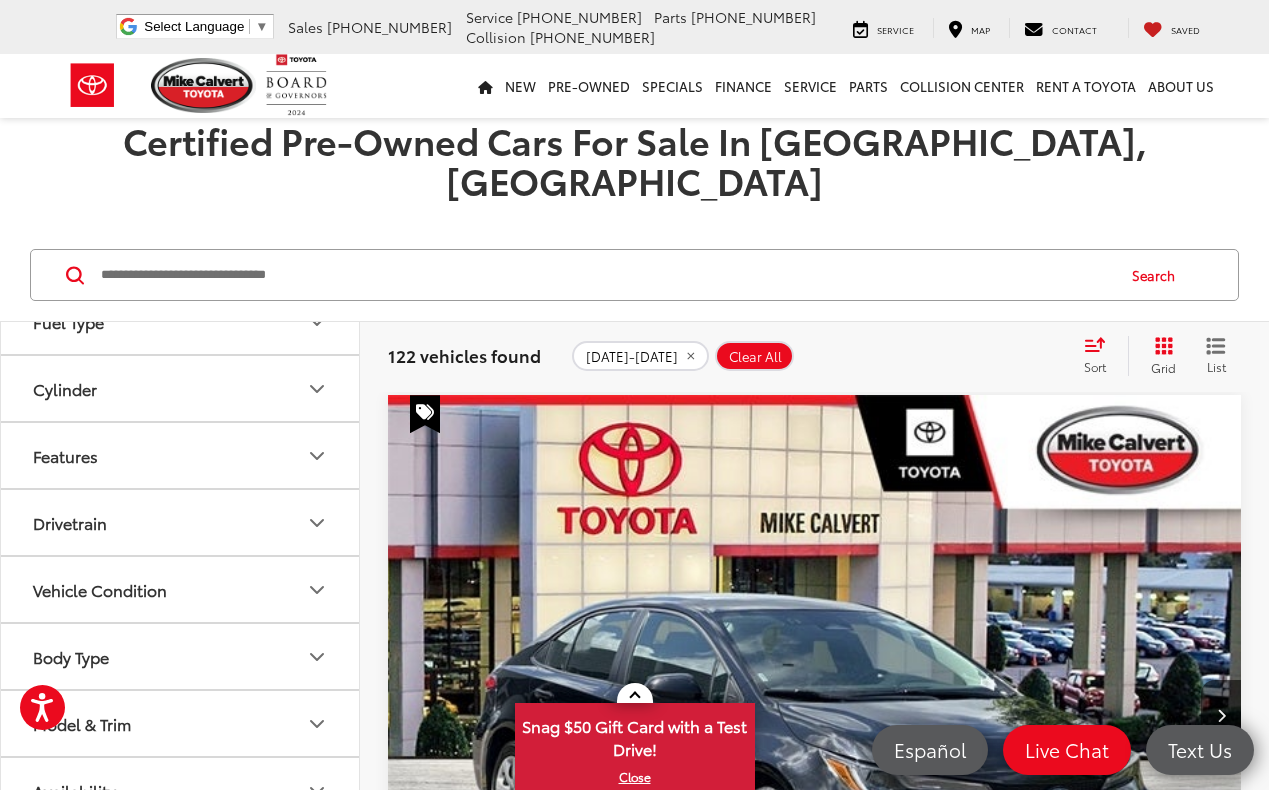 click 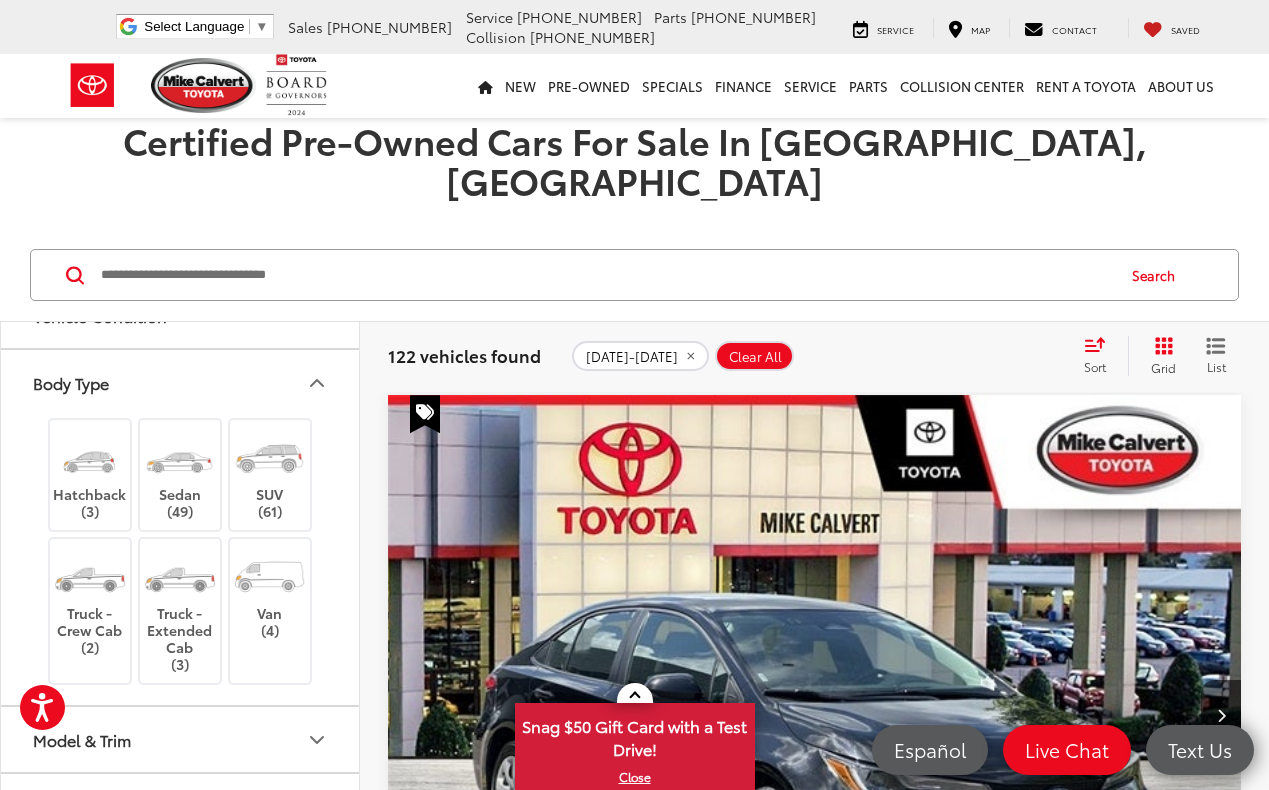 scroll, scrollTop: 1192, scrollLeft: 0, axis: vertical 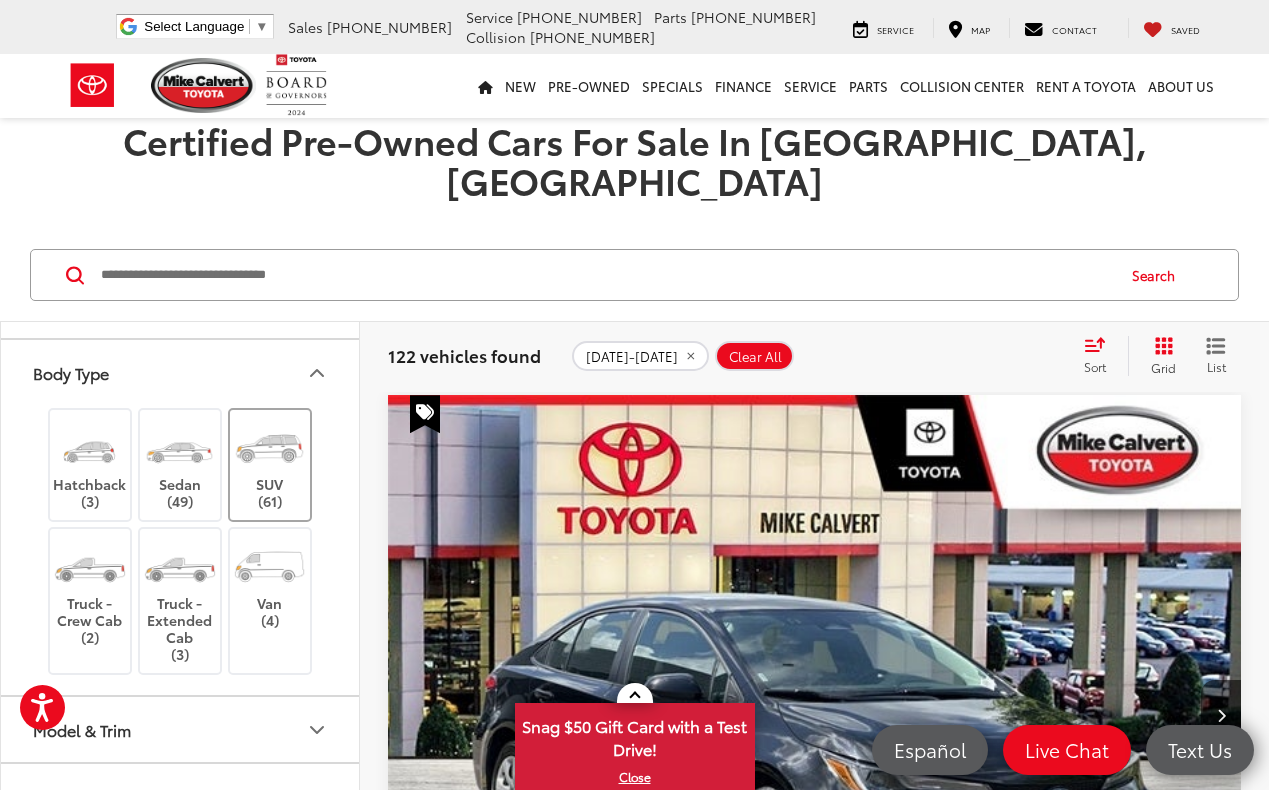 click at bounding box center [269, 448] 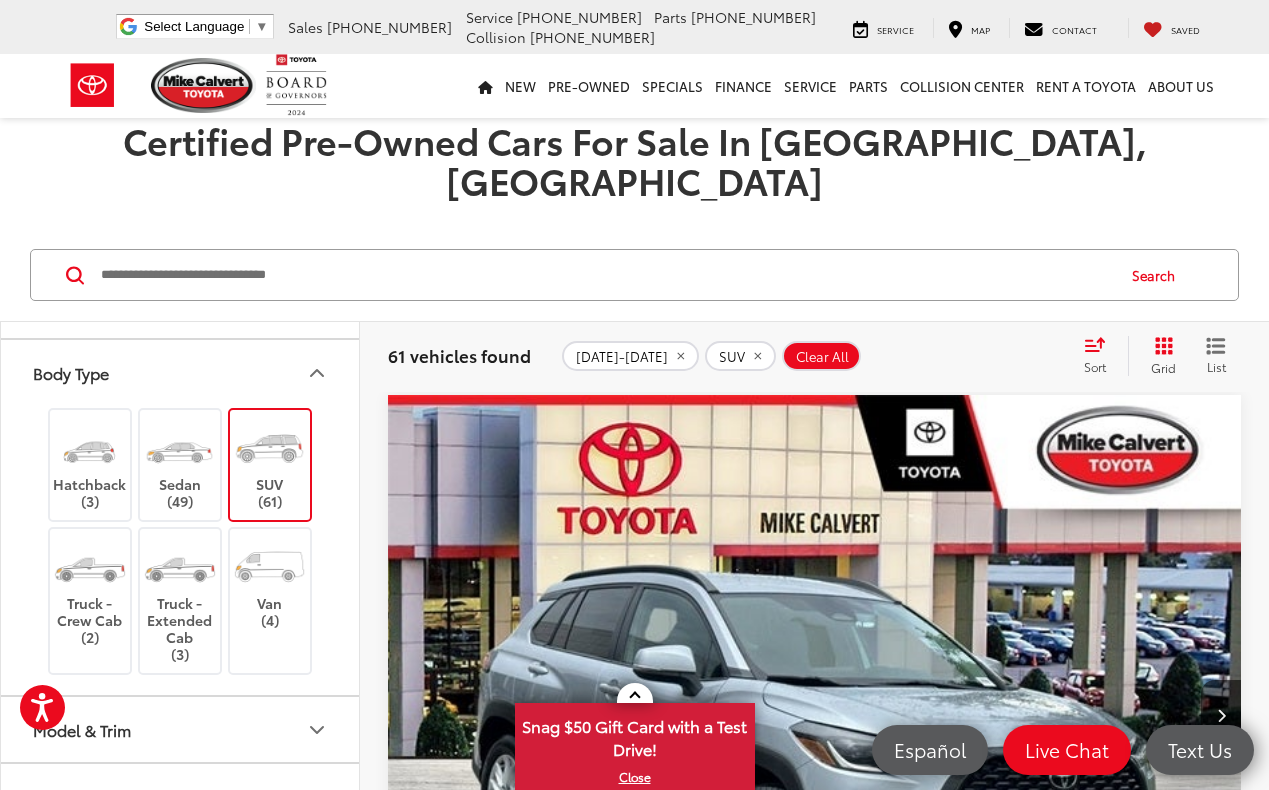 scroll, scrollTop: 1198, scrollLeft: 0, axis: vertical 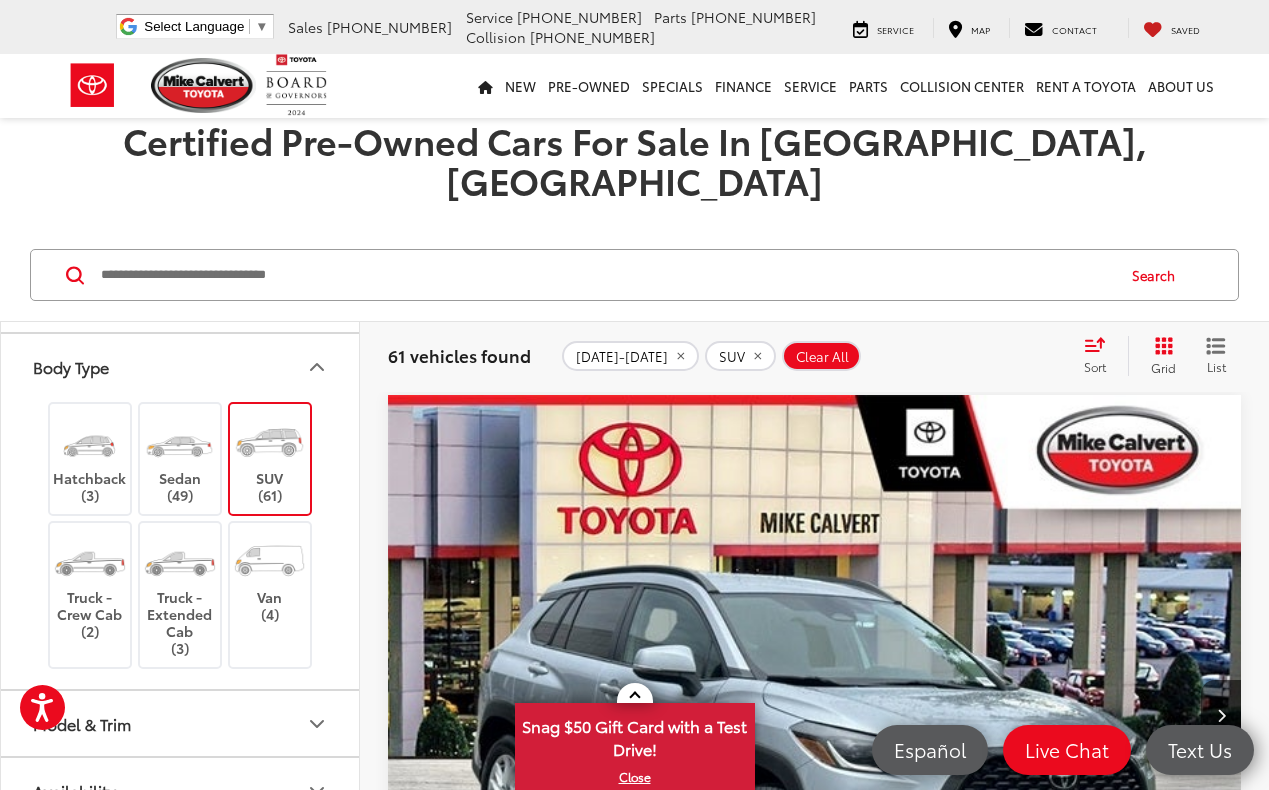 click 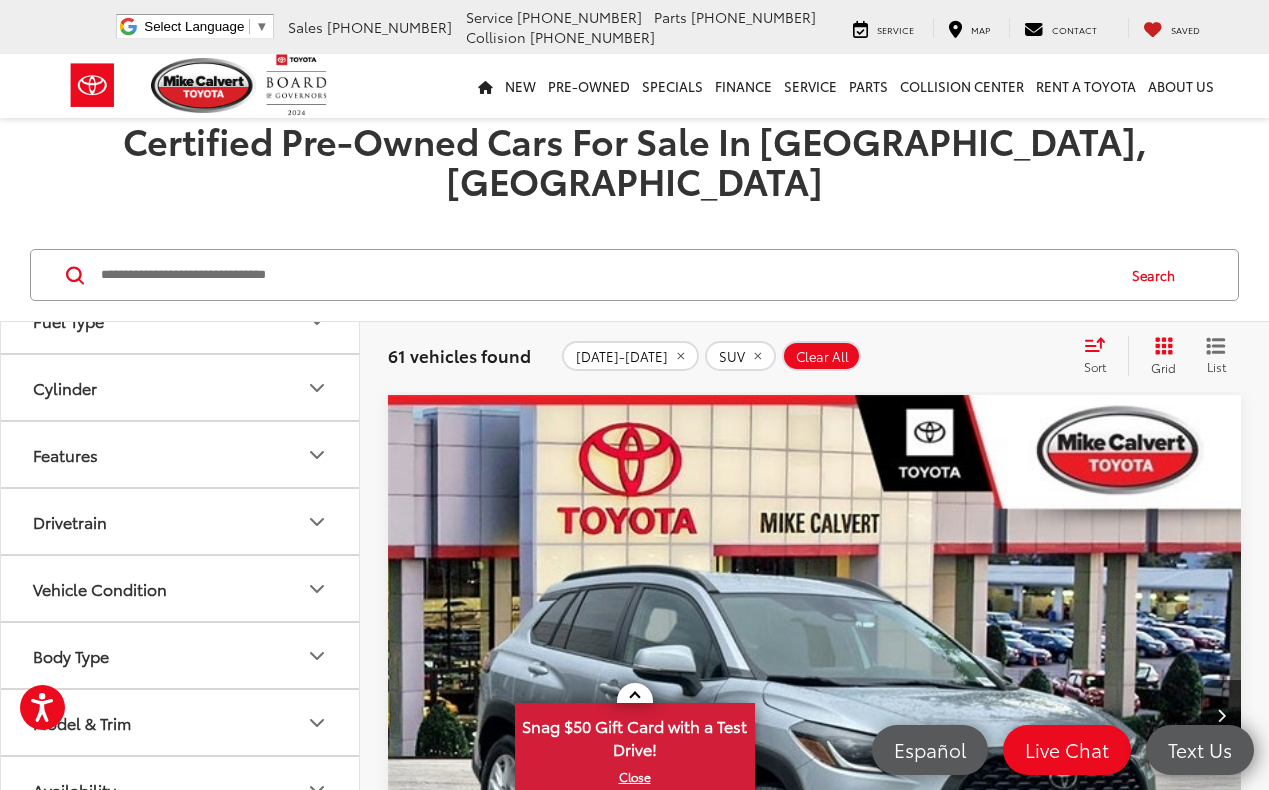 scroll, scrollTop: 908, scrollLeft: 0, axis: vertical 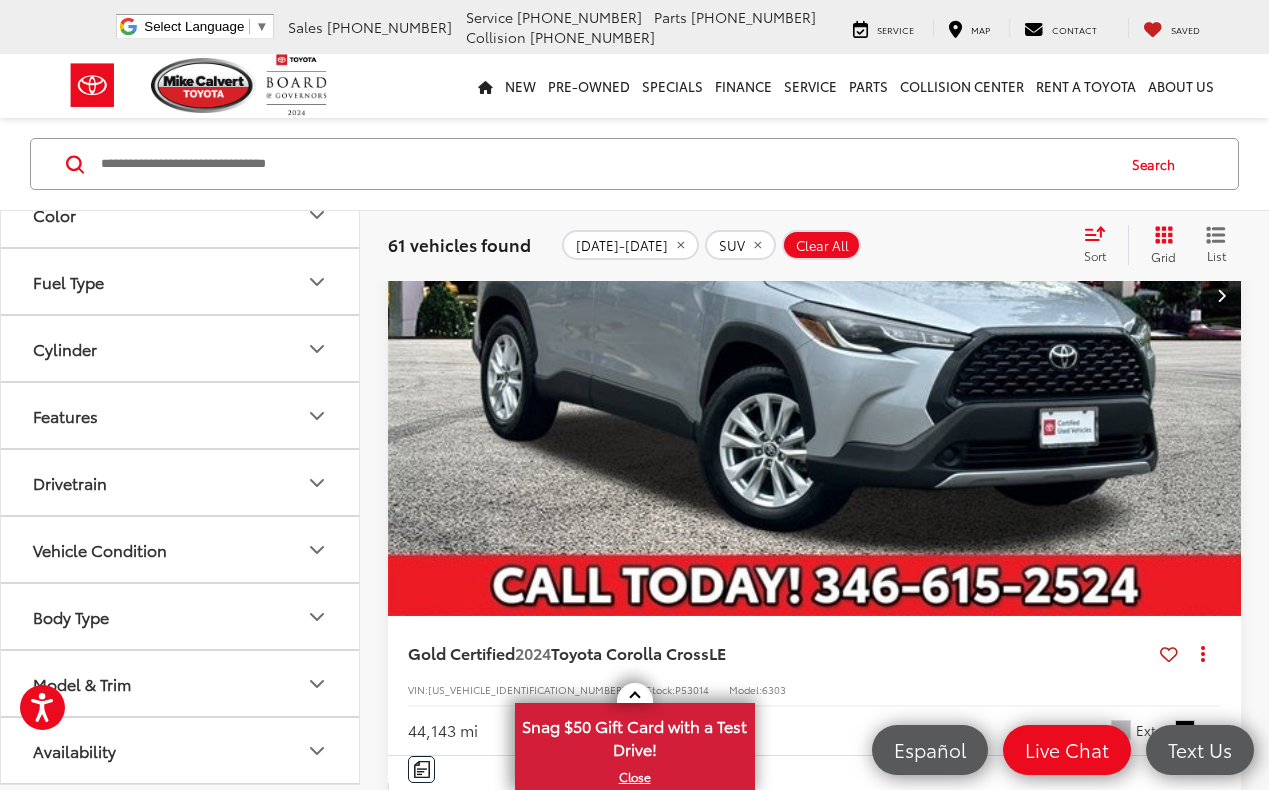 click 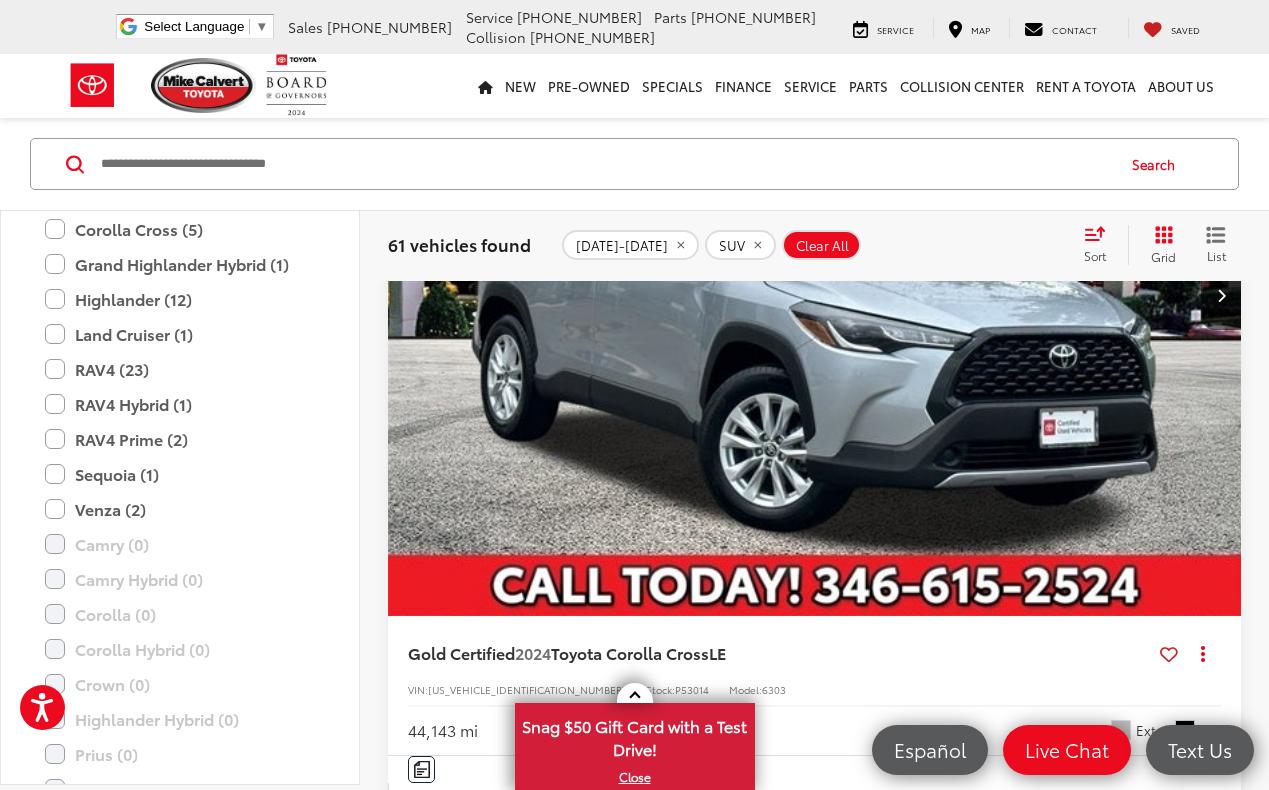 scroll, scrollTop: 1397, scrollLeft: 0, axis: vertical 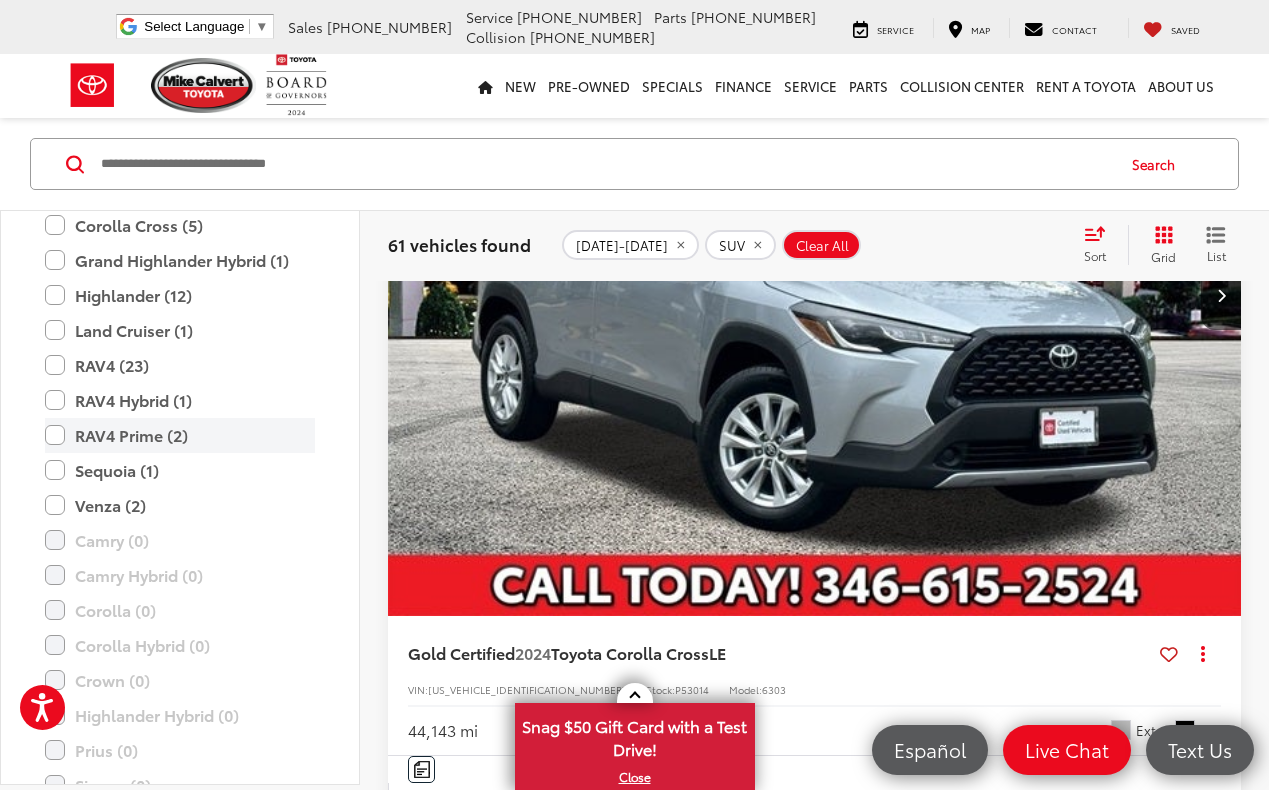 click on "RAV4 Prime (2)" at bounding box center [180, 435] 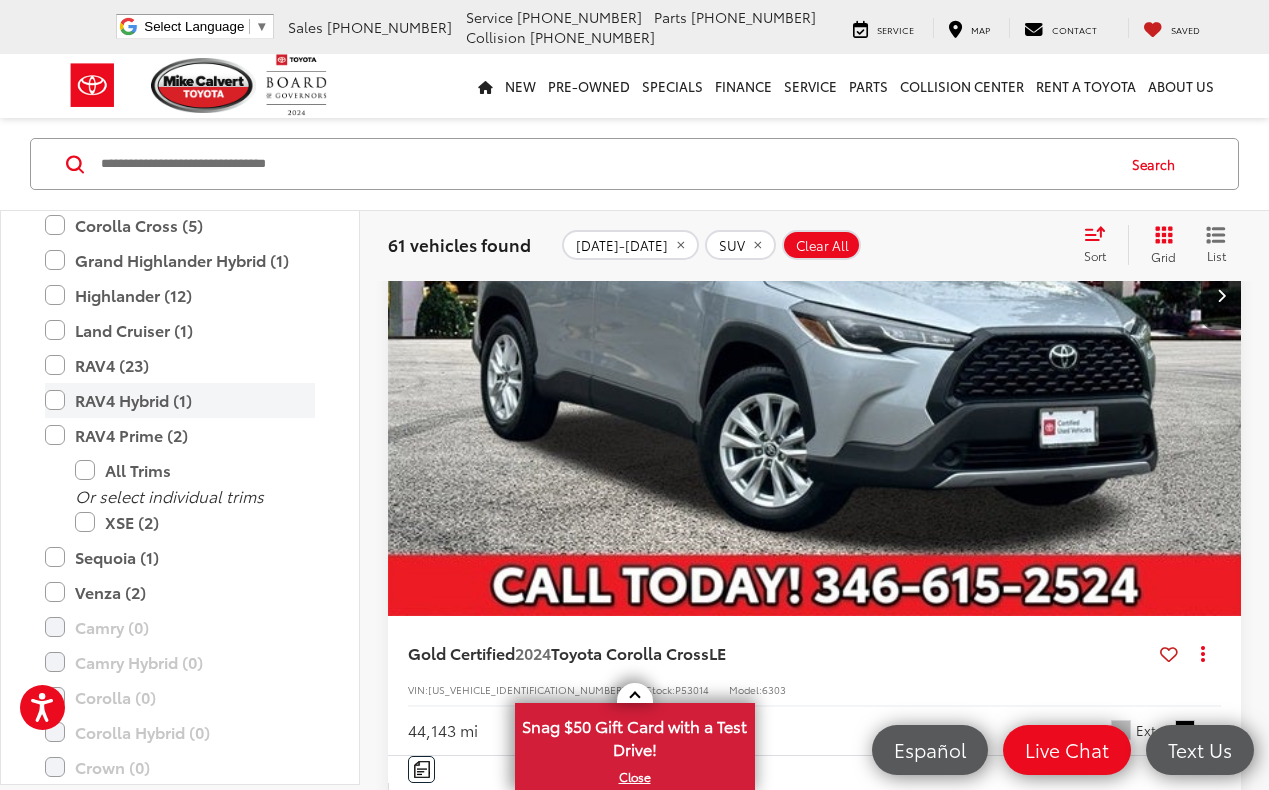 click on "RAV4 Hybrid (1)" at bounding box center (180, 400) 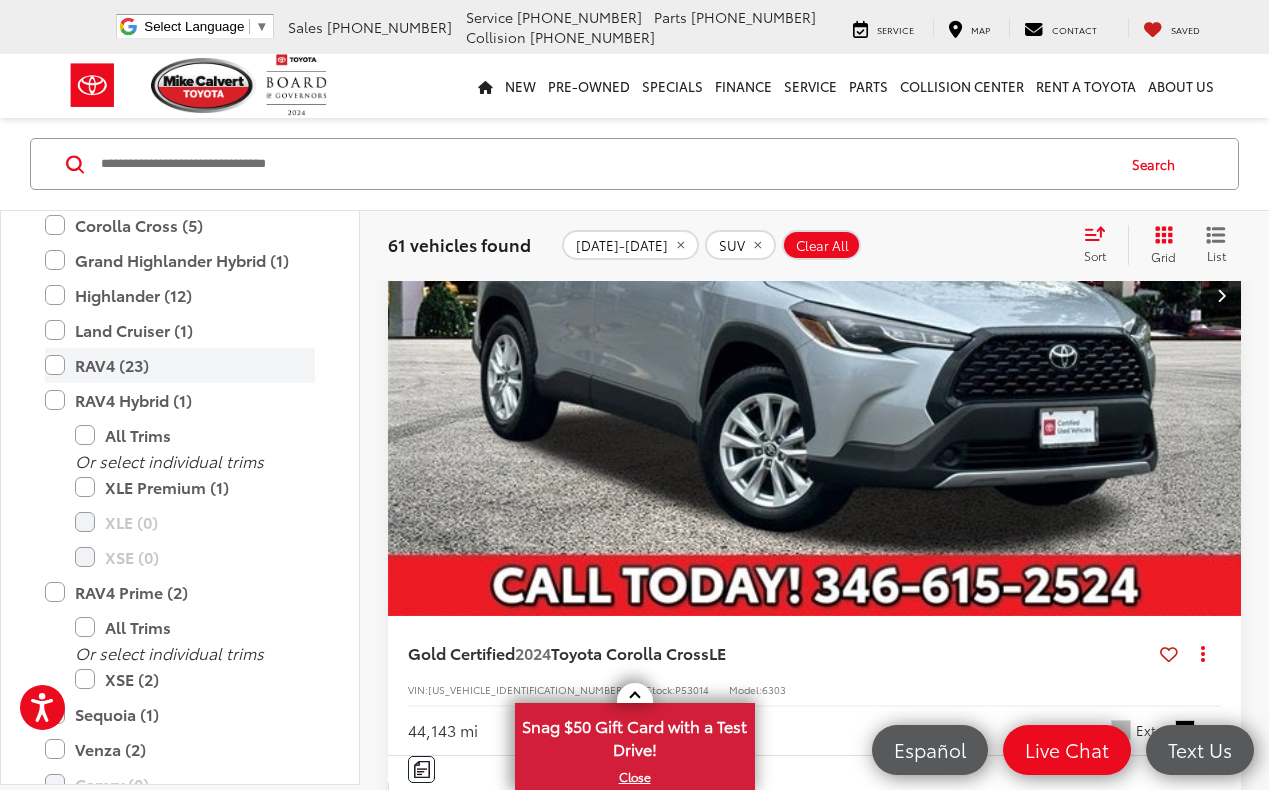 click on "RAV4 (23)" at bounding box center (180, 365) 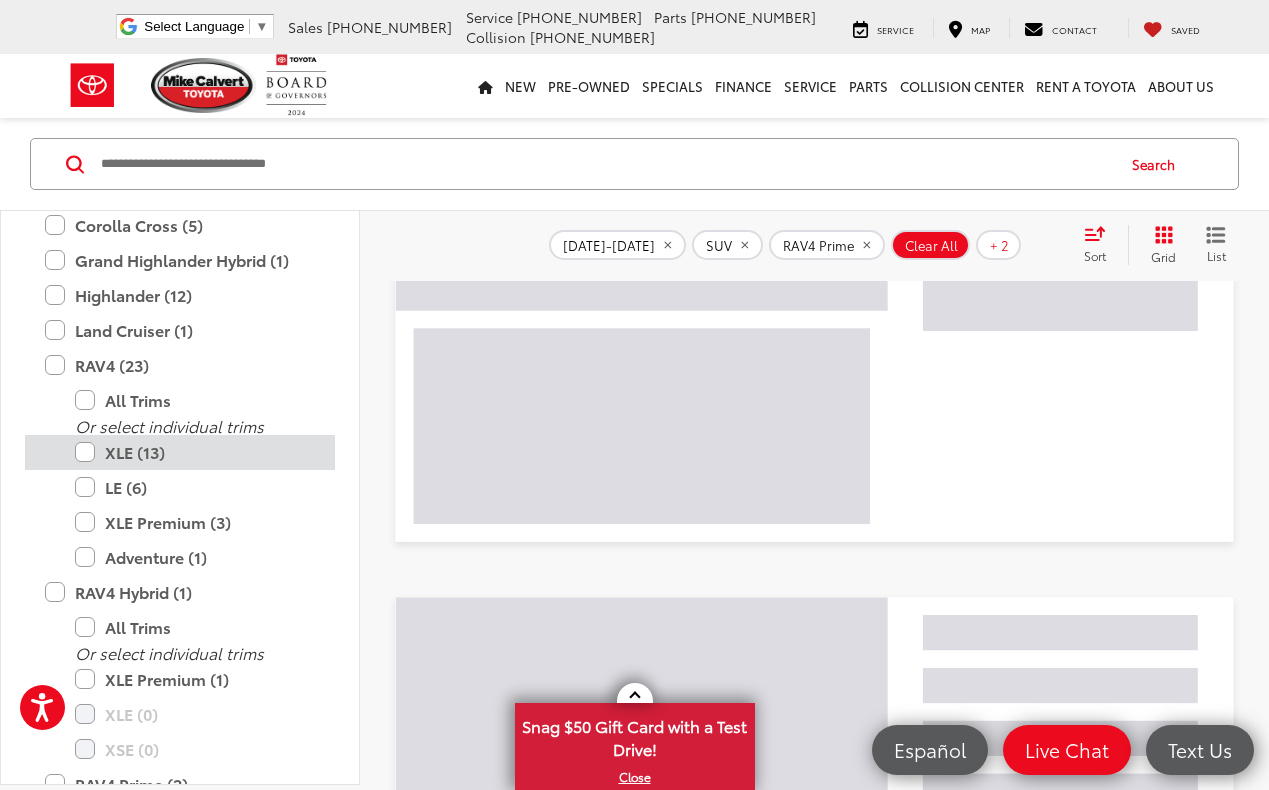 scroll, scrollTop: 72, scrollLeft: 0, axis: vertical 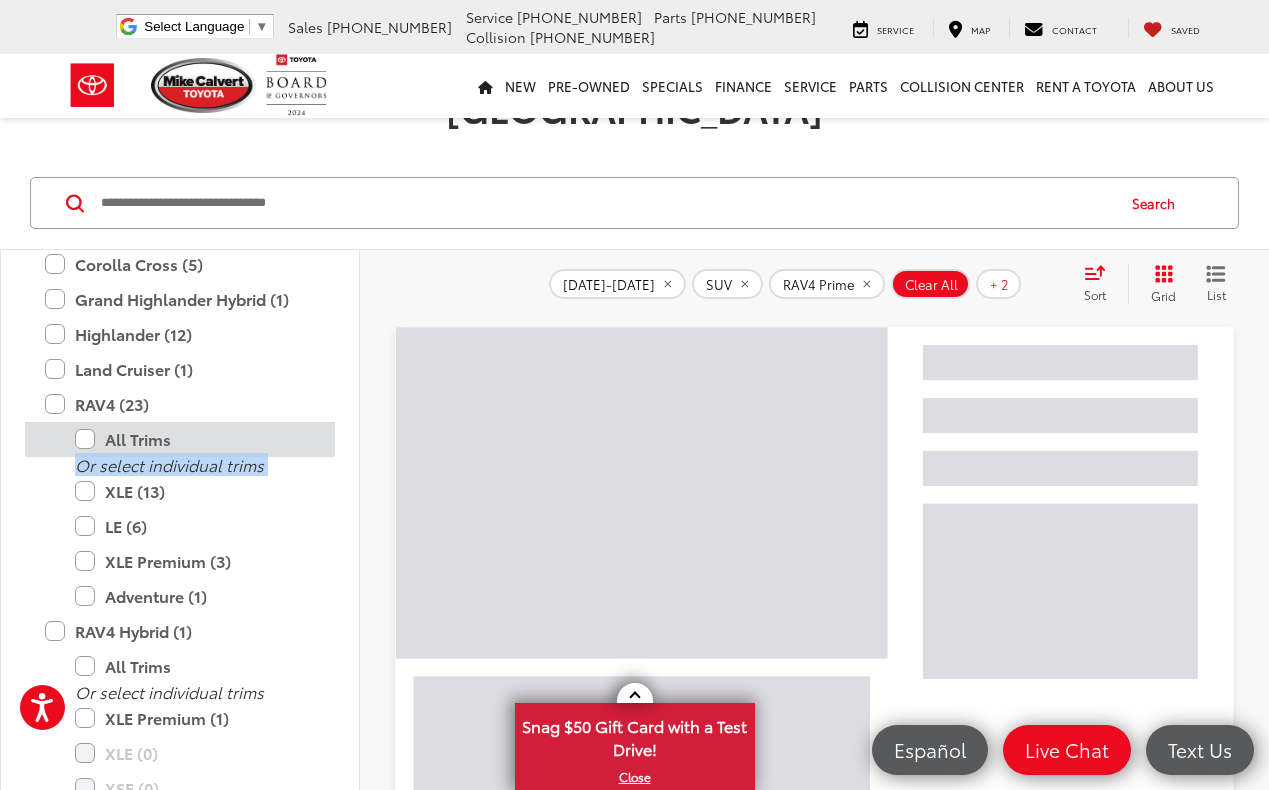 drag, startPoint x: 83, startPoint y: 459, endPoint x: 172, endPoint y: 414, distance: 99.72964 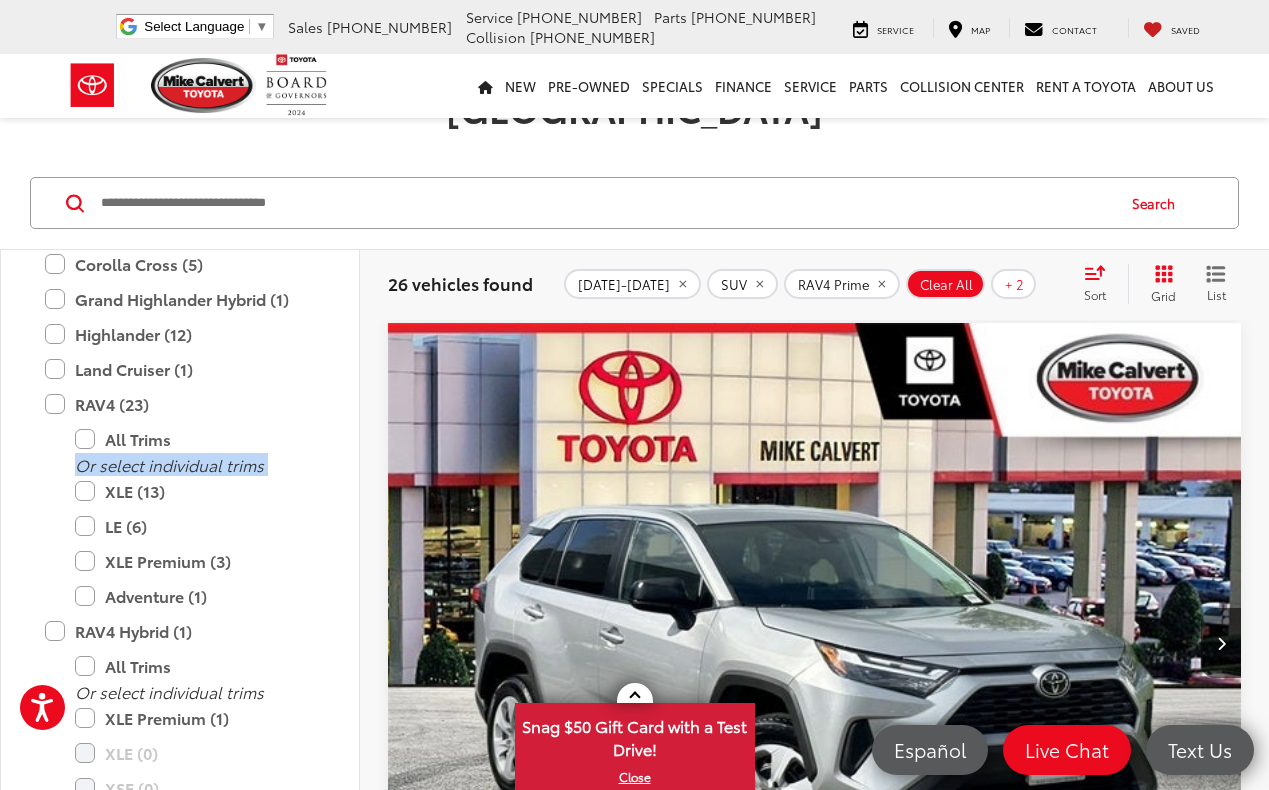 click at bounding box center [606, 203] 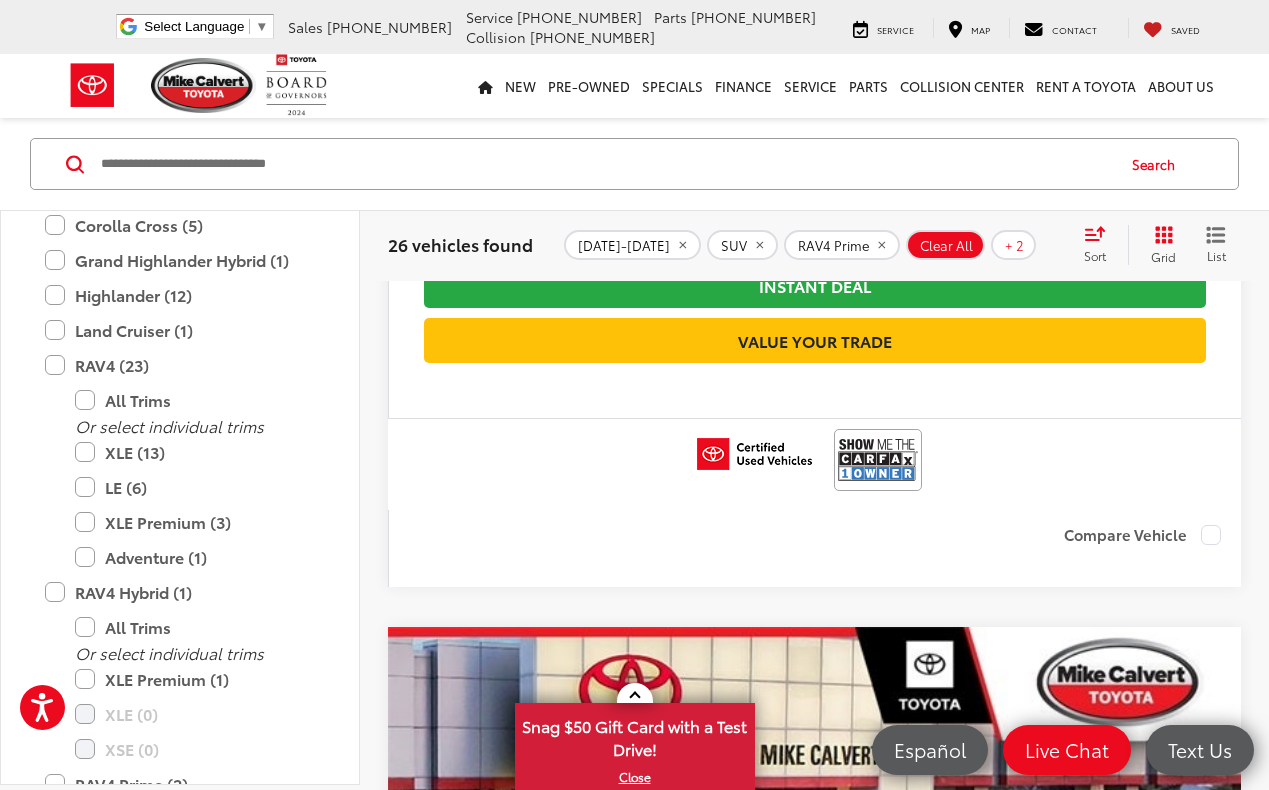 scroll, scrollTop: 1391, scrollLeft: 0, axis: vertical 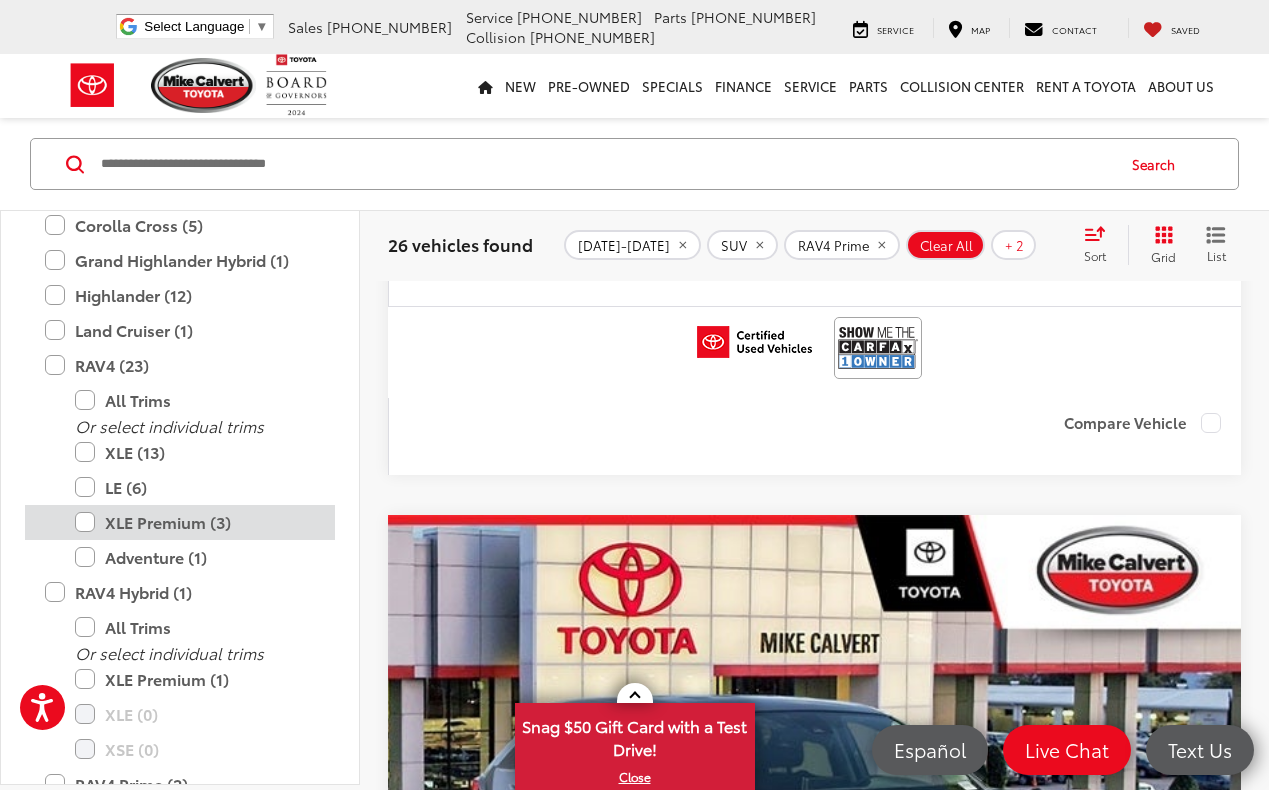 click on "XLE Premium (3)" at bounding box center [195, 522] 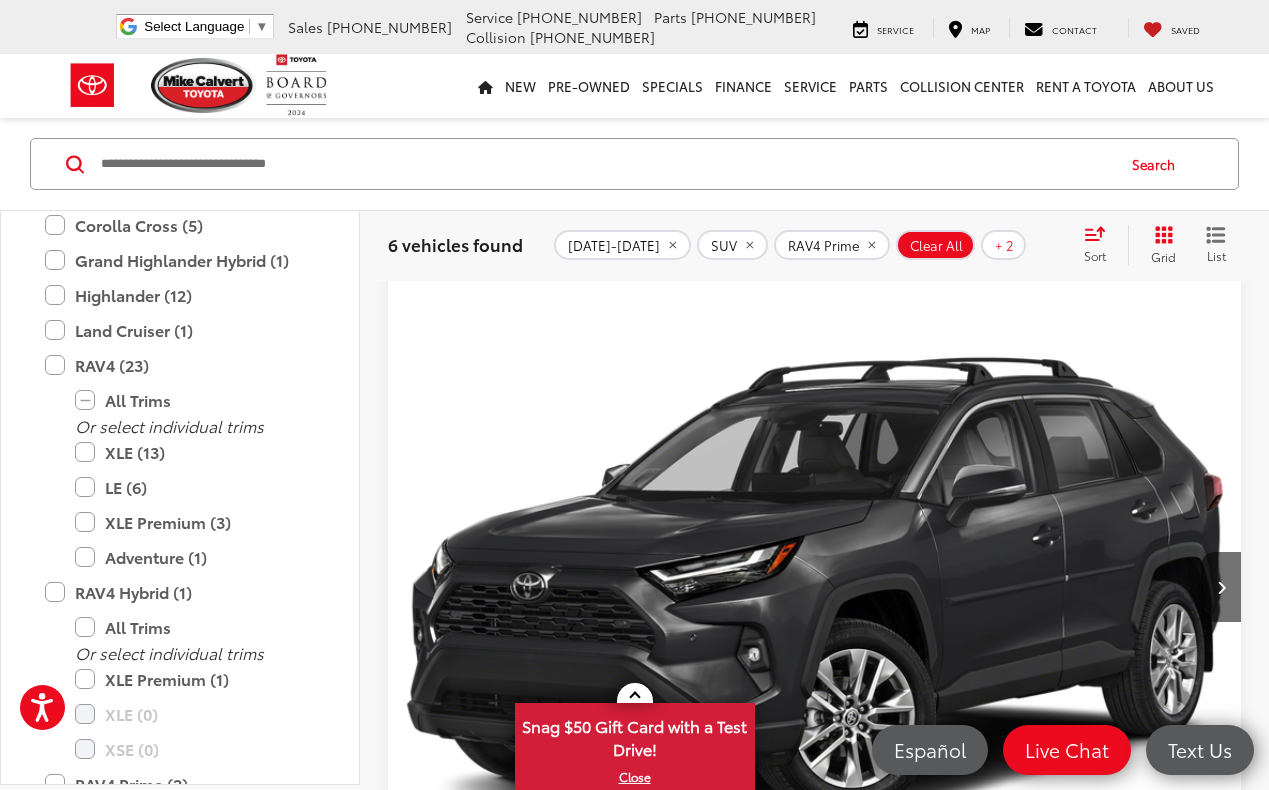 scroll, scrollTop: 115, scrollLeft: 0, axis: vertical 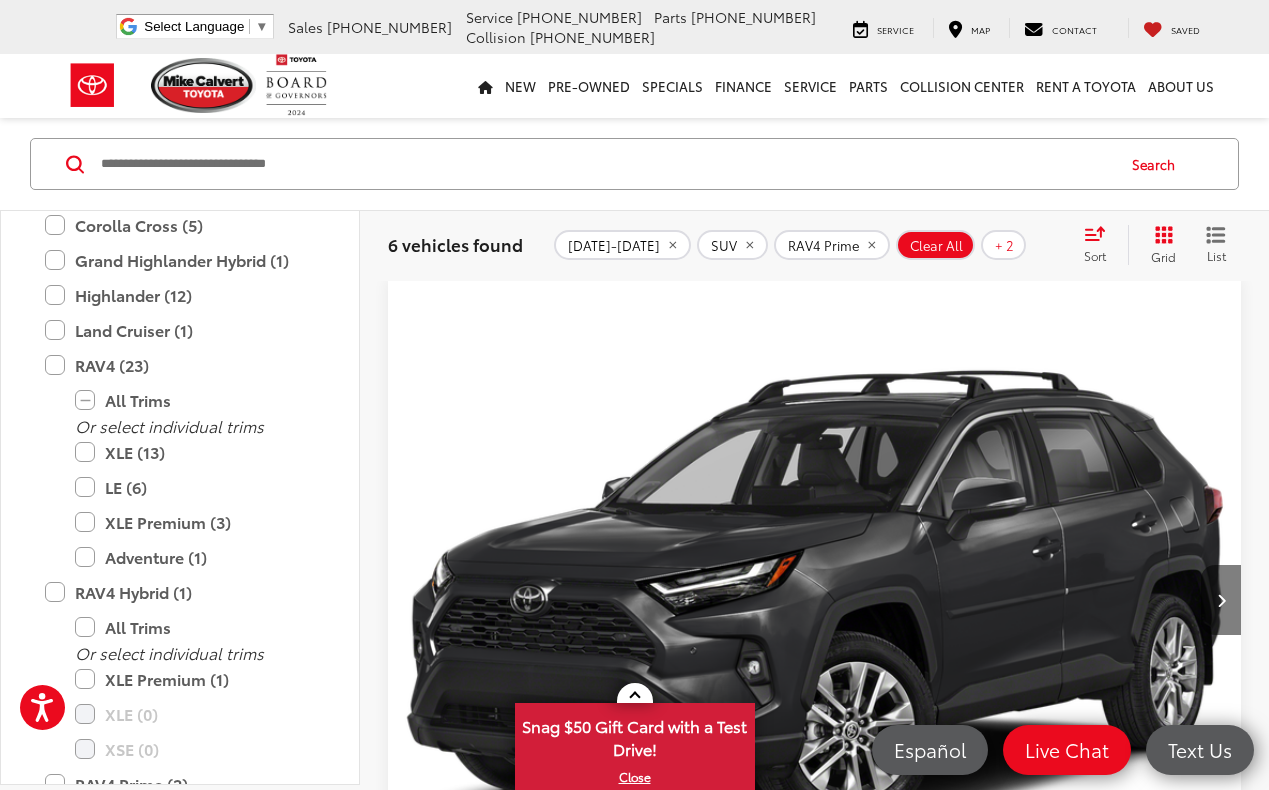 click at bounding box center [1221, 600] 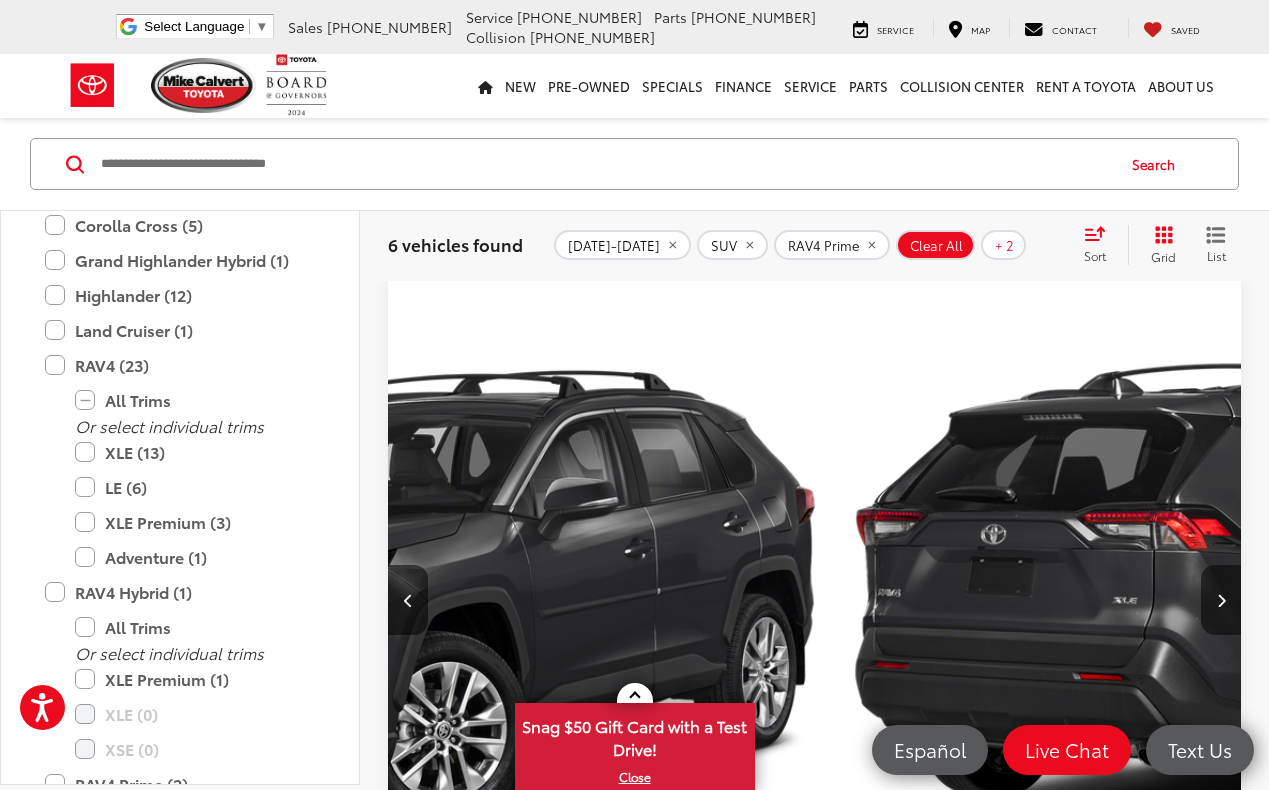 scroll, scrollTop: 0, scrollLeft: 466, axis: horizontal 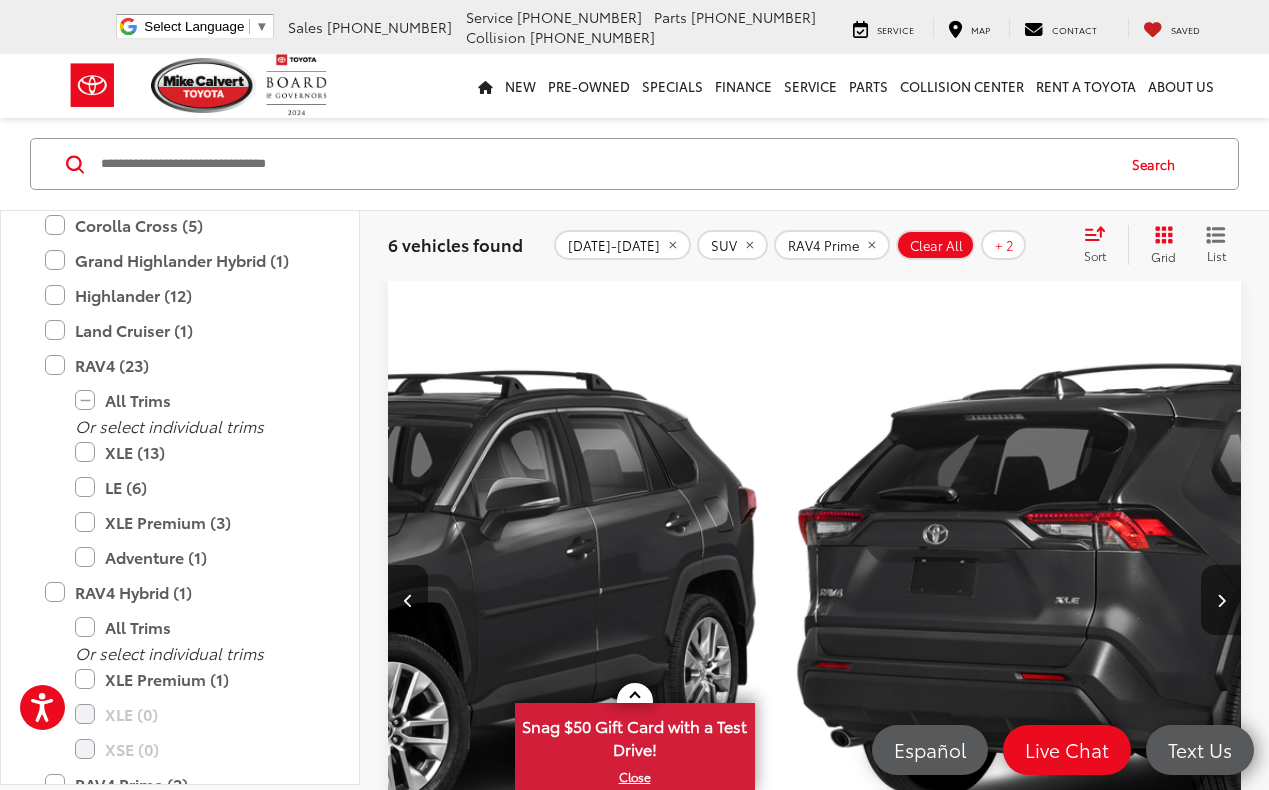 click at bounding box center (1221, 600) 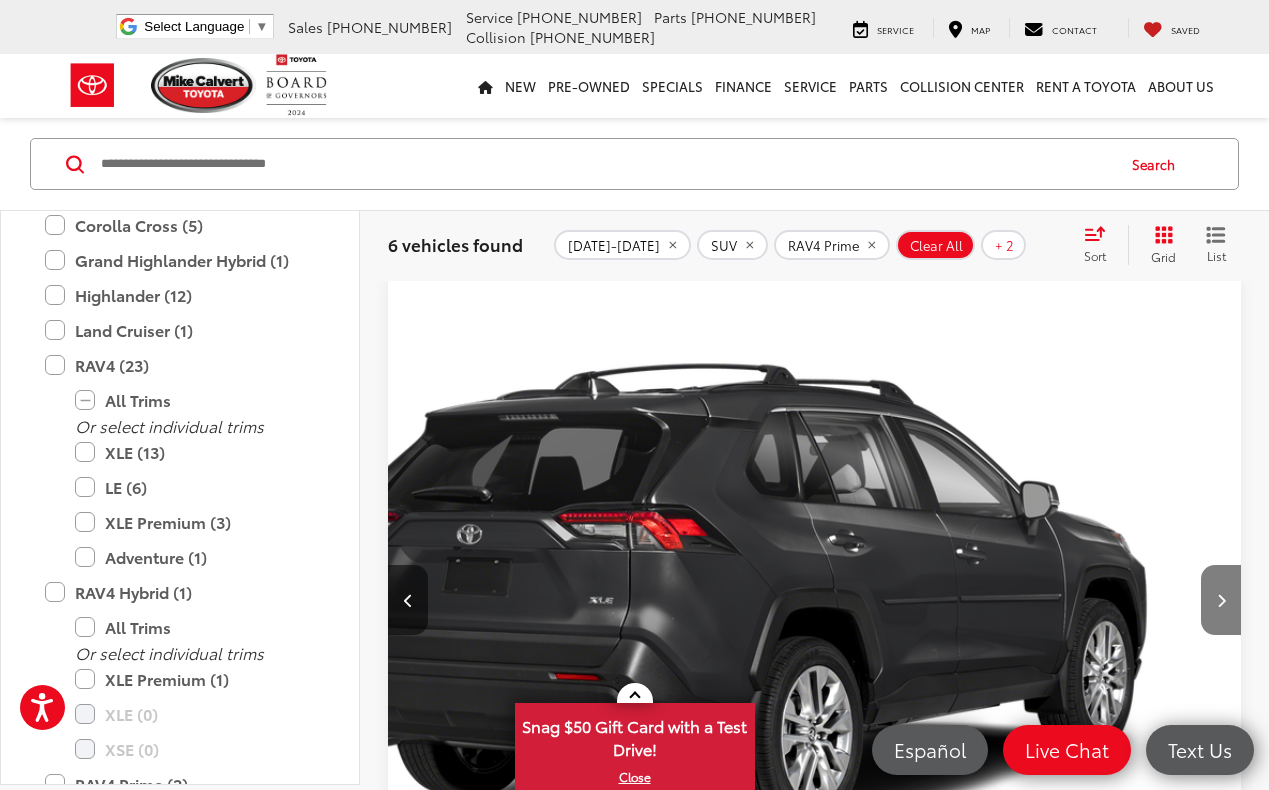 click at bounding box center (1221, 600) 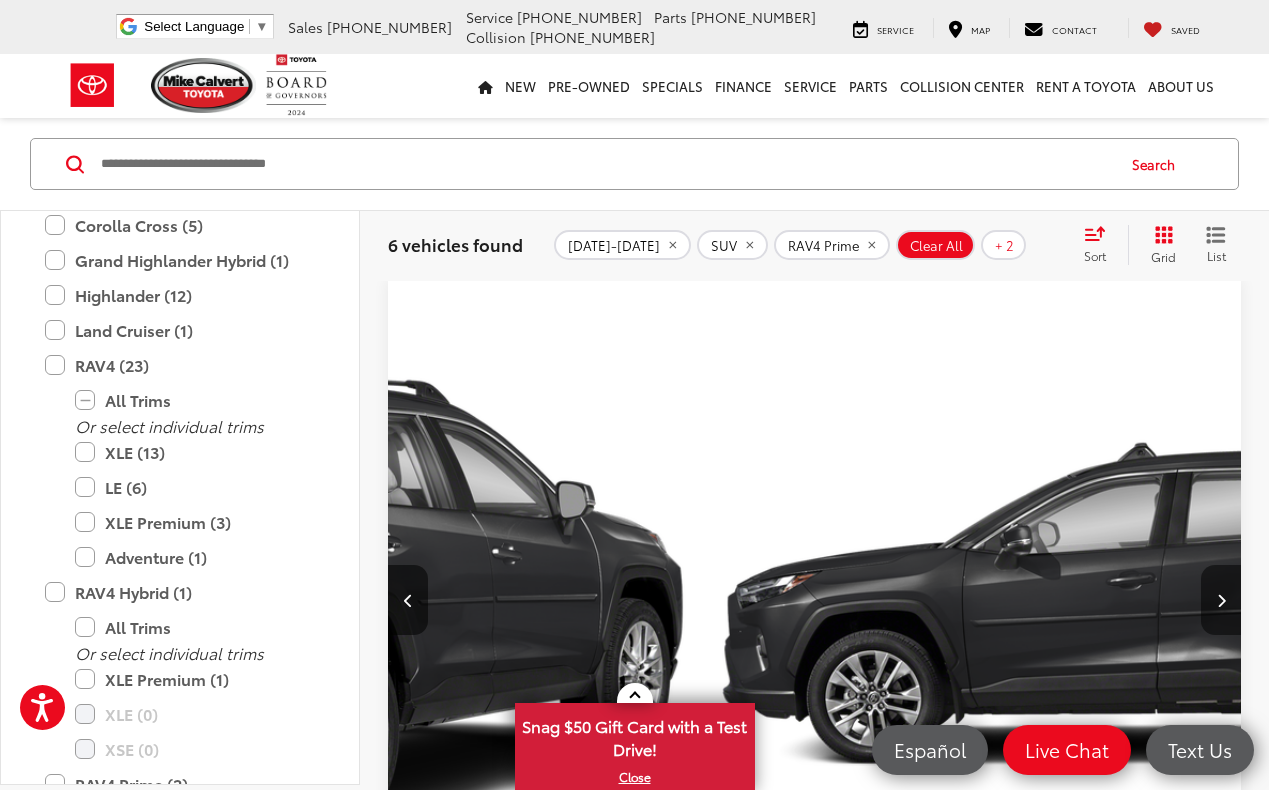 scroll, scrollTop: 0, scrollLeft: 1398, axis: horizontal 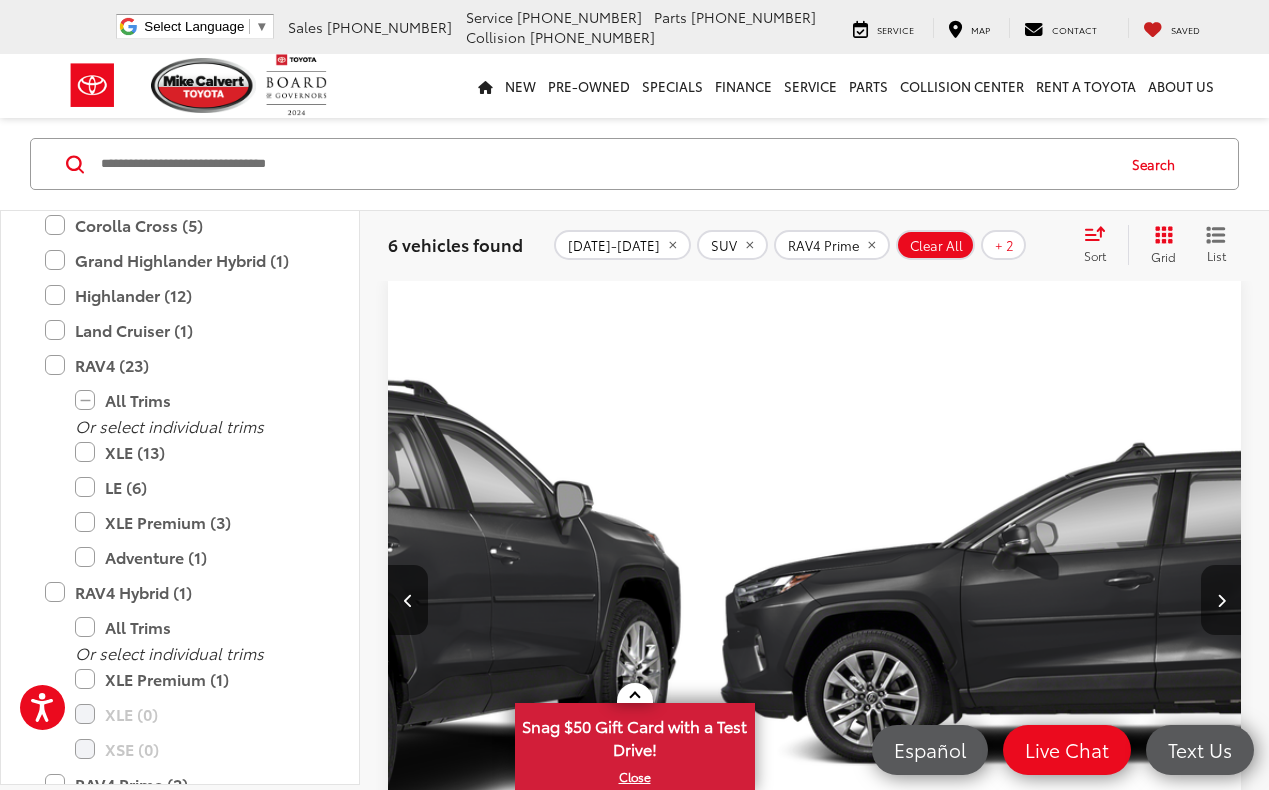 click at bounding box center [1221, 600] 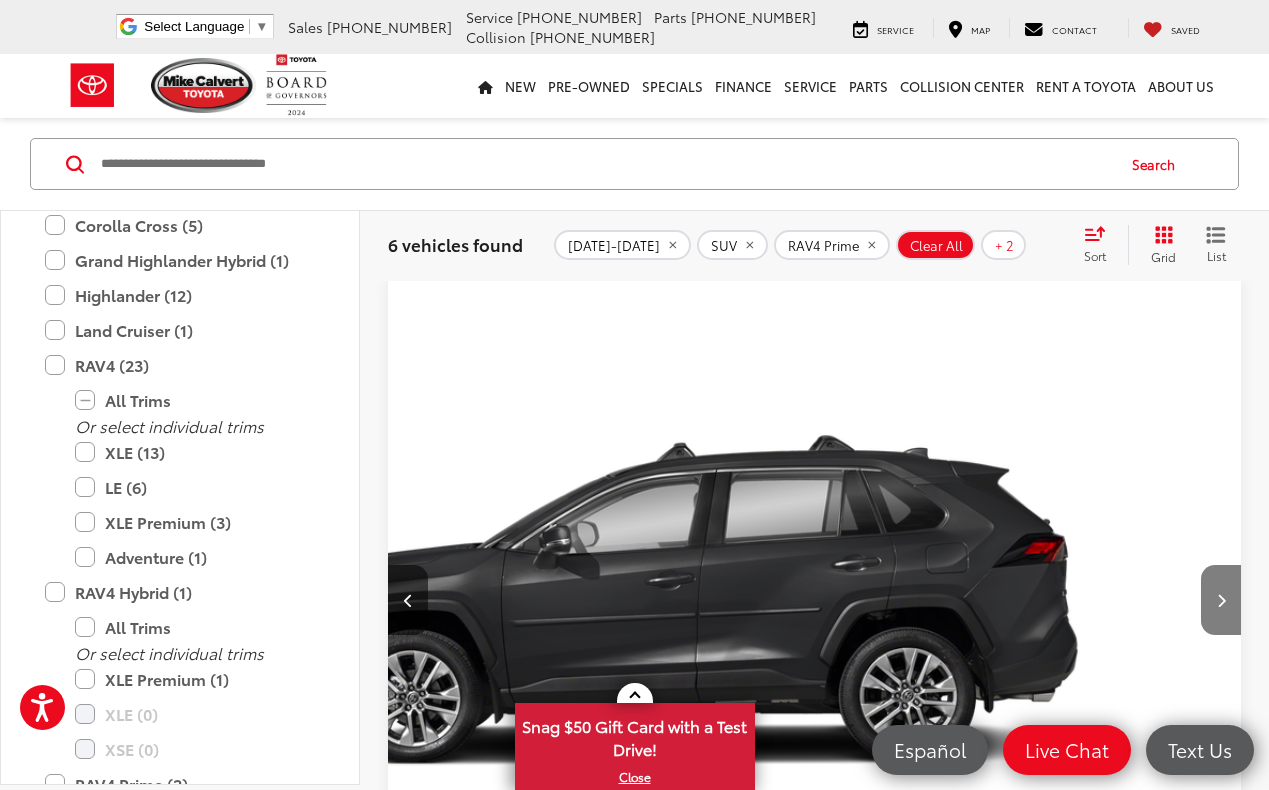 scroll, scrollTop: 0, scrollLeft: 1864, axis: horizontal 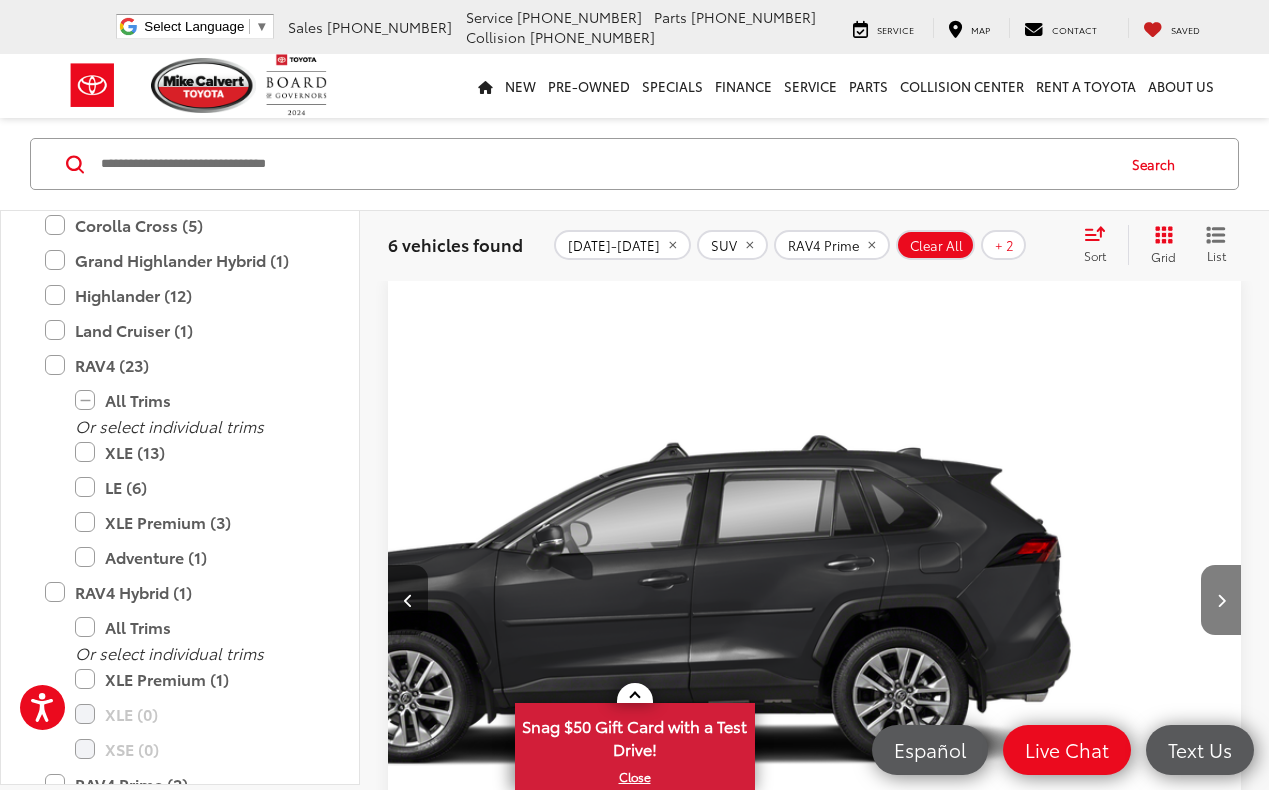 click at bounding box center [1221, 600] 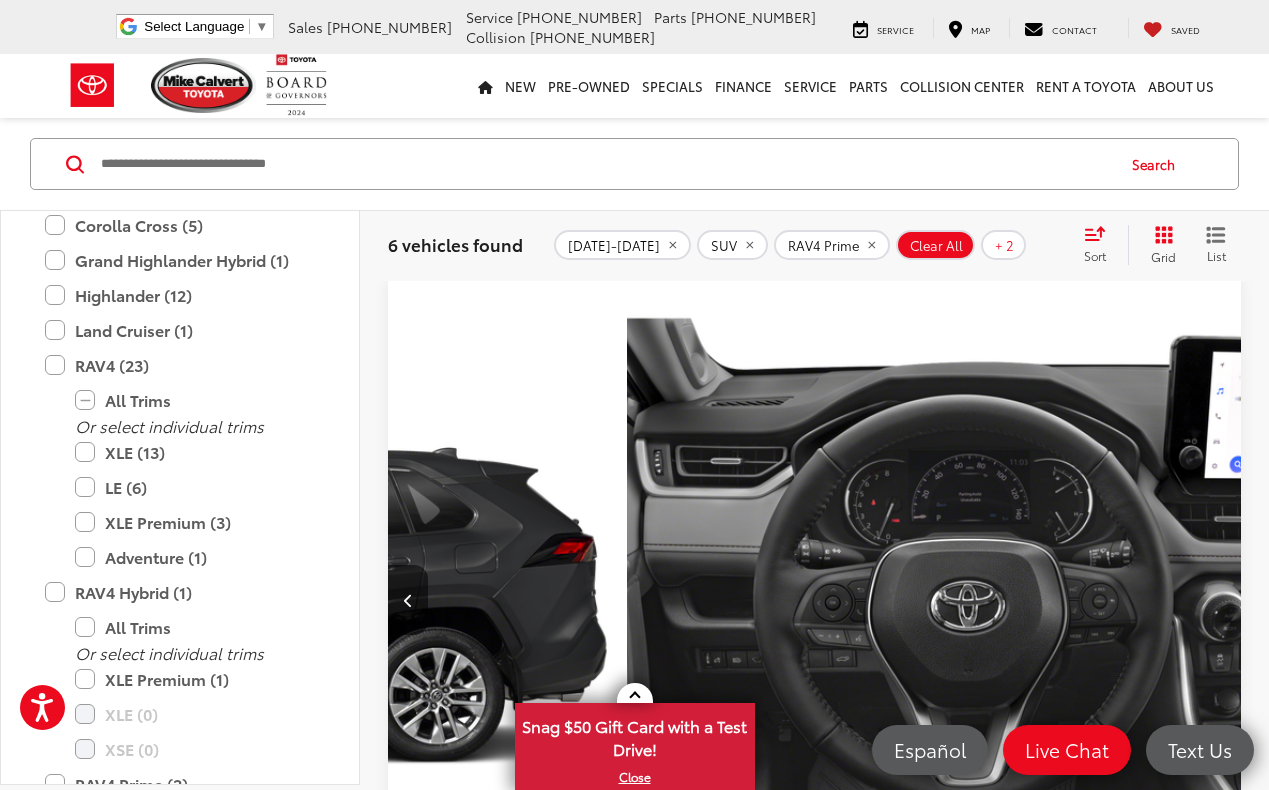 scroll, scrollTop: 0, scrollLeft: 2330, axis: horizontal 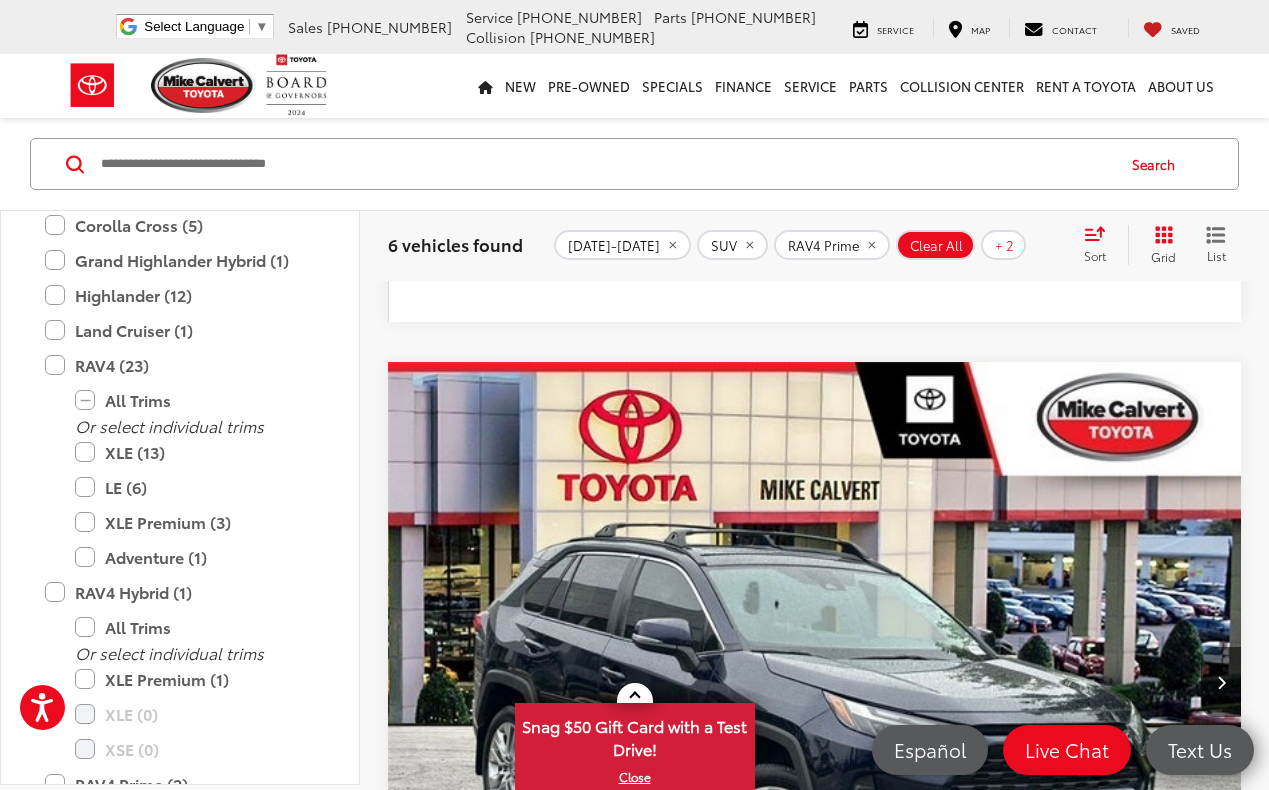 click at bounding box center [1221, 2193] 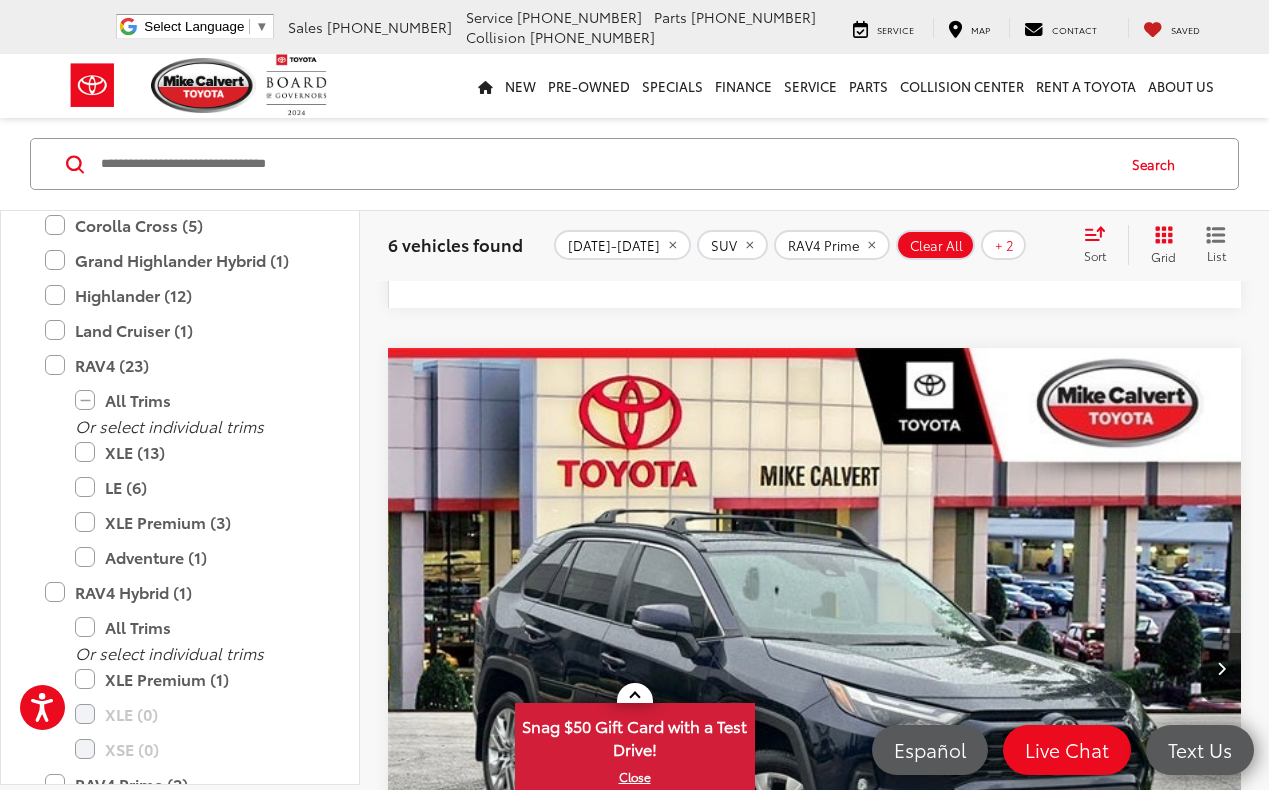 scroll, scrollTop: 1541, scrollLeft: 0, axis: vertical 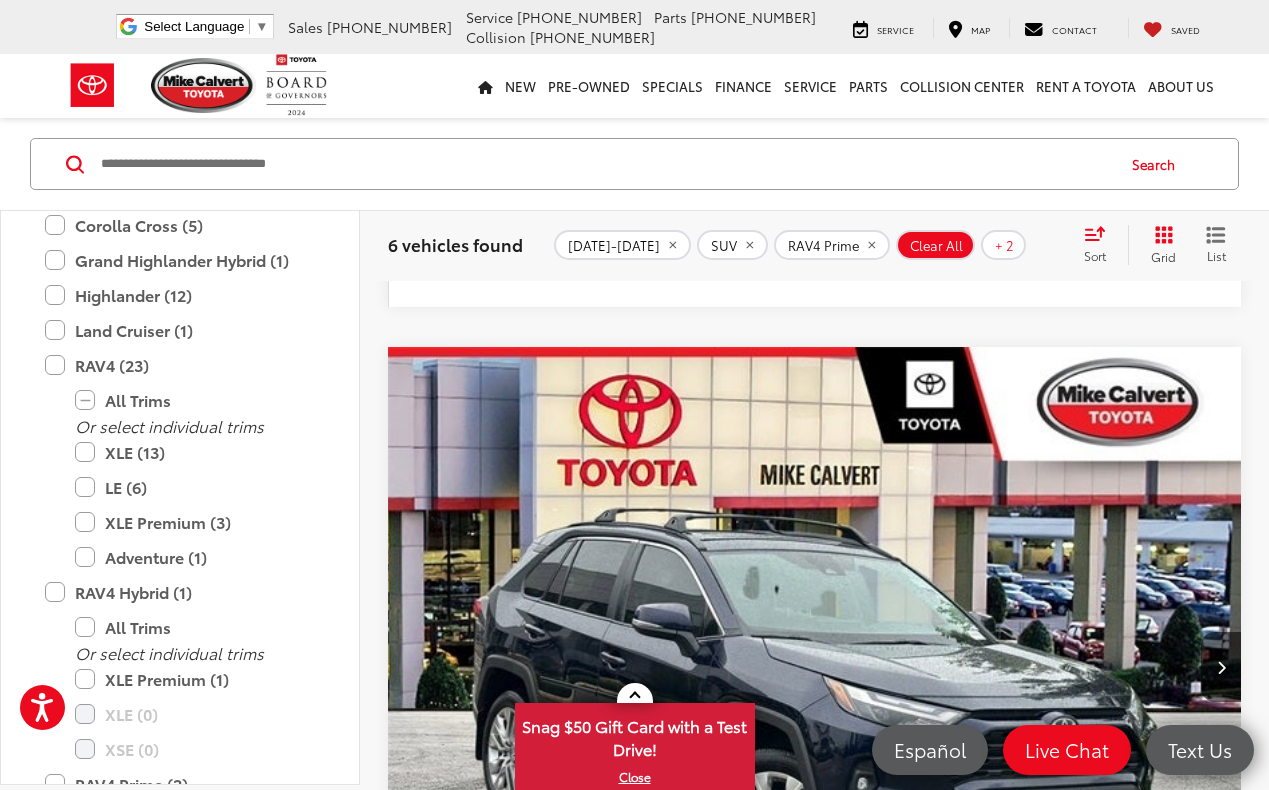 click at bounding box center (1221, 2178) 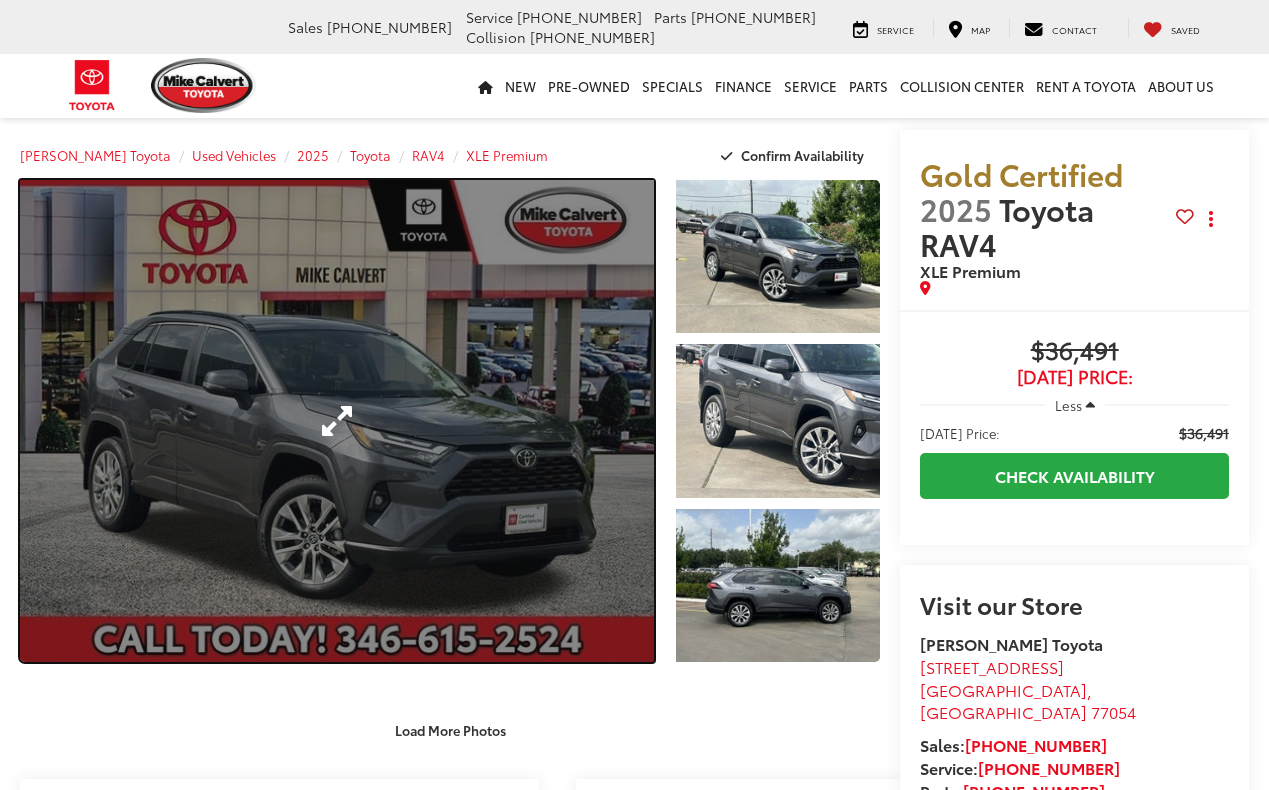 click at bounding box center [337, 421] 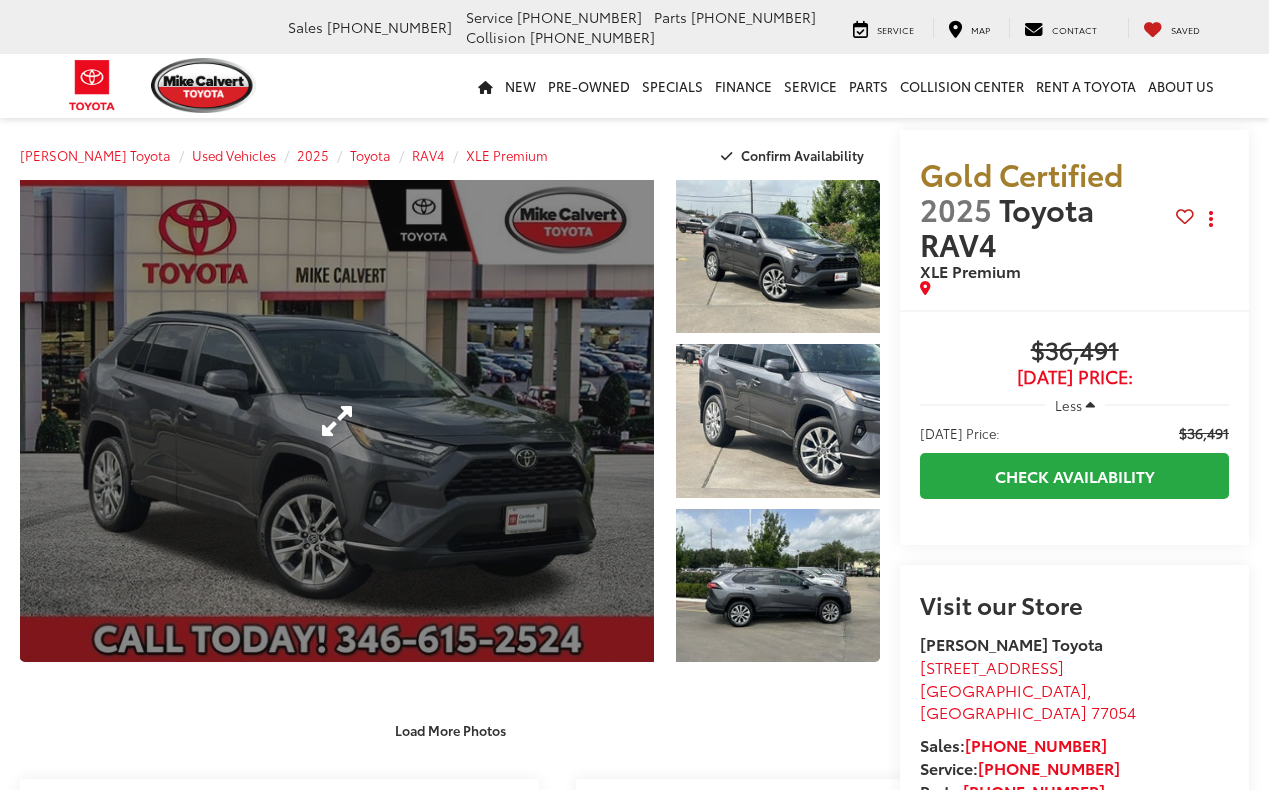 scroll, scrollTop: 0, scrollLeft: 0, axis: both 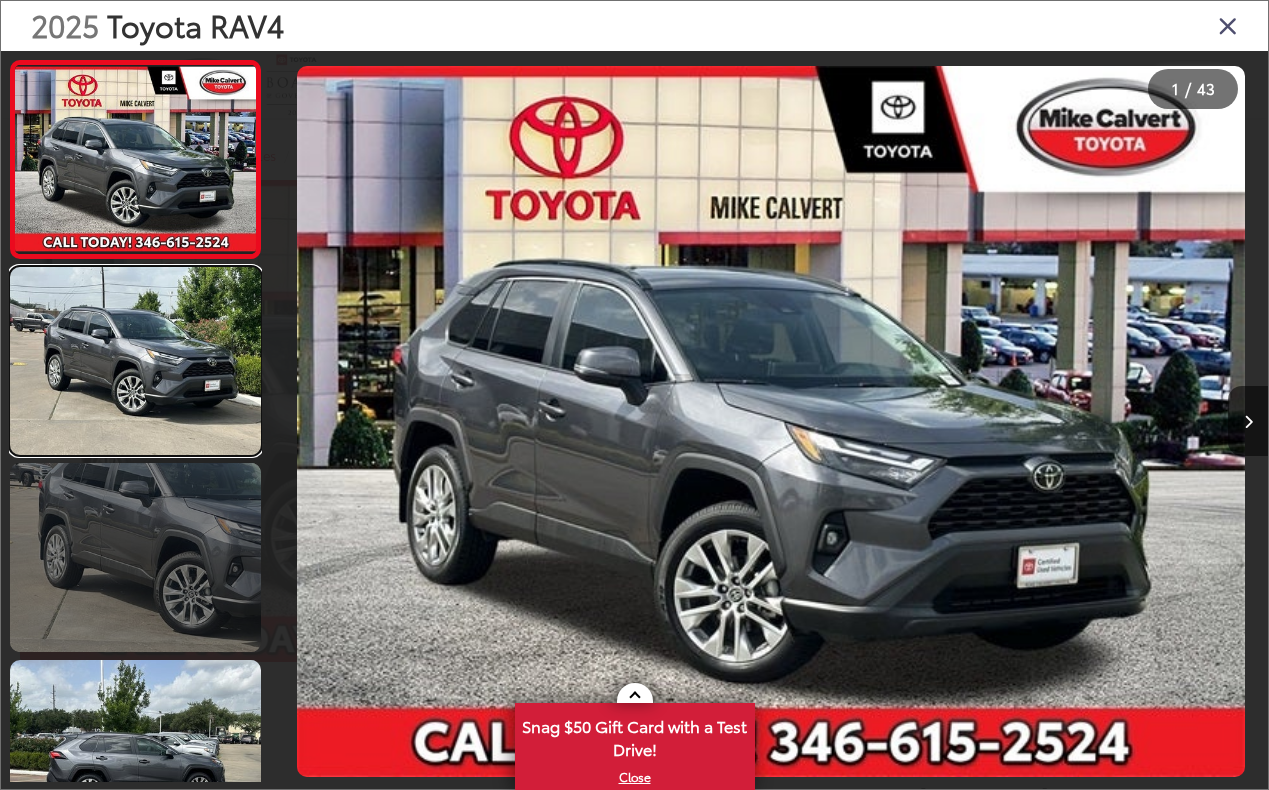 click at bounding box center (135, 361) 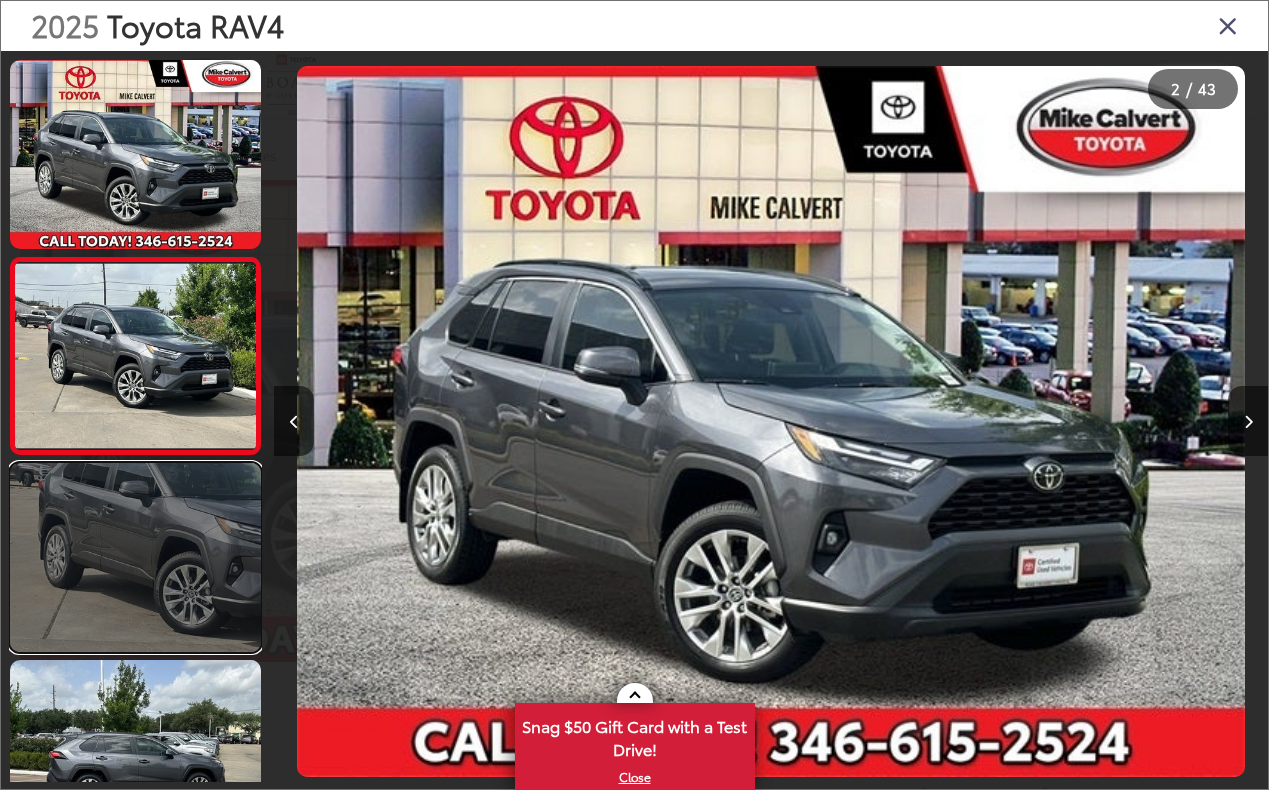 scroll, scrollTop: 0, scrollLeft: 993, axis: horizontal 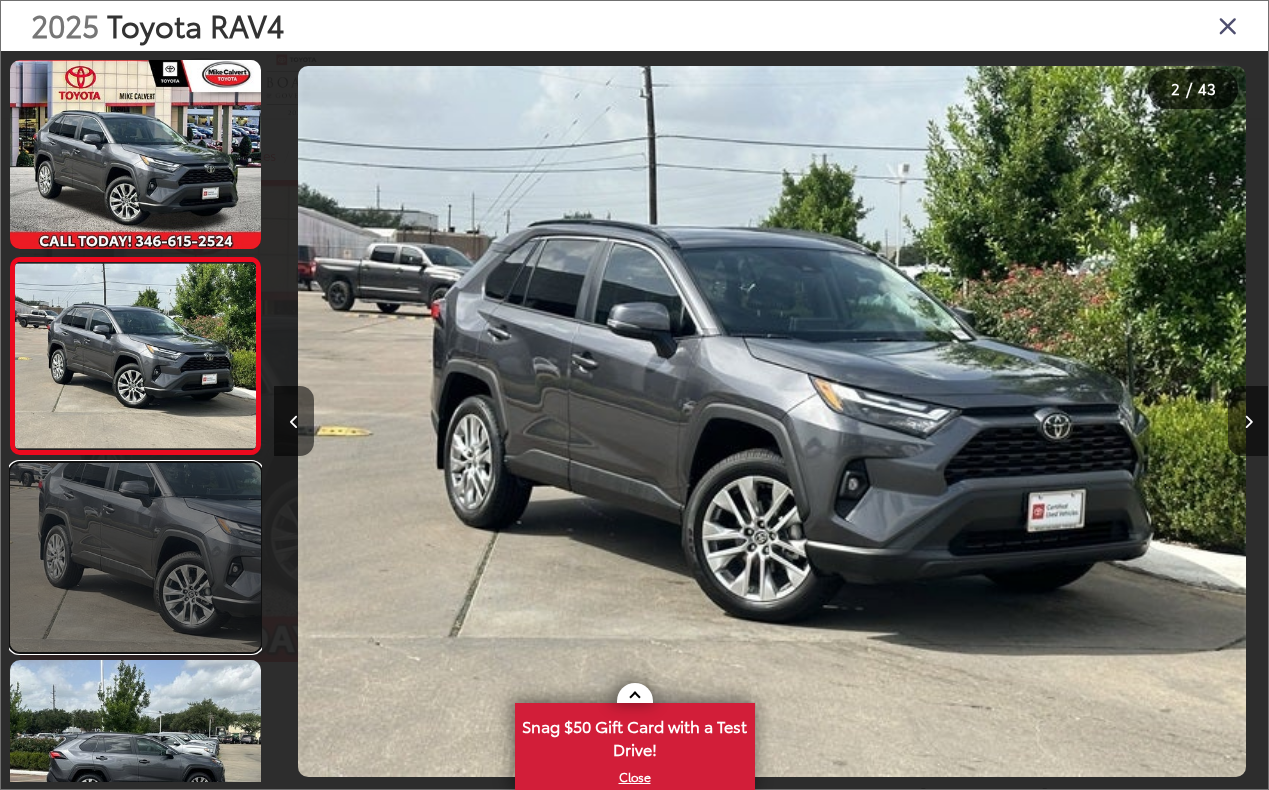 click at bounding box center [135, 557] 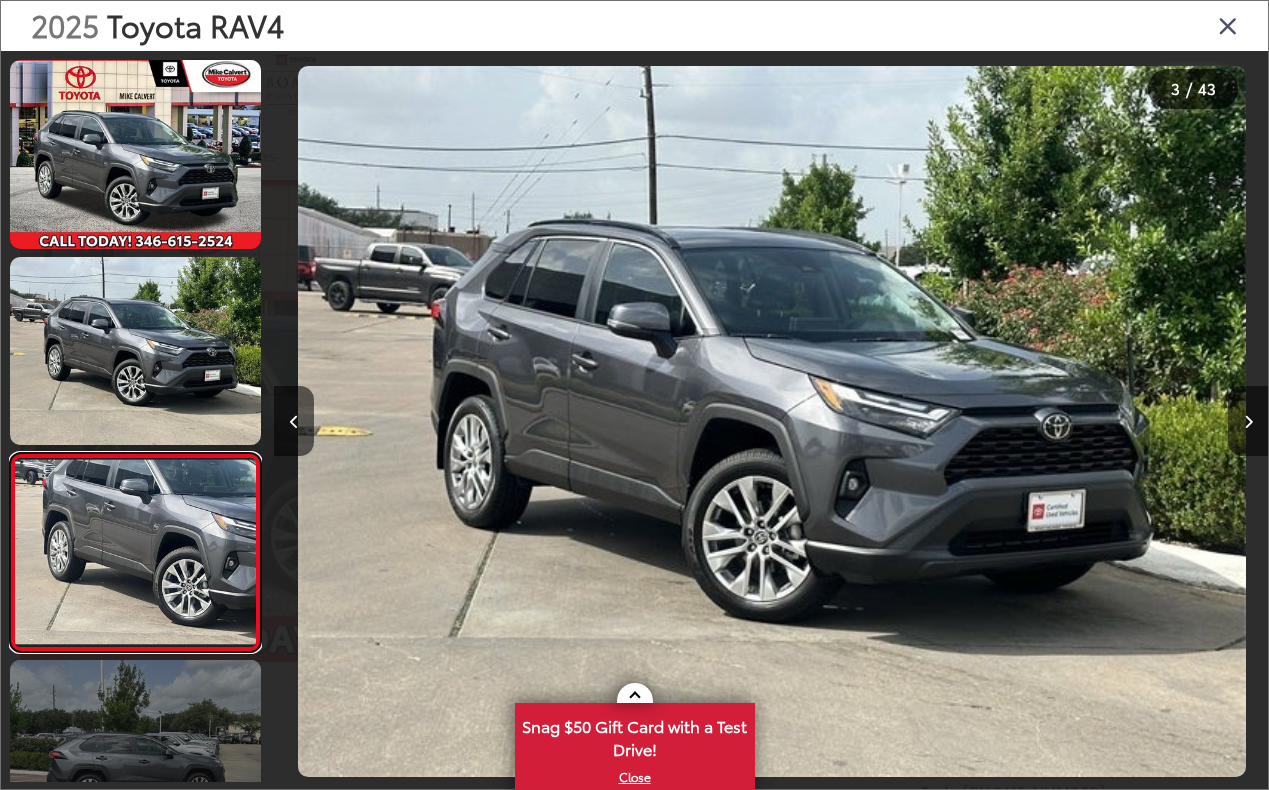 scroll, scrollTop: 0, scrollLeft: 1987, axis: horizontal 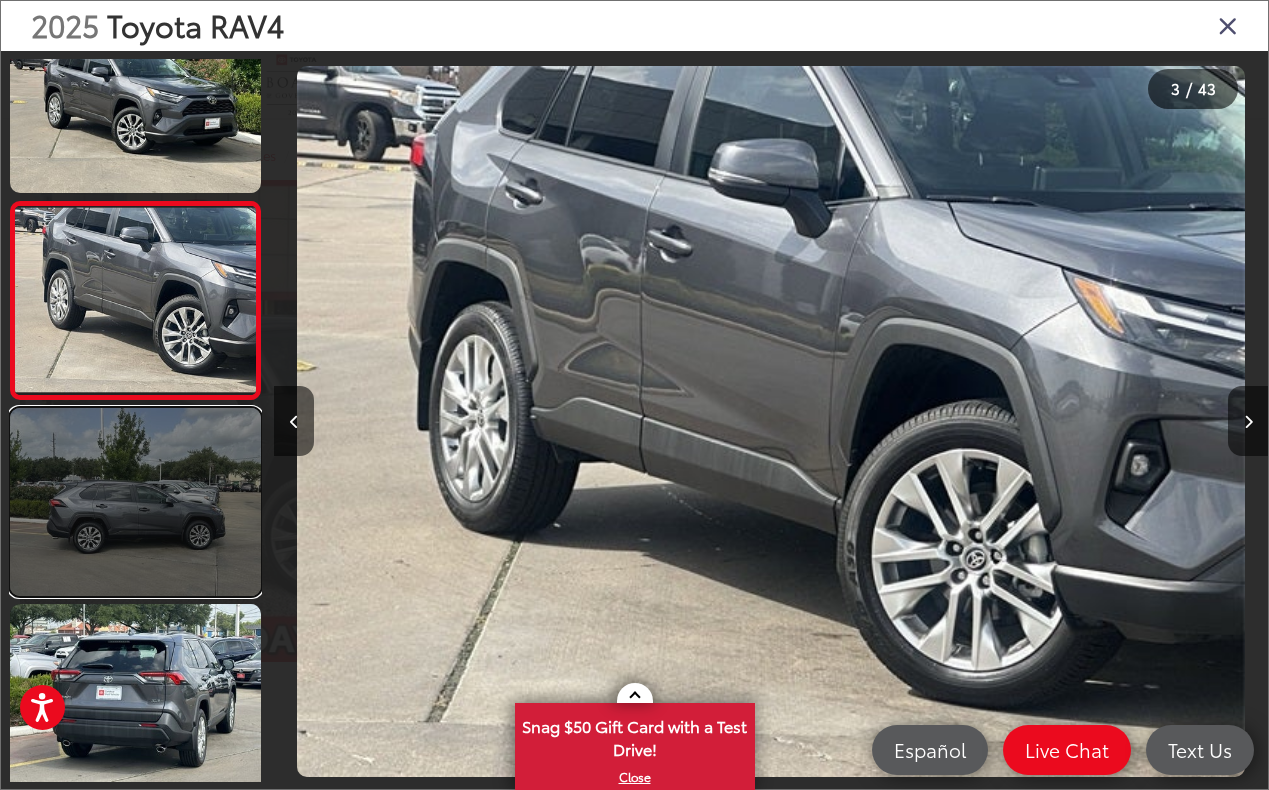 click at bounding box center [135, 502] 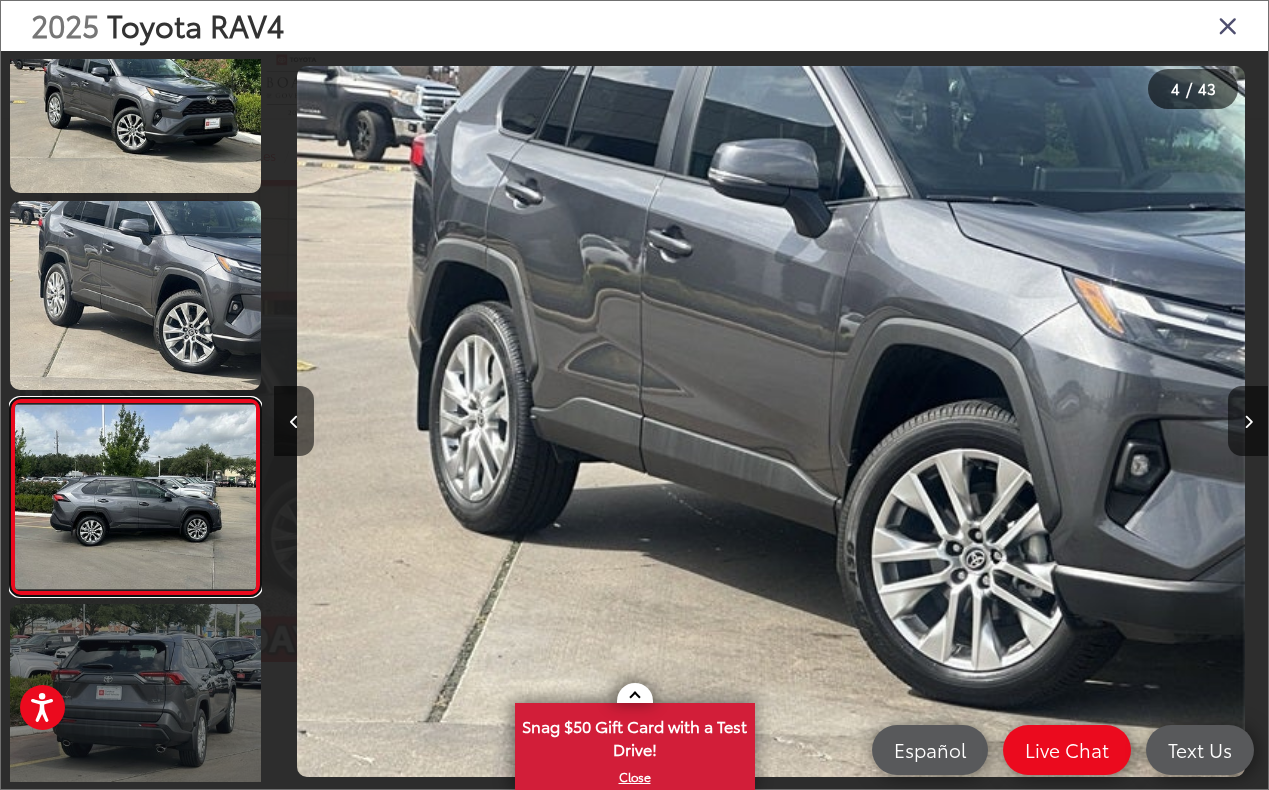 scroll, scrollTop: 0, scrollLeft: 2981, axis: horizontal 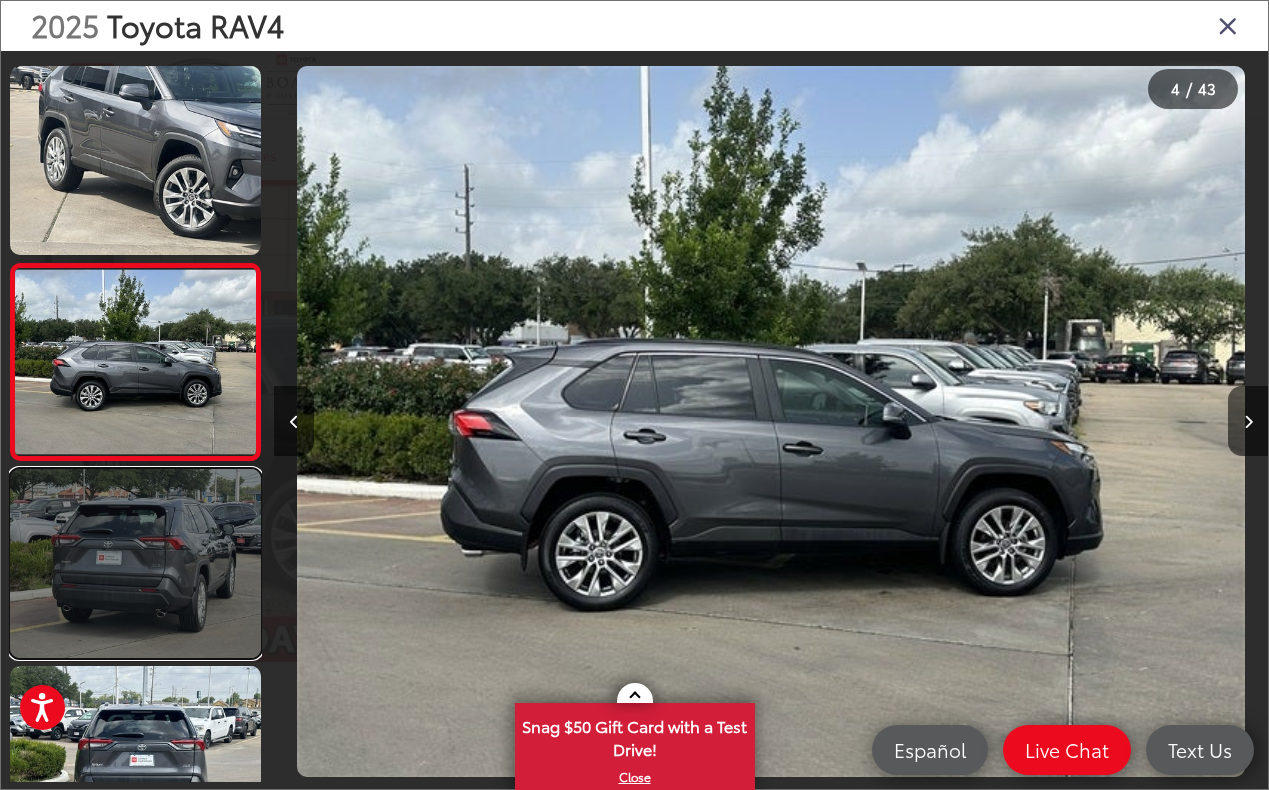 click at bounding box center [135, 563] 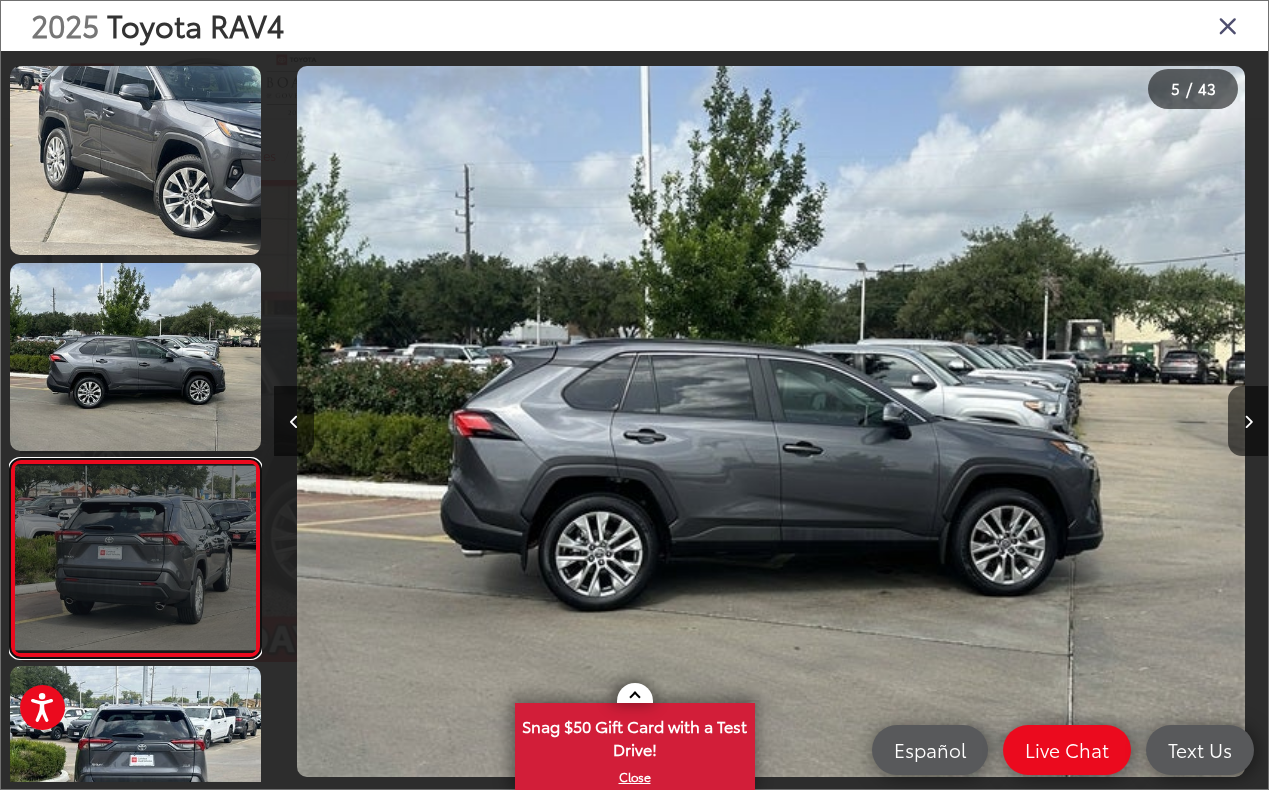 scroll, scrollTop: 0, scrollLeft: 3245, axis: horizontal 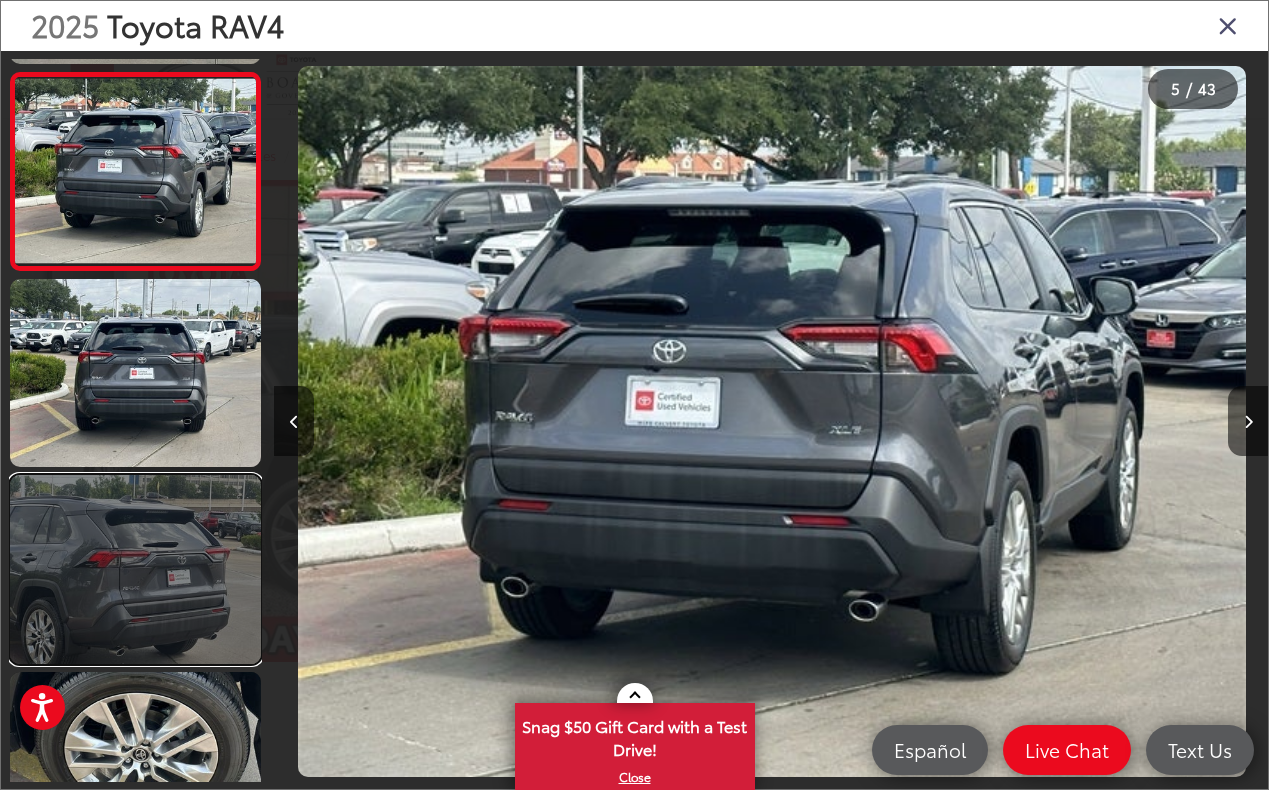 click at bounding box center (135, 569) 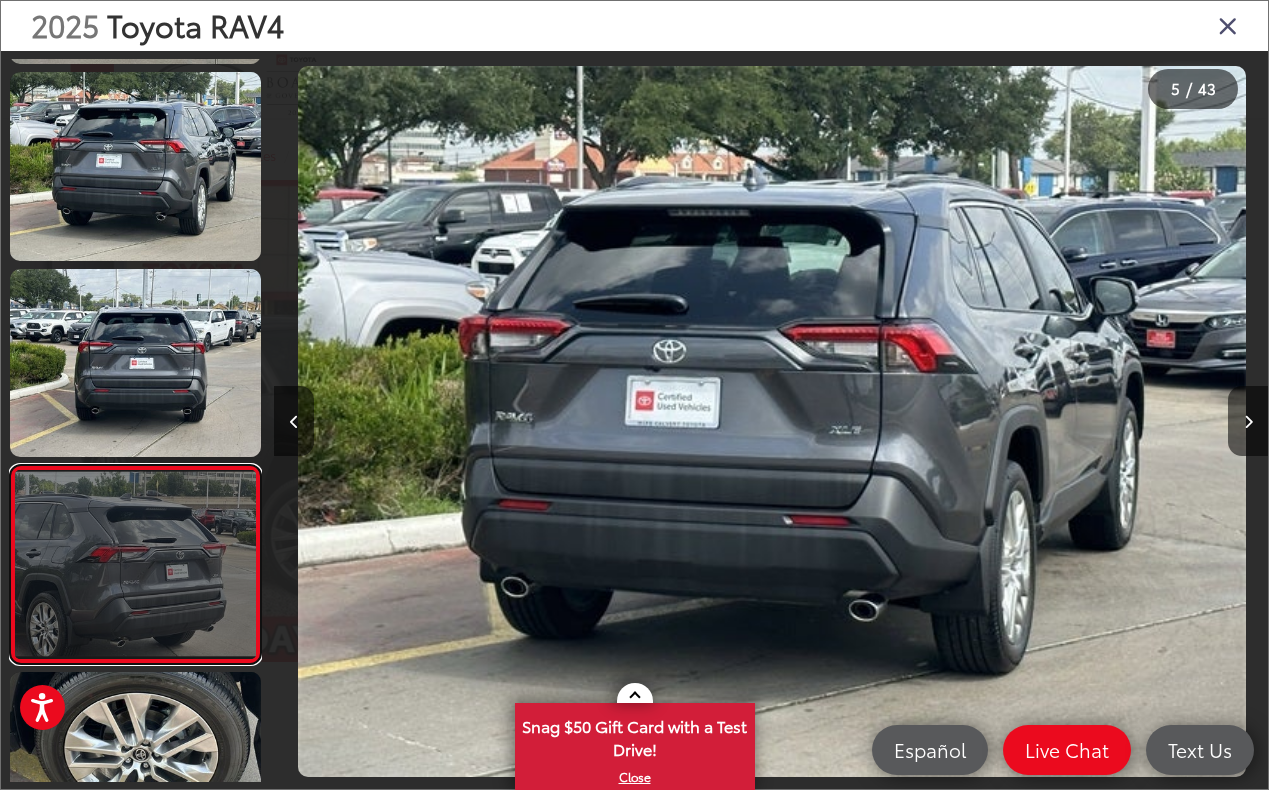scroll, scrollTop: 0, scrollLeft: 4161, axis: horizontal 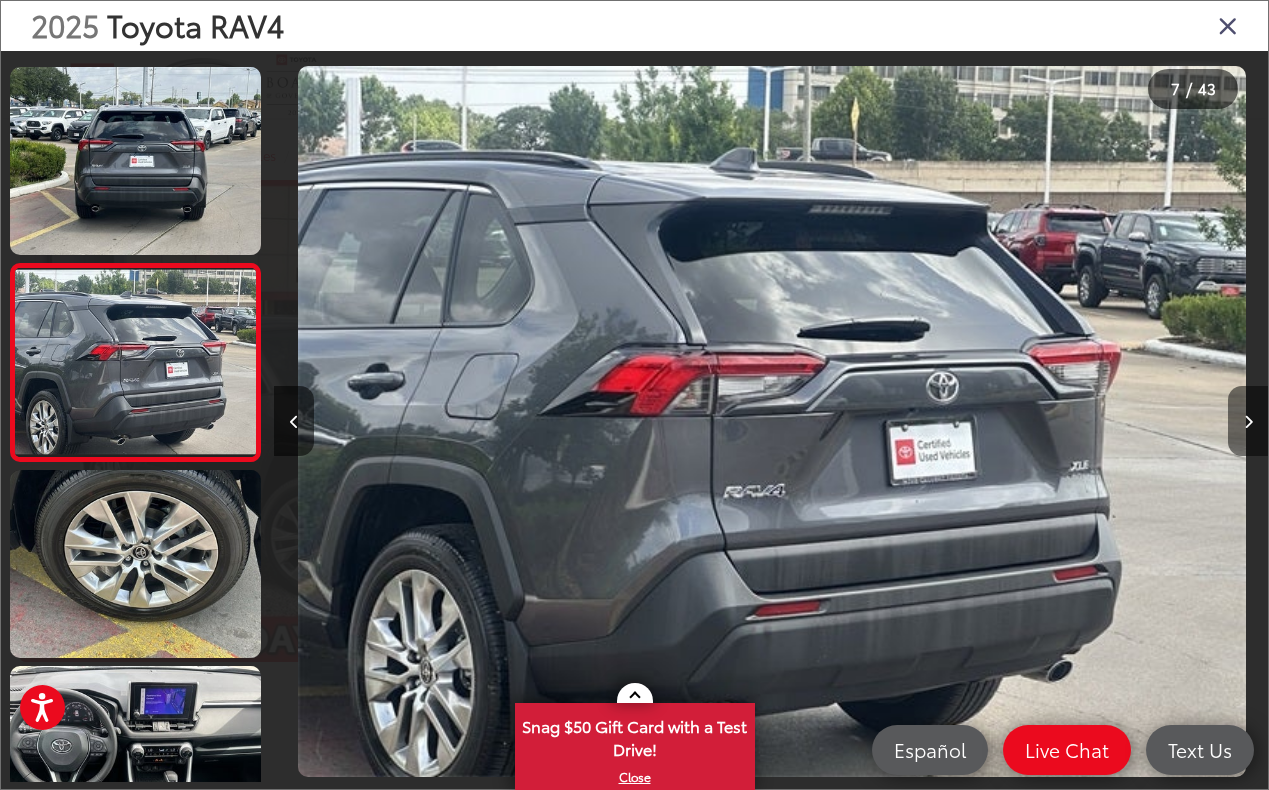 click at bounding box center (1248, 422) 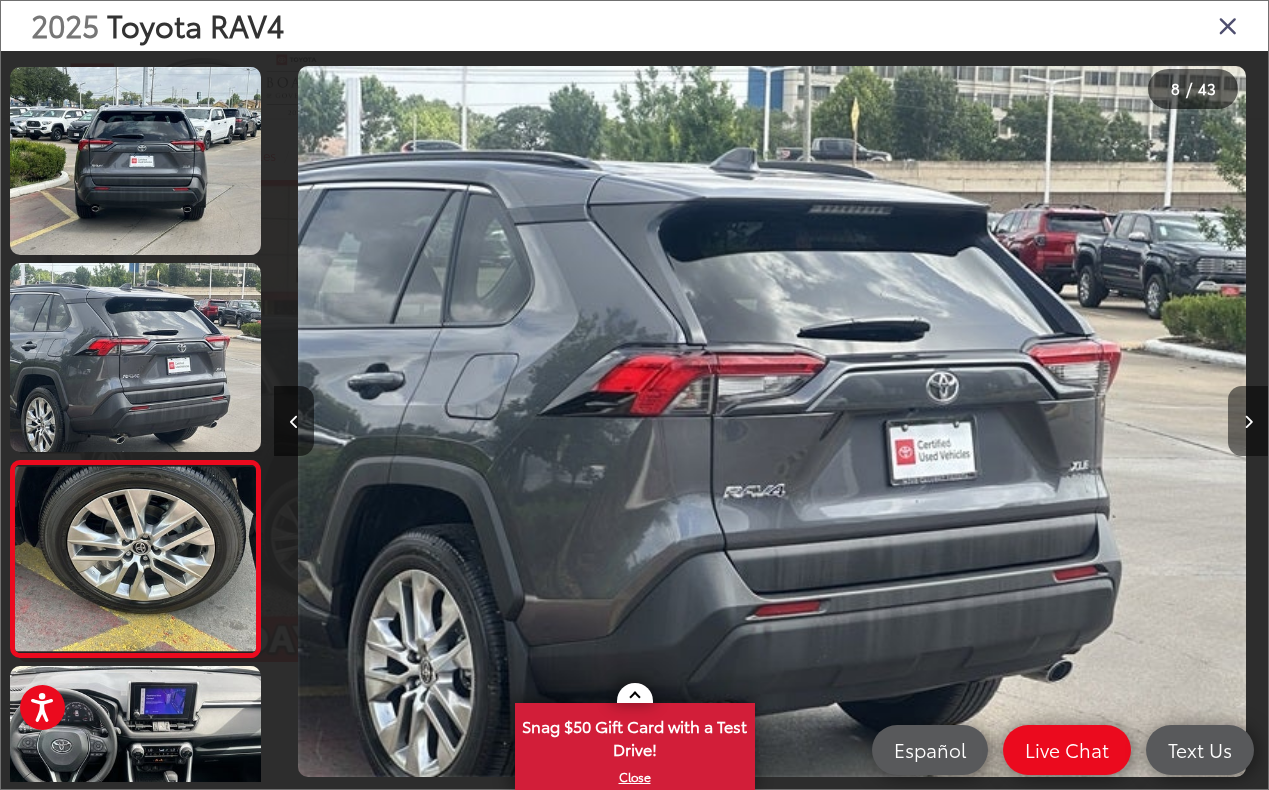scroll, scrollTop: 0, scrollLeft: 6017, axis: horizontal 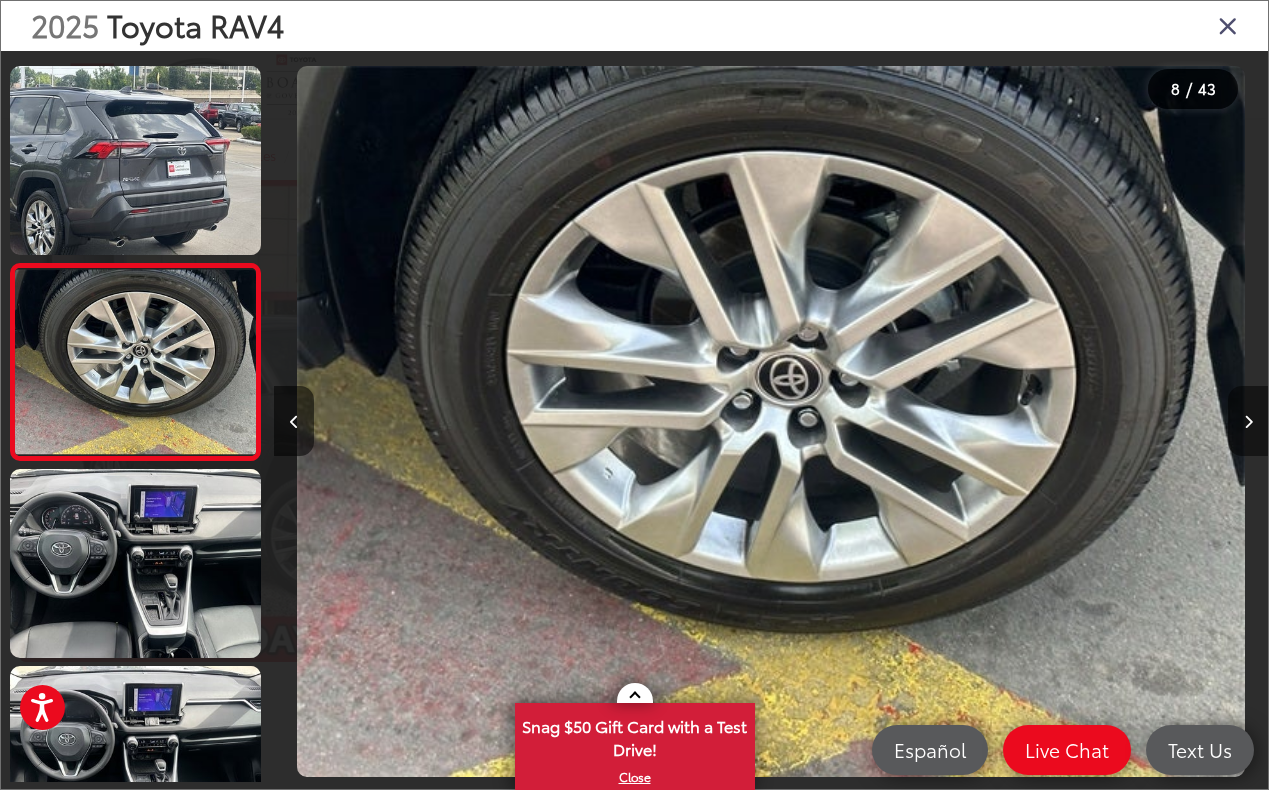 click at bounding box center (1248, 422) 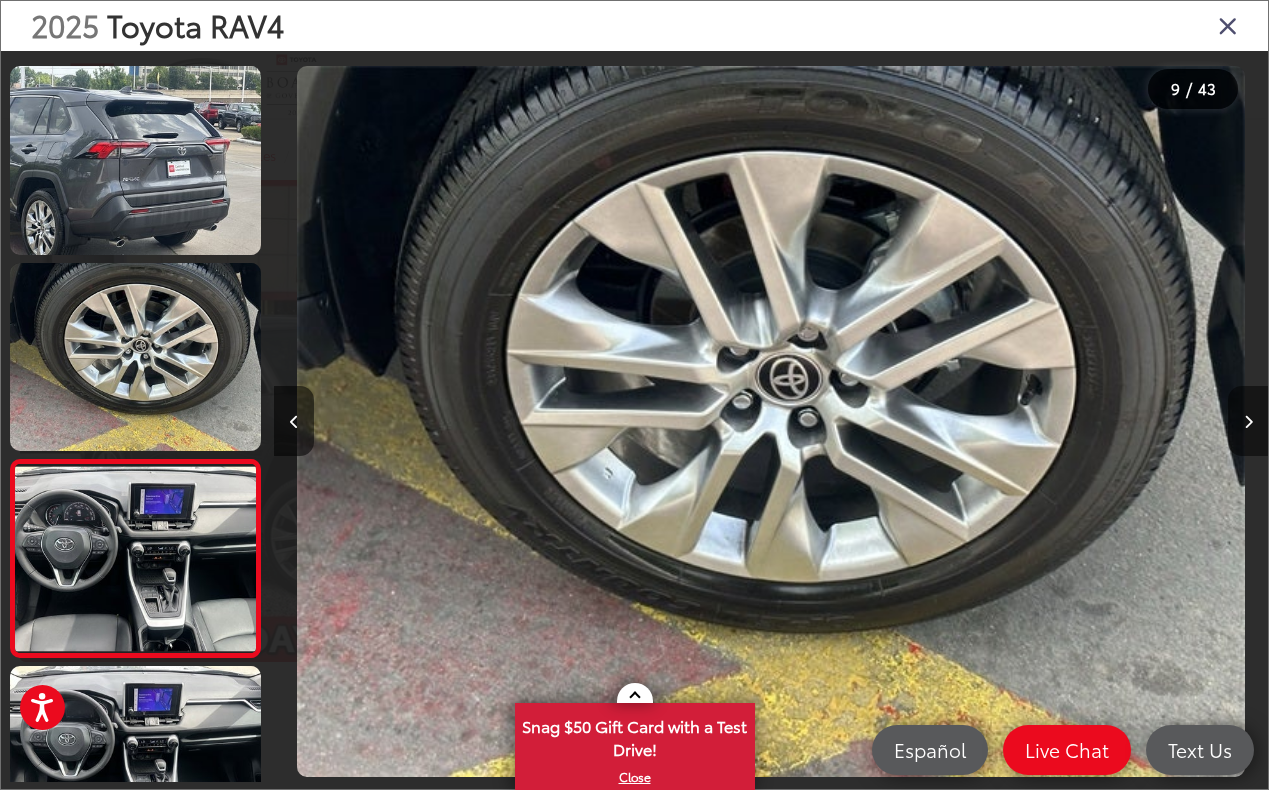 scroll, scrollTop: 0, scrollLeft: 7153, axis: horizontal 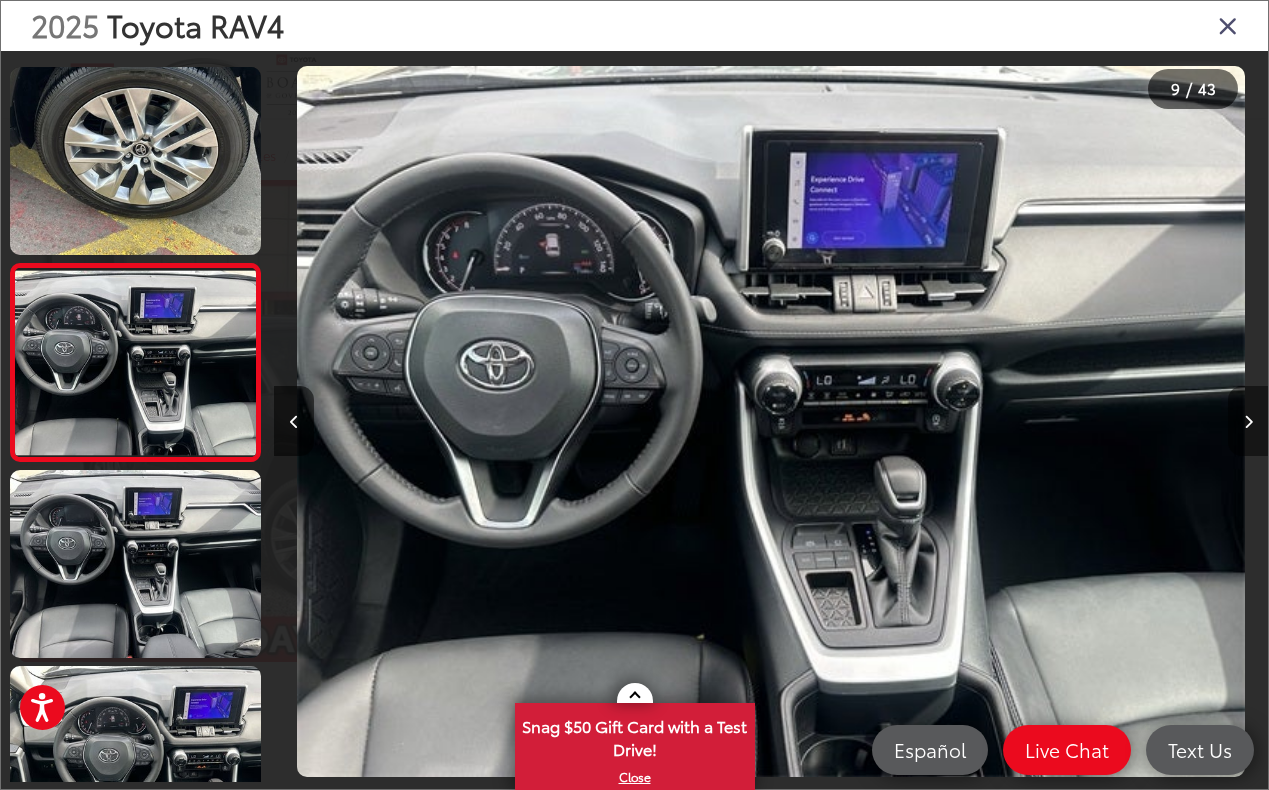 click at bounding box center (1248, 422) 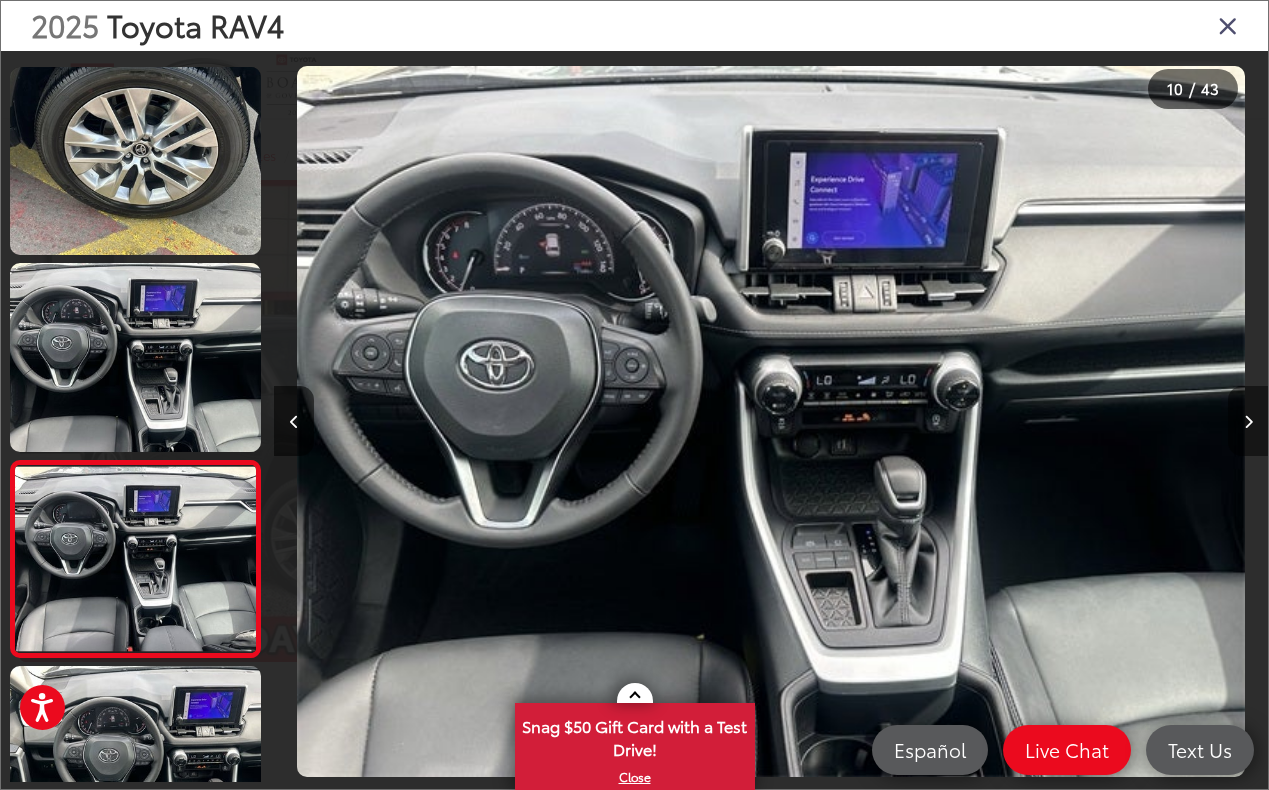 scroll, scrollTop: 0, scrollLeft: 8179, axis: horizontal 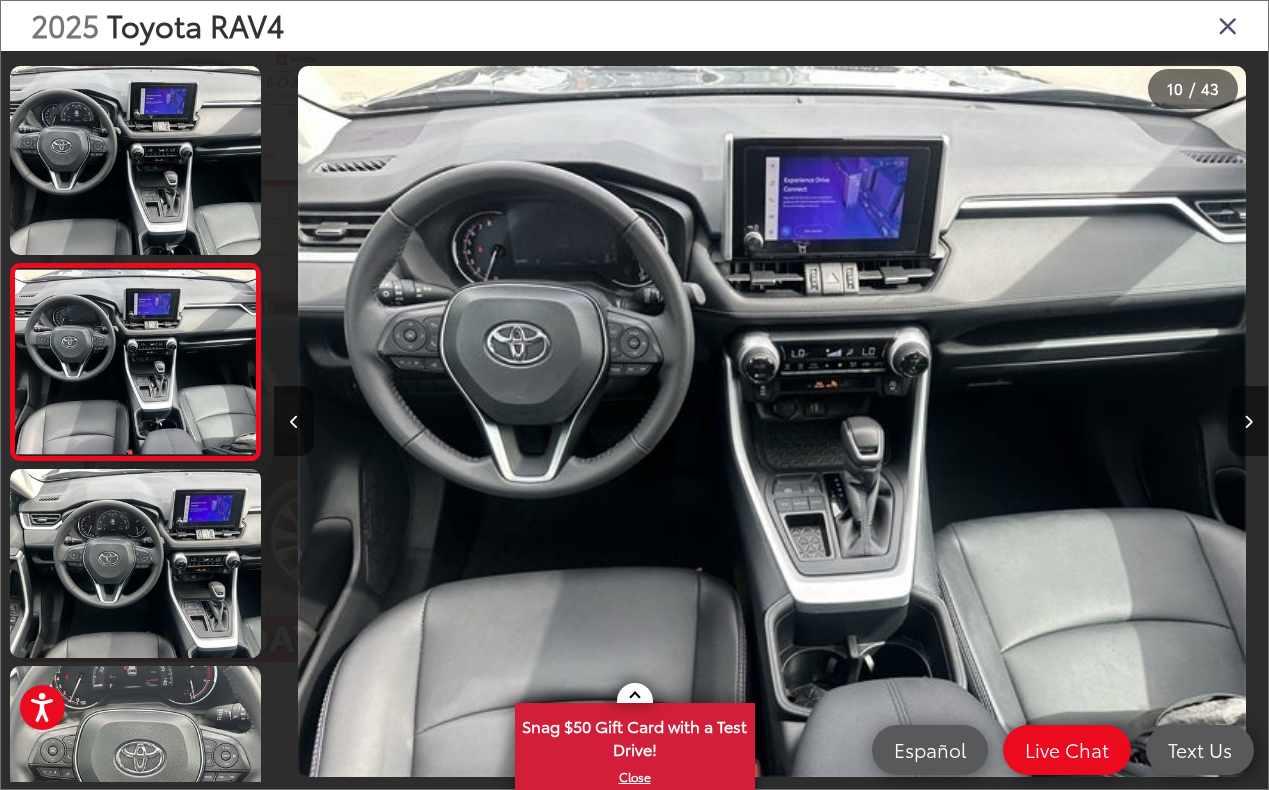 click at bounding box center [1248, 422] 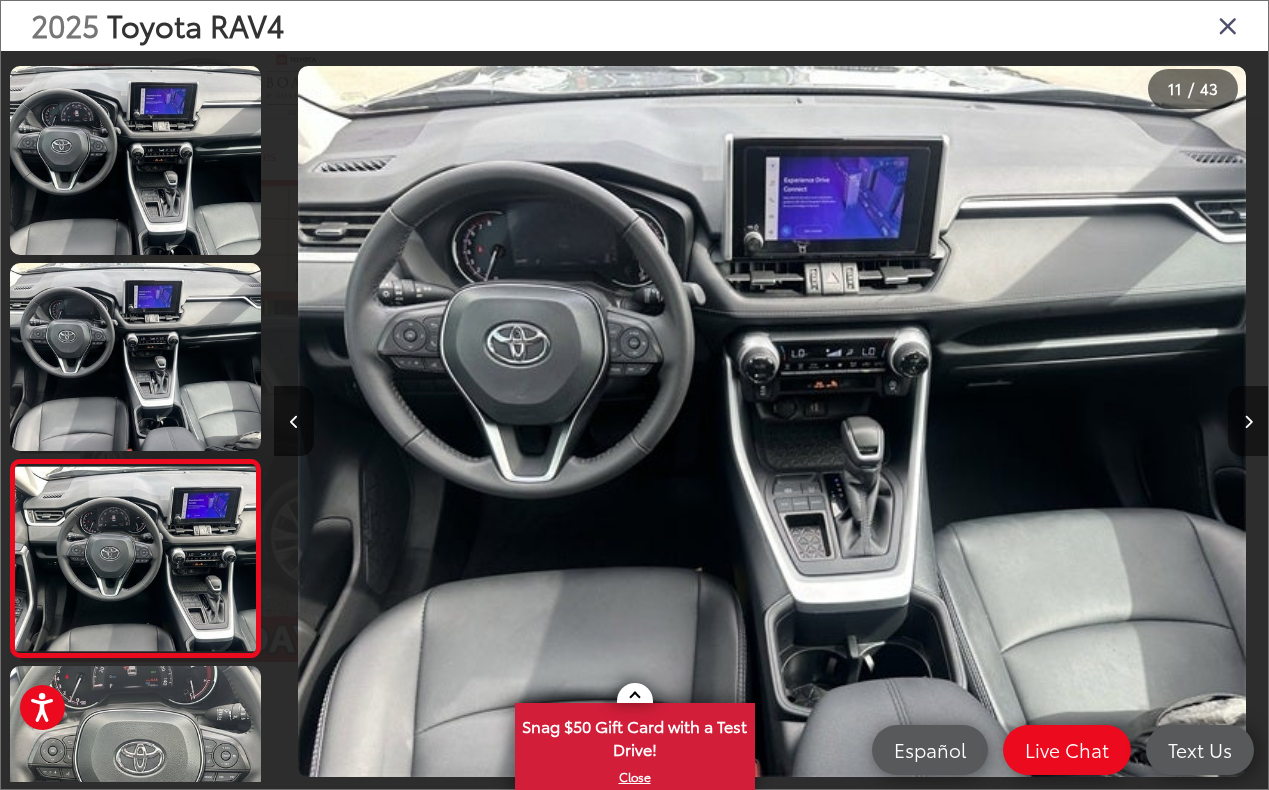 scroll, scrollTop: 0, scrollLeft: 9036, axis: horizontal 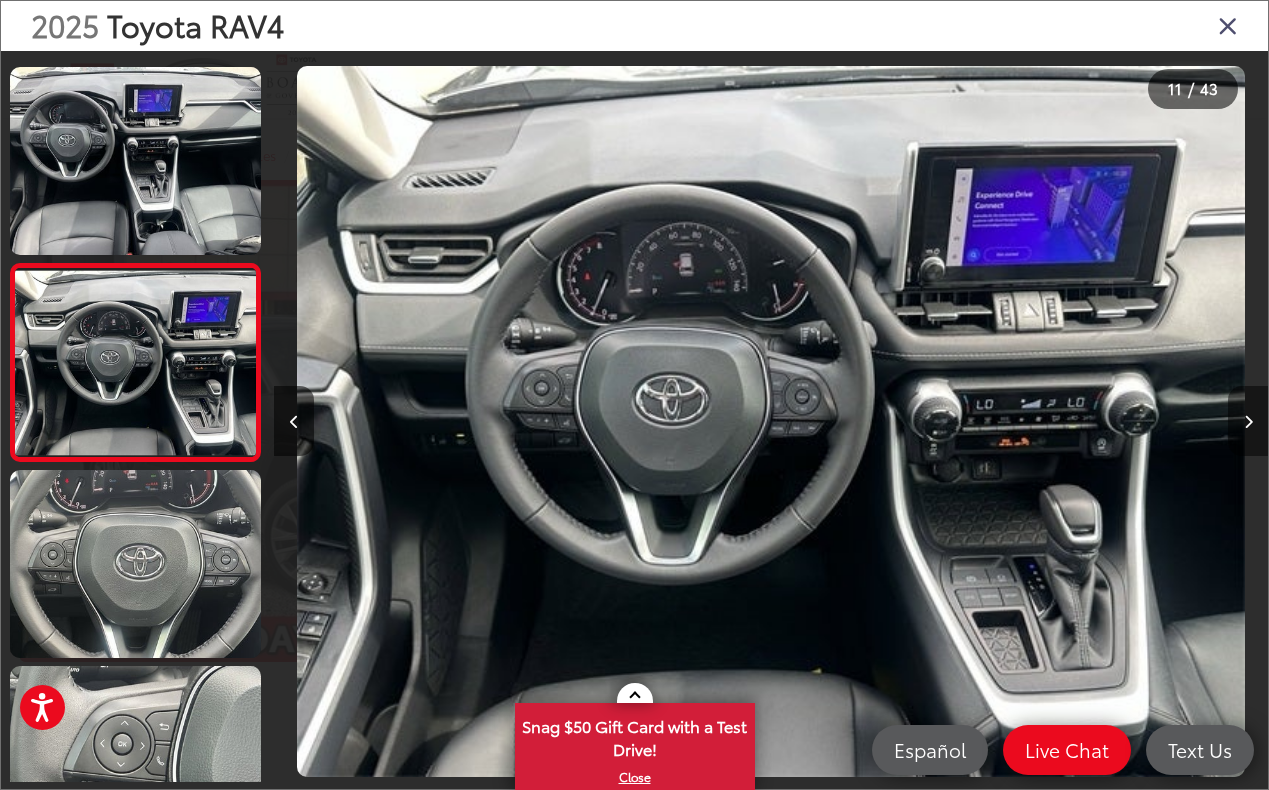 click at bounding box center [1248, 422] 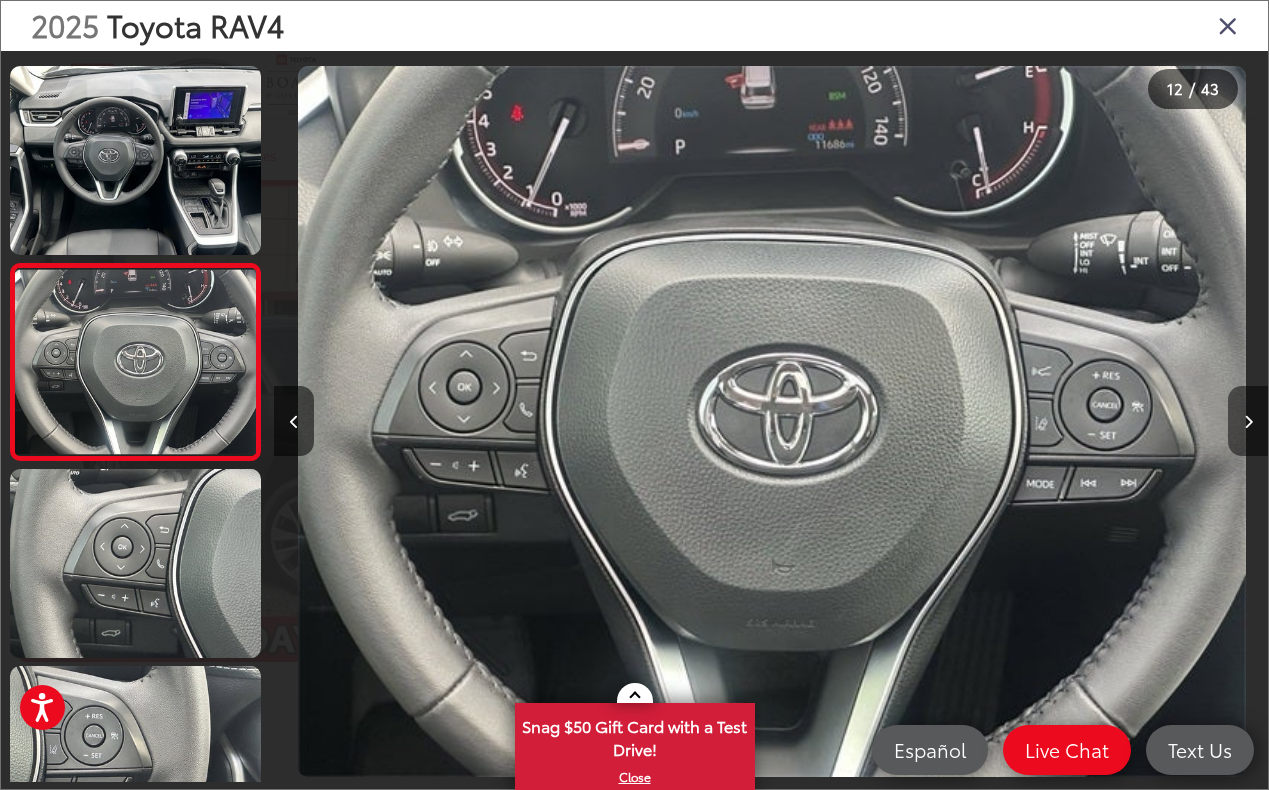 click at bounding box center [1248, 422] 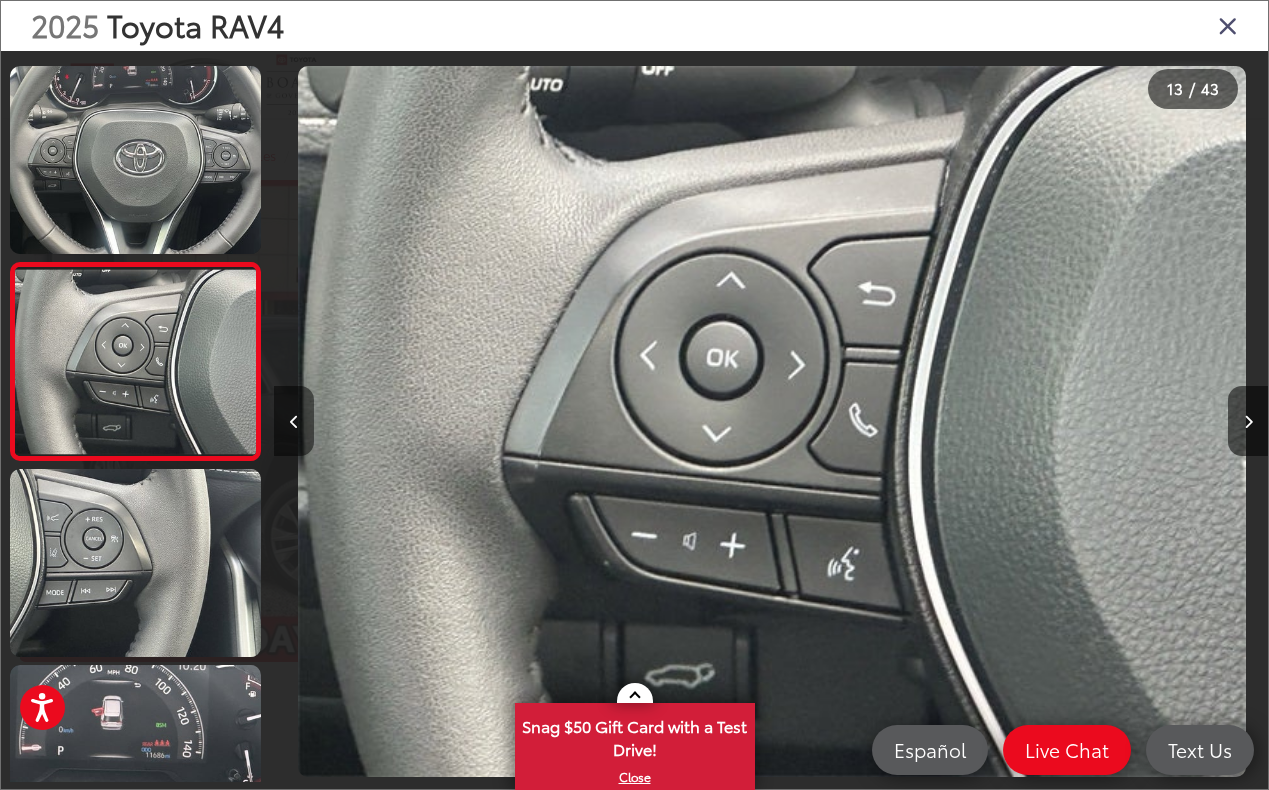 click at bounding box center (294, 422) 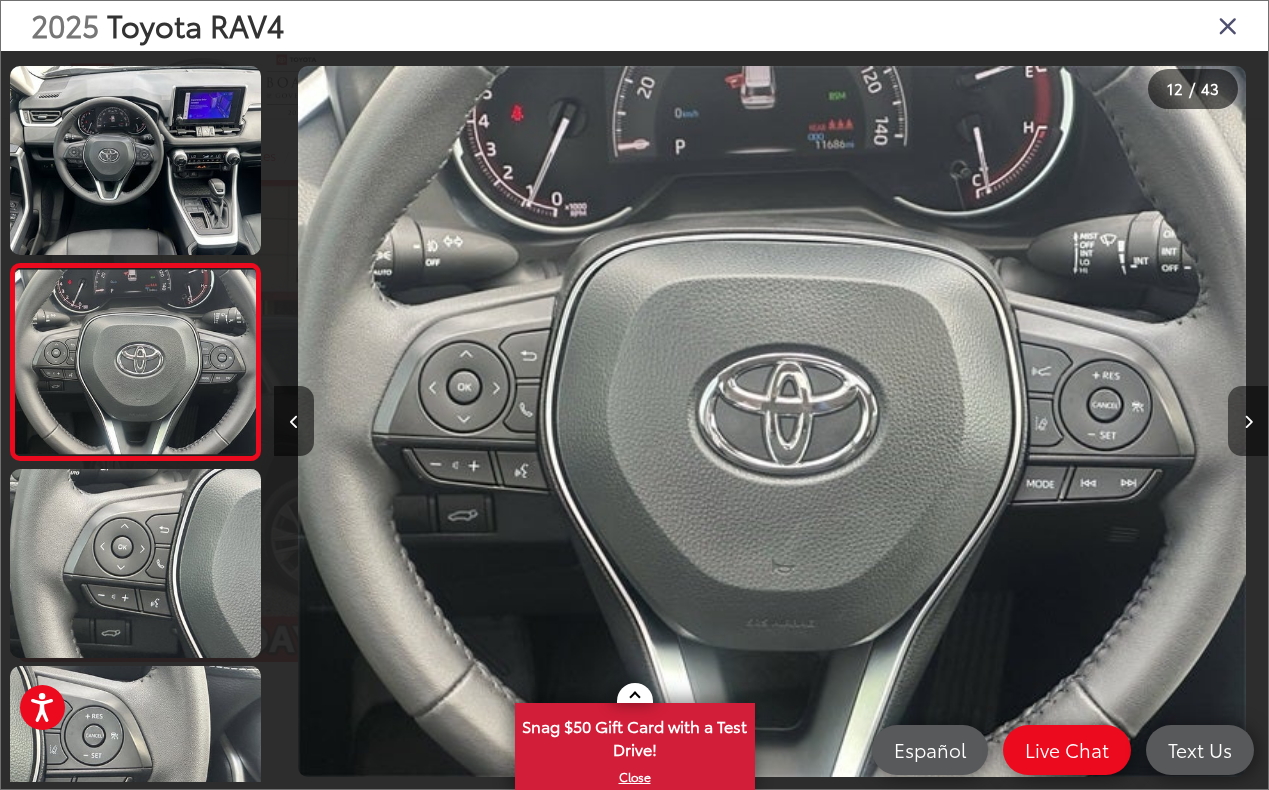 click at bounding box center (1248, 421) 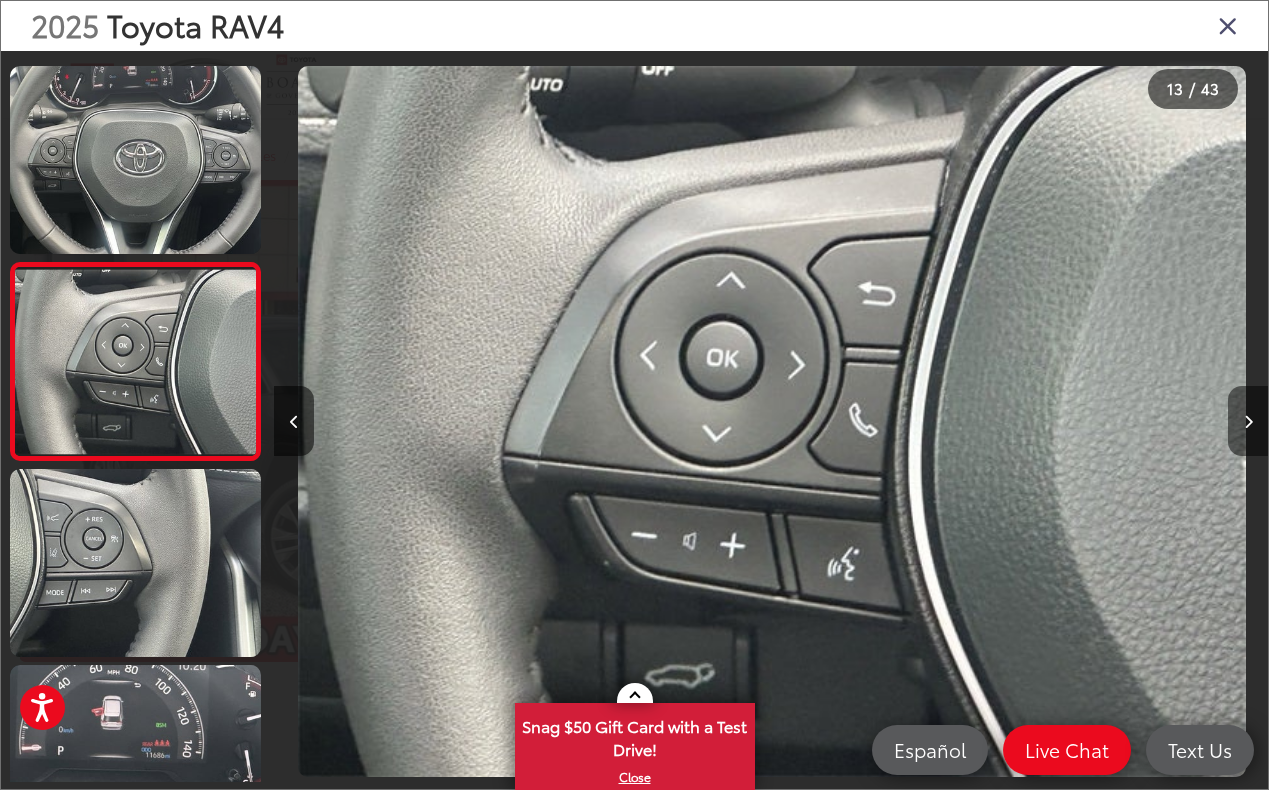 click at bounding box center [1248, 421] 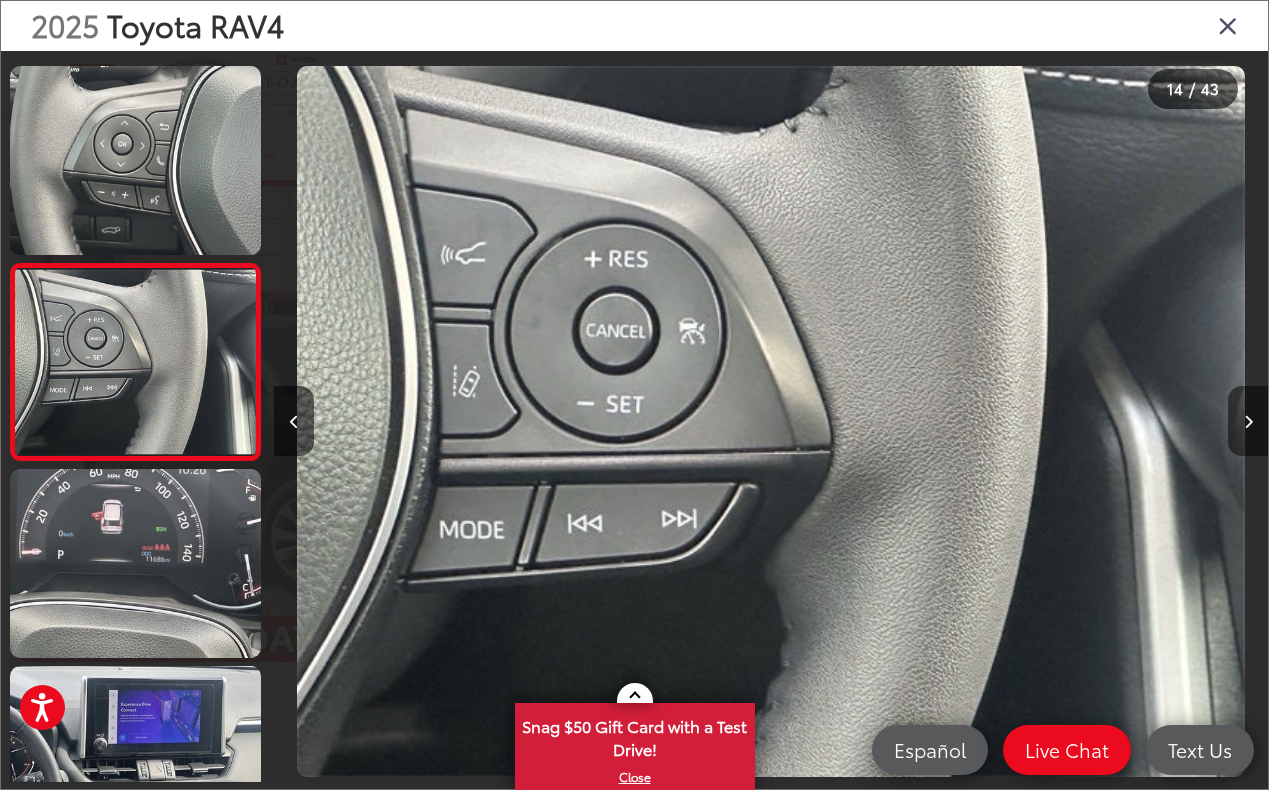 click at bounding box center [1248, 421] 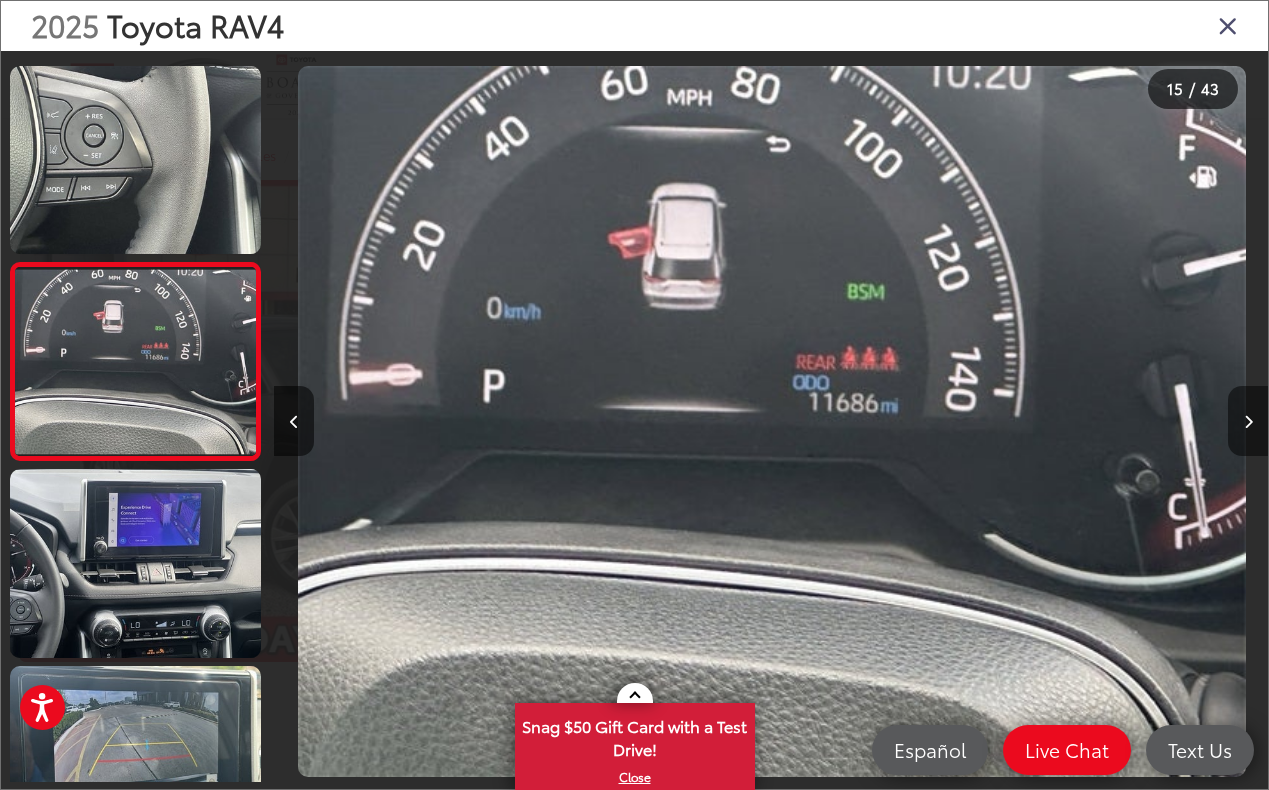 click at bounding box center (1248, 421) 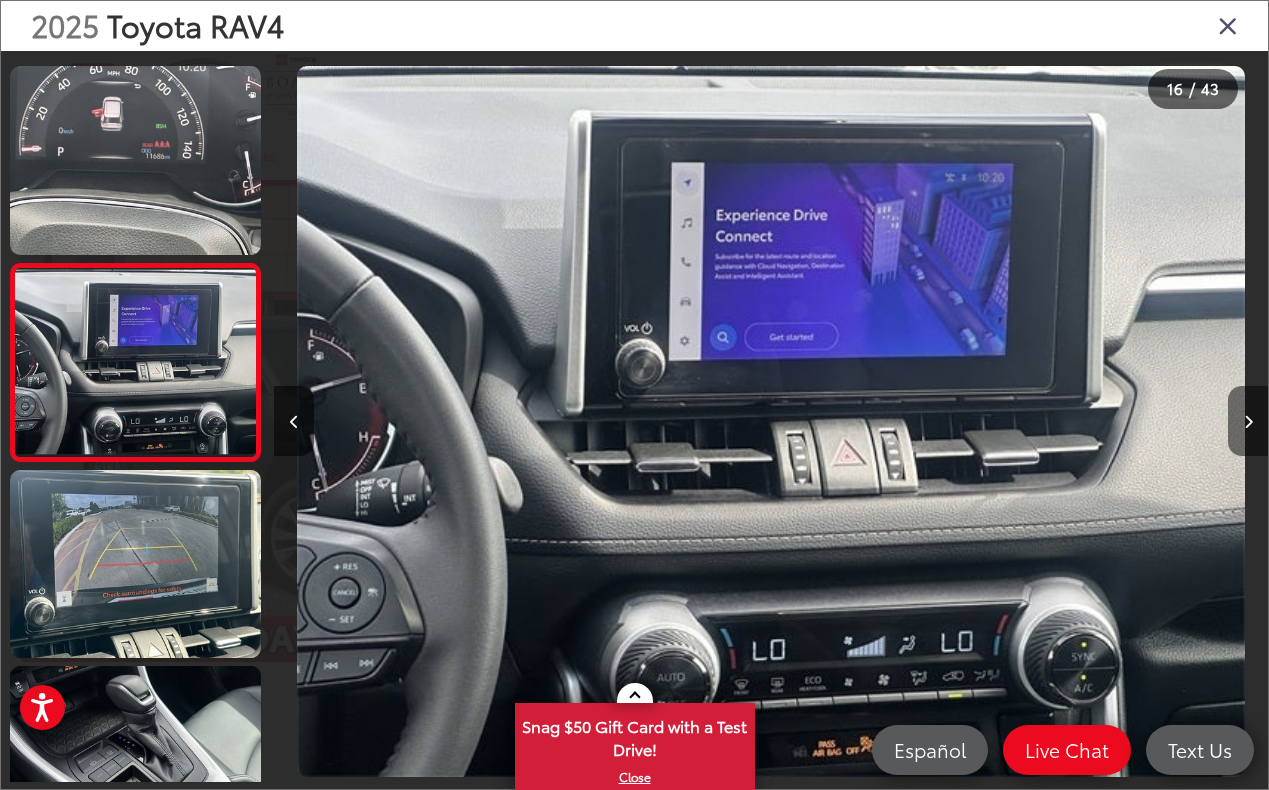 click at bounding box center [1248, 422] 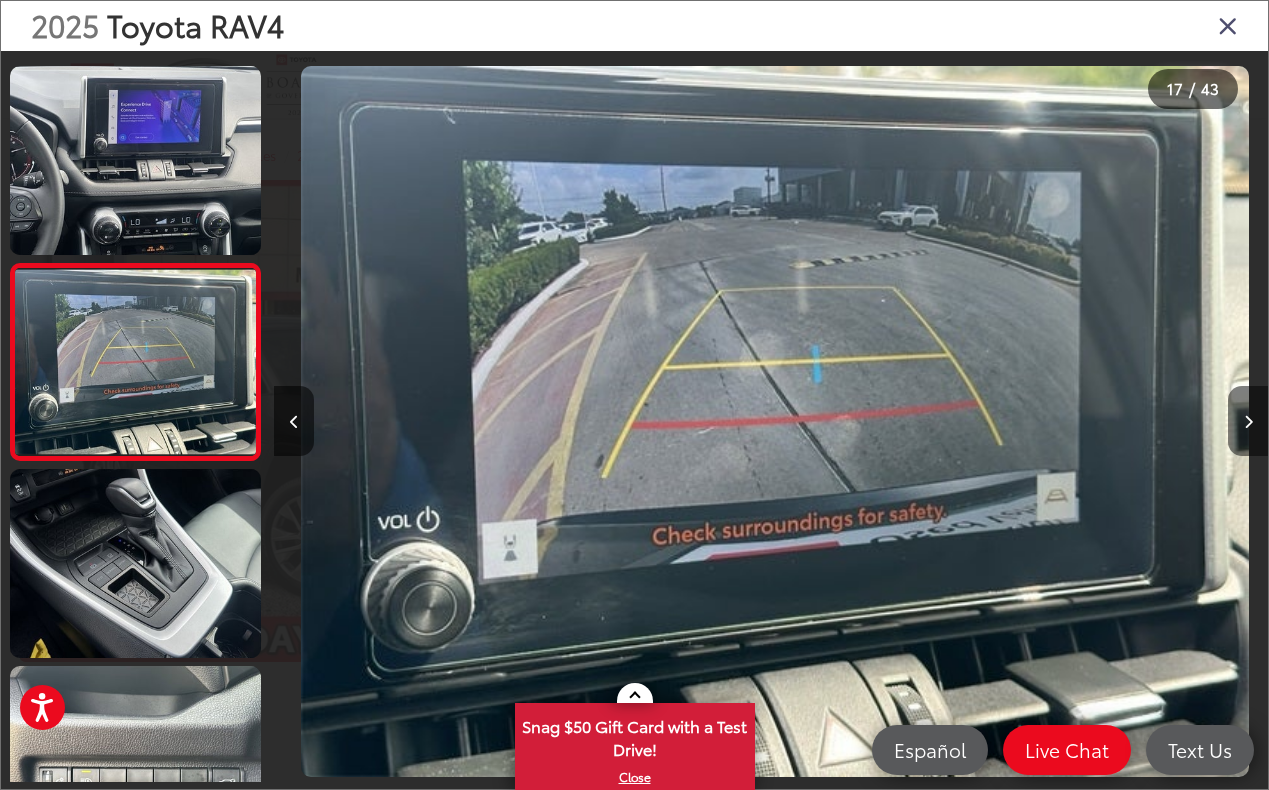 click at bounding box center (1248, 422) 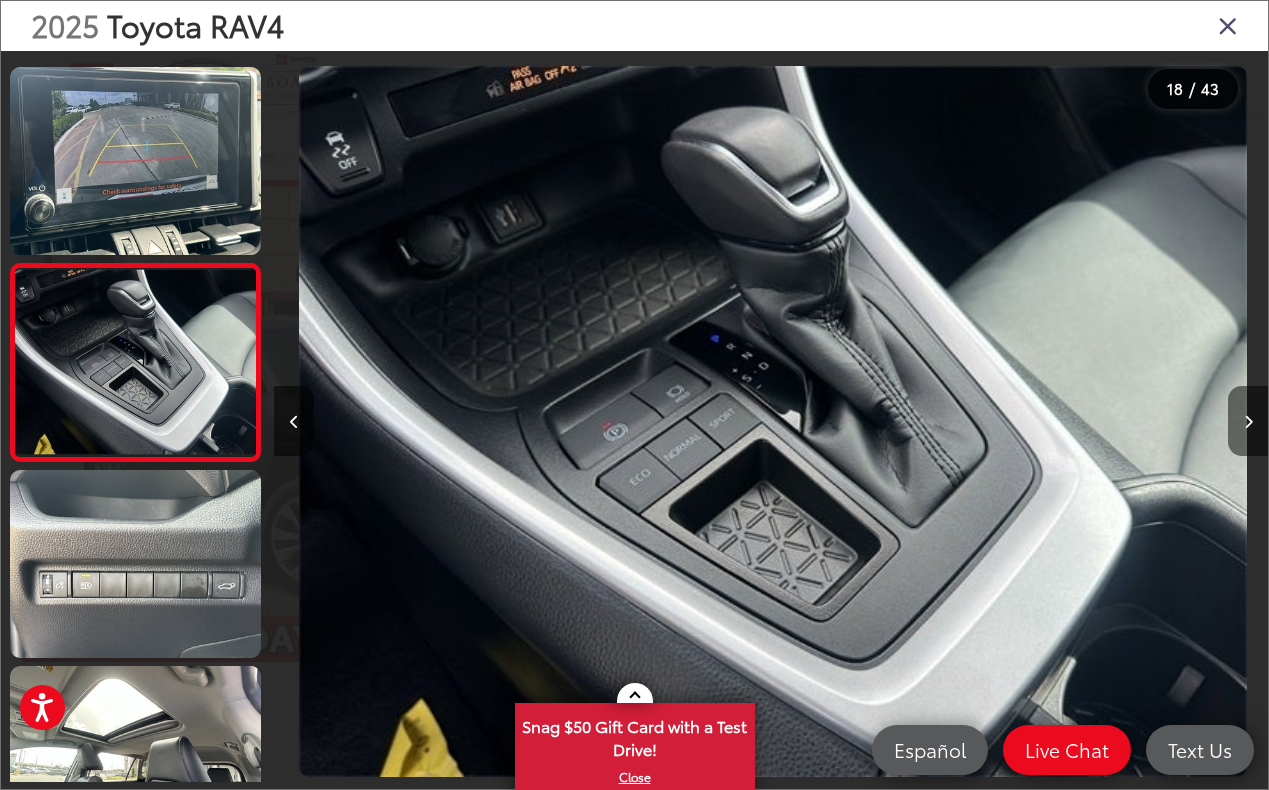 click at bounding box center [1248, 422] 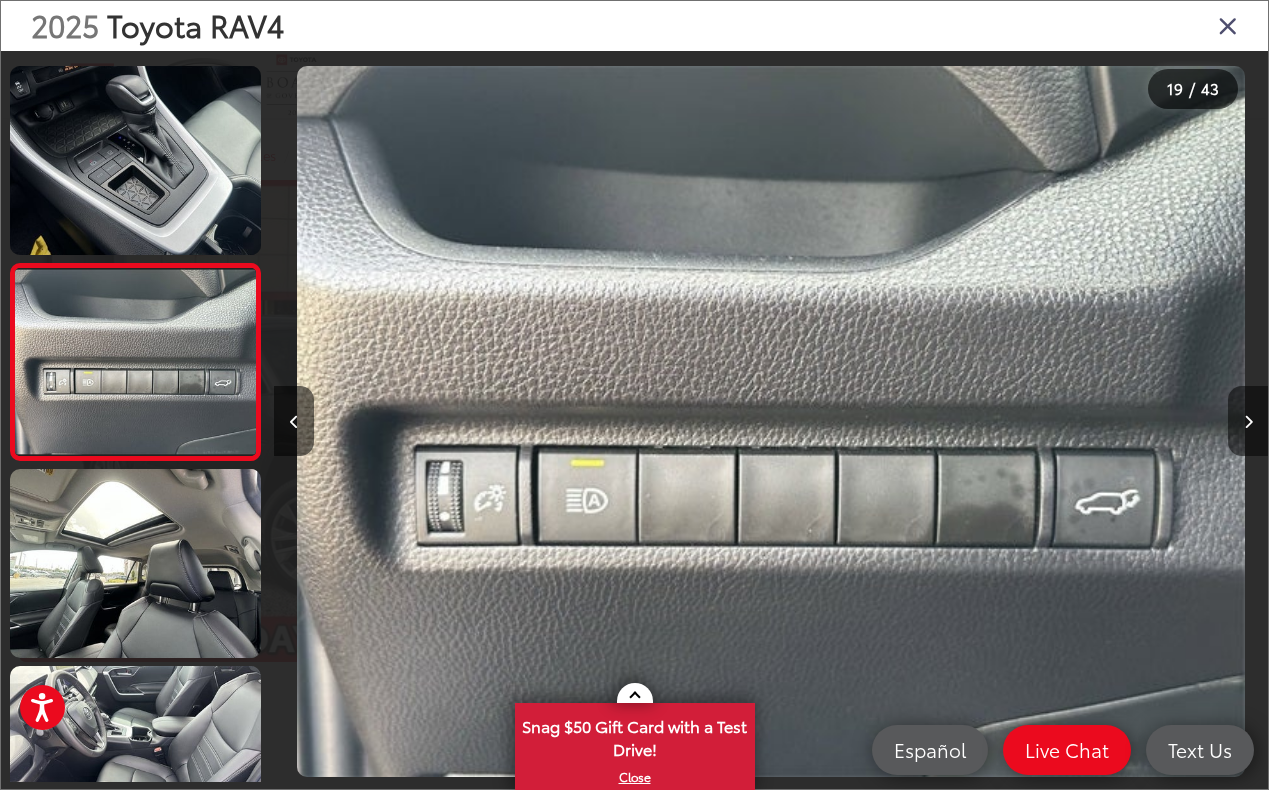 click at bounding box center [1248, 422] 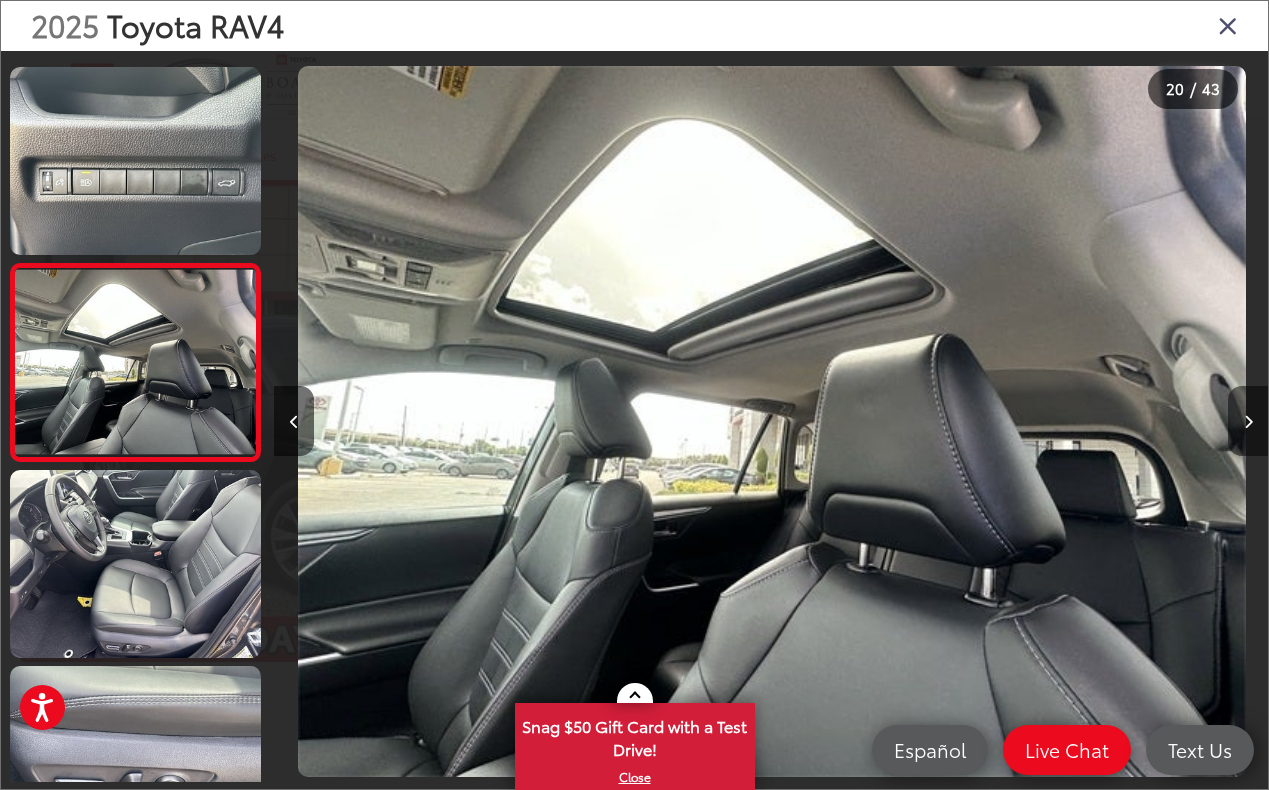 click at bounding box center (1248, 422) 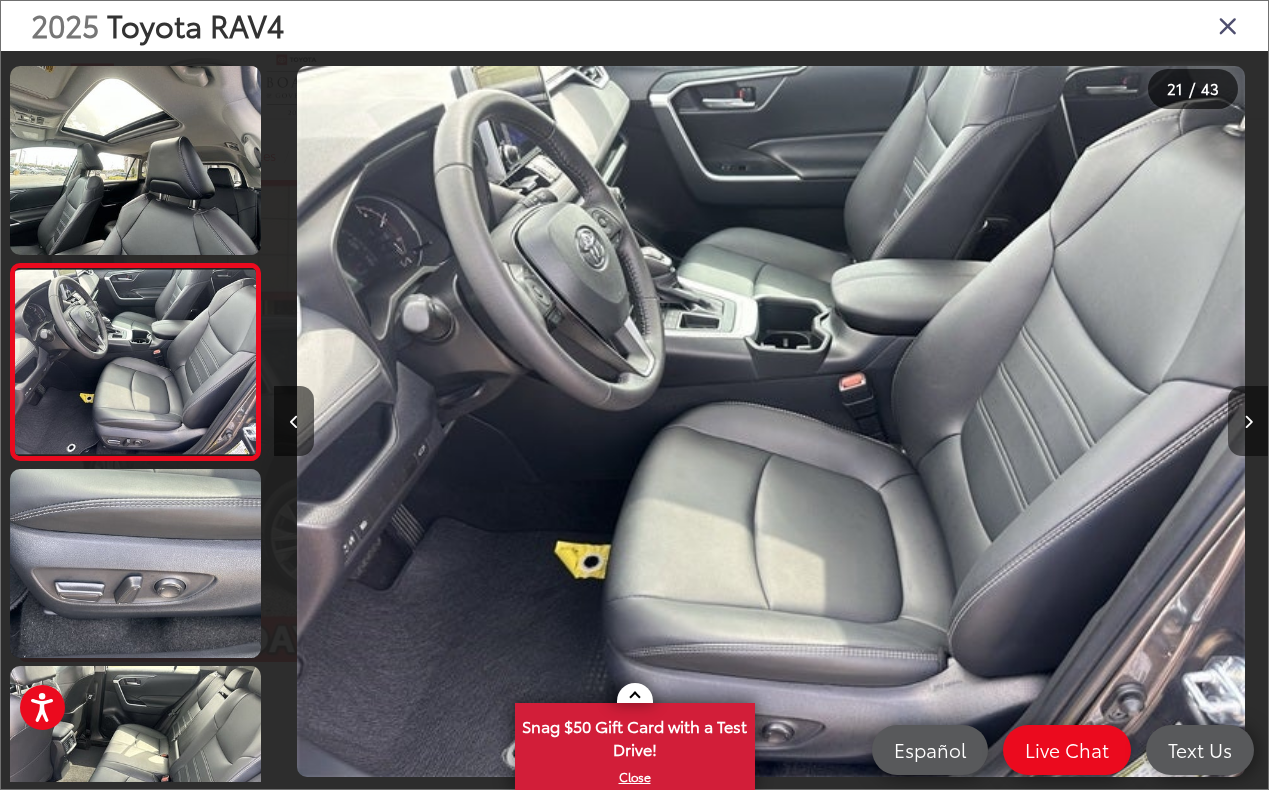 click at bounding box center (1248, 422) 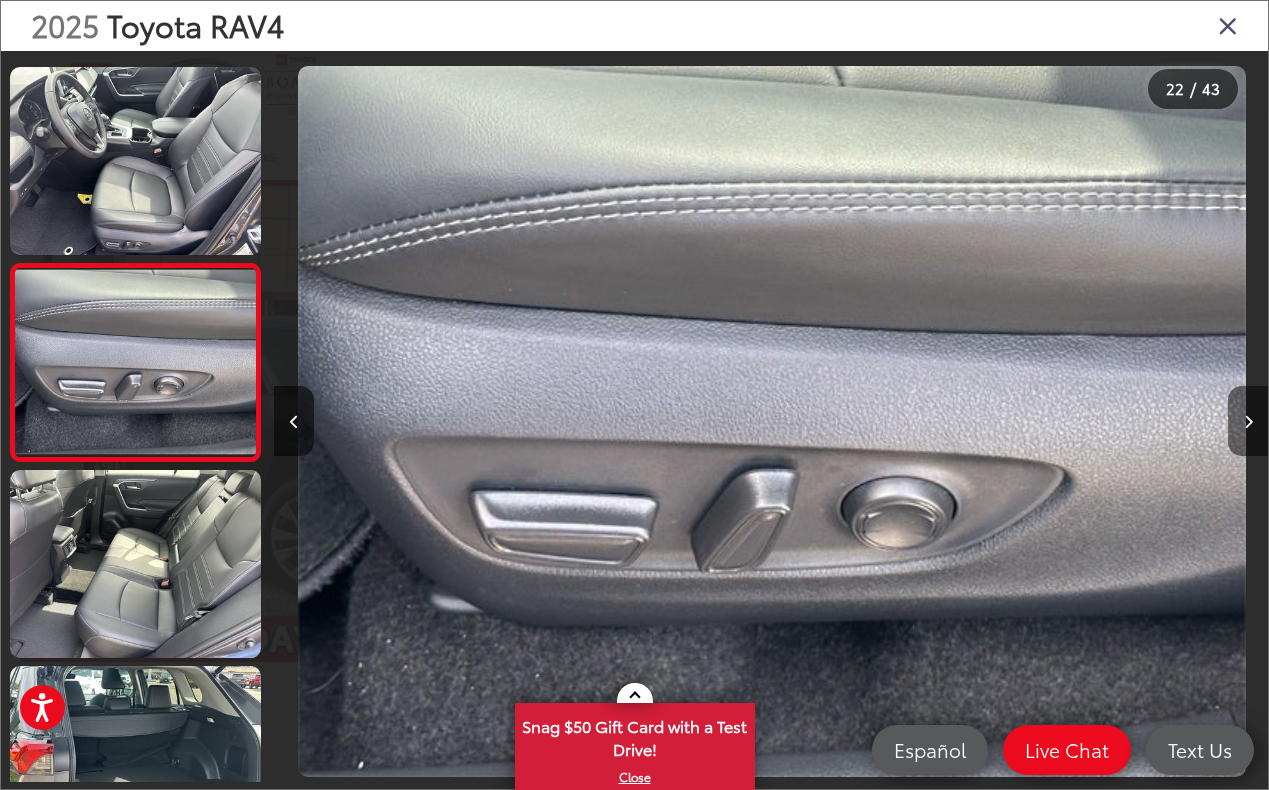 click at bounding box center [1248, 422] 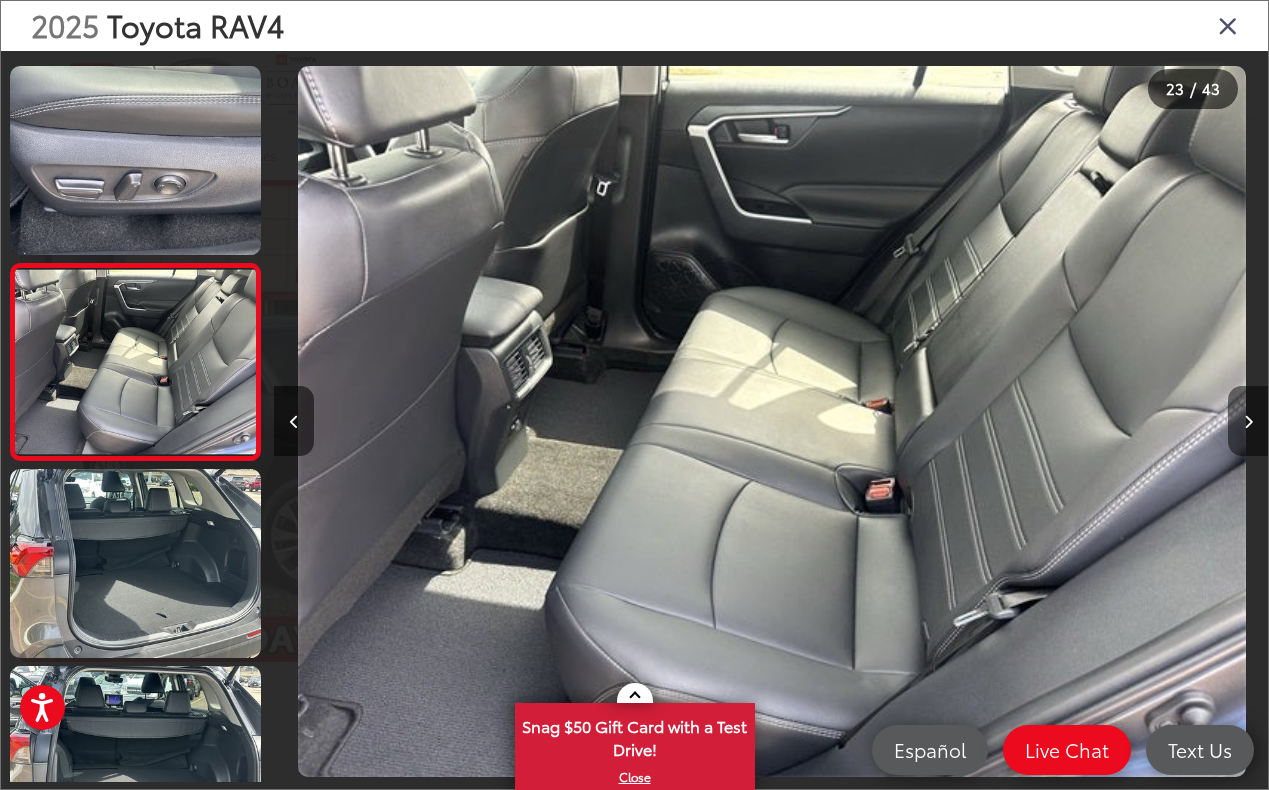 click at bounding box center (1248, 422) 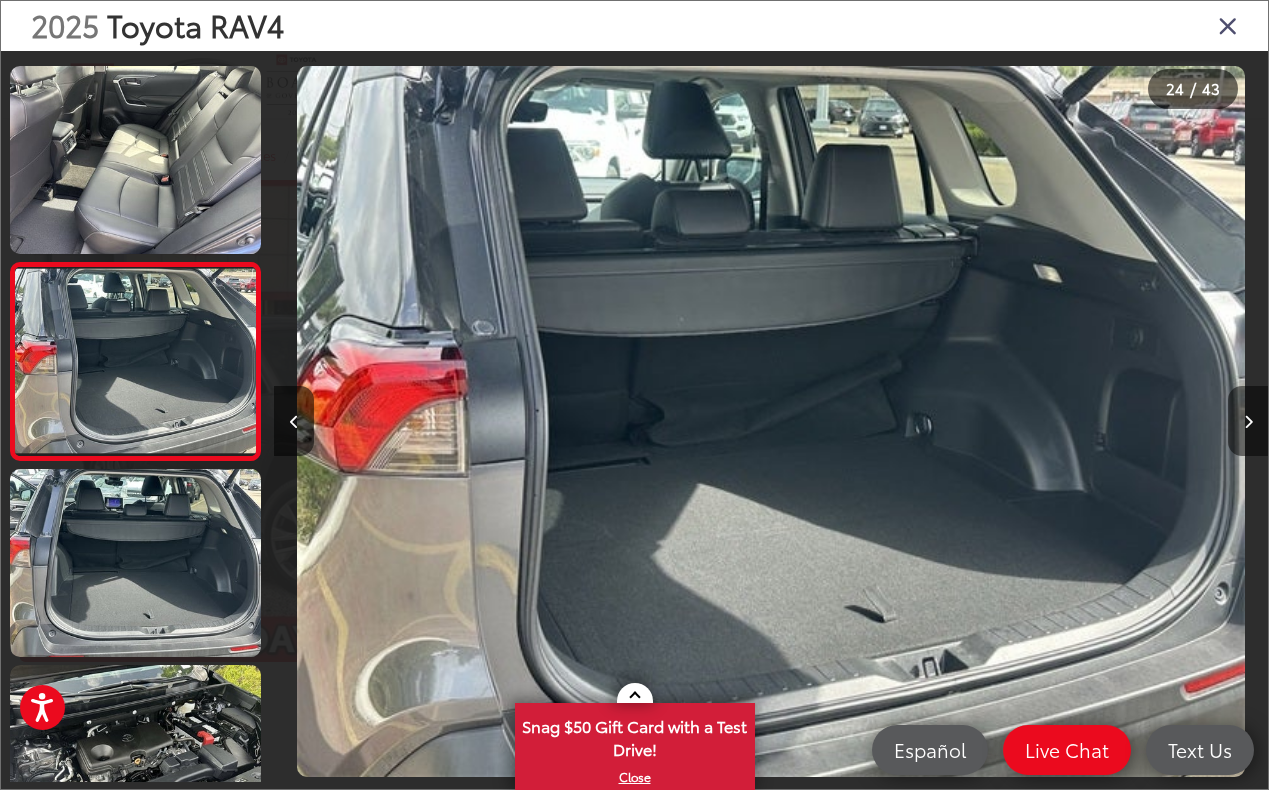 click at bounding box center [1248, 422] 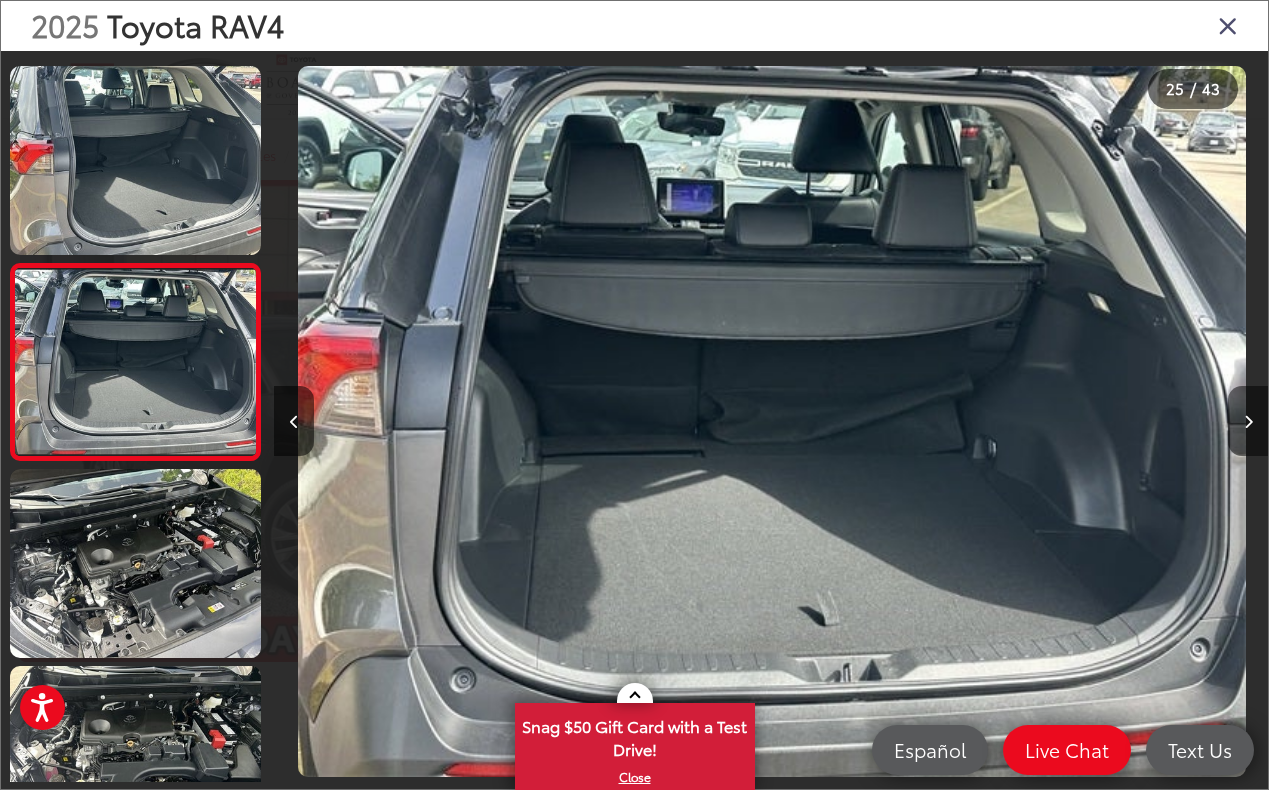 click at bounding box center [1248, 422] 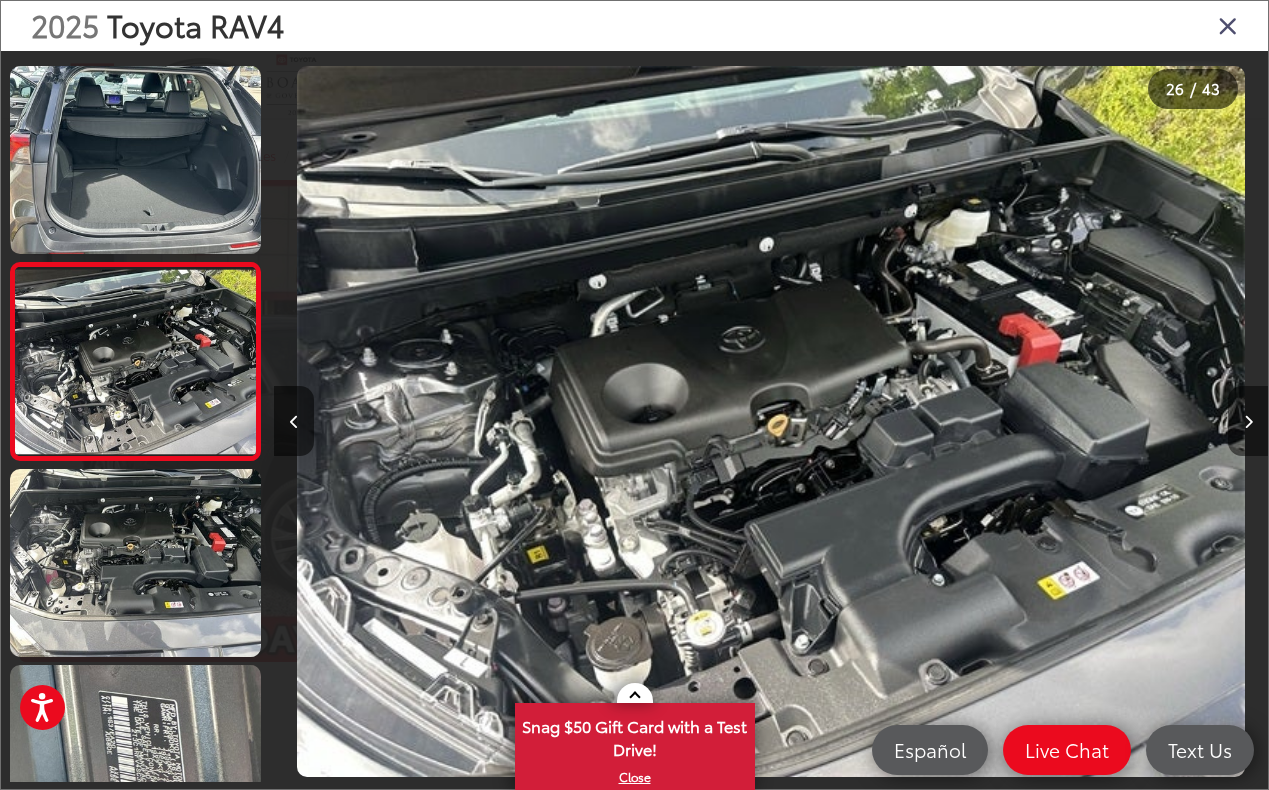 click at bounding box center [1248, 422] 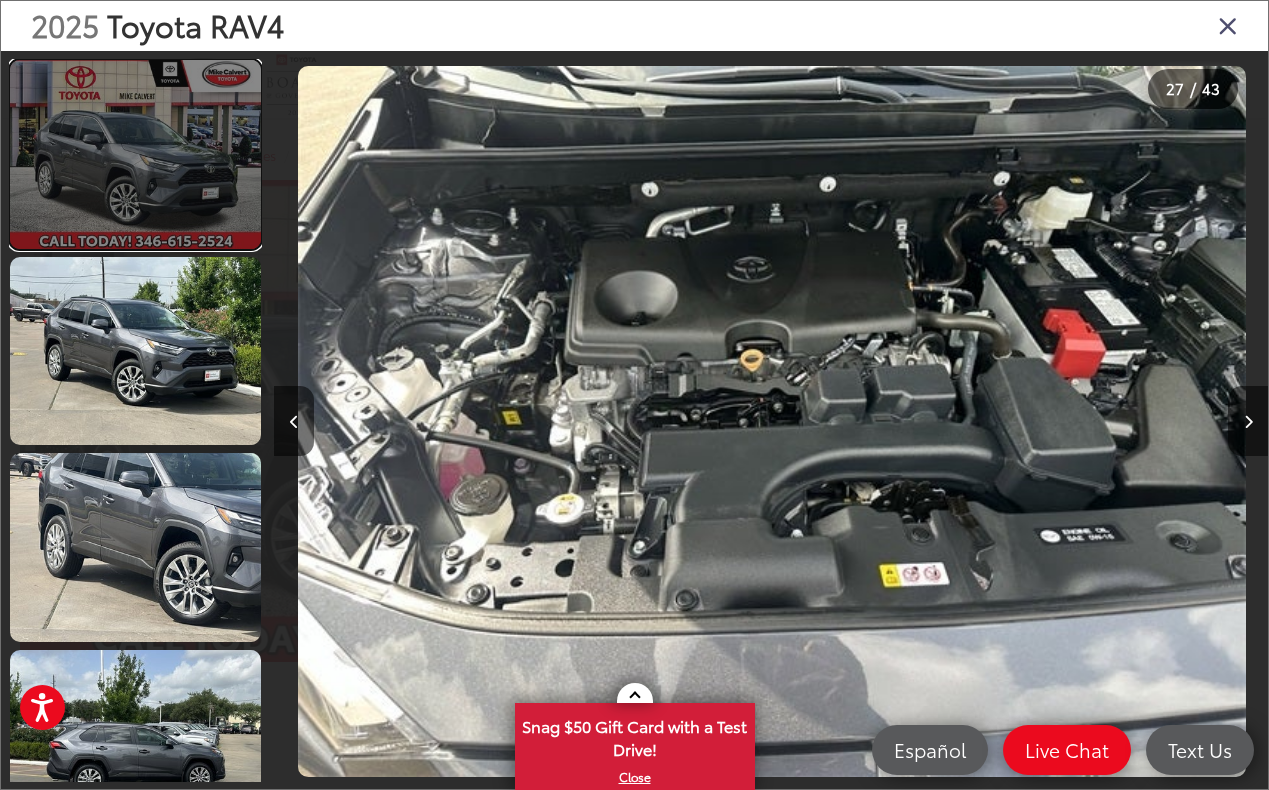 click at bounding box center (135, 154) 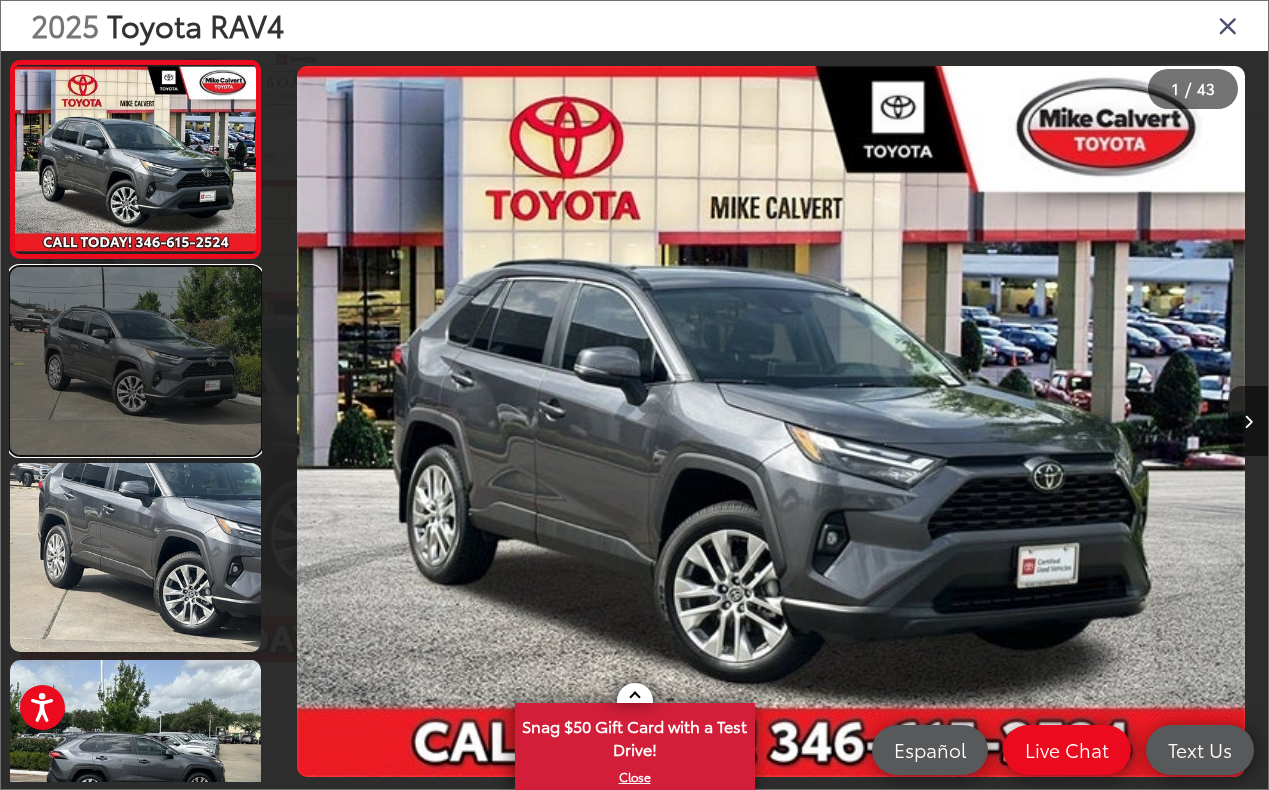 click at bounding box center (135, 361) 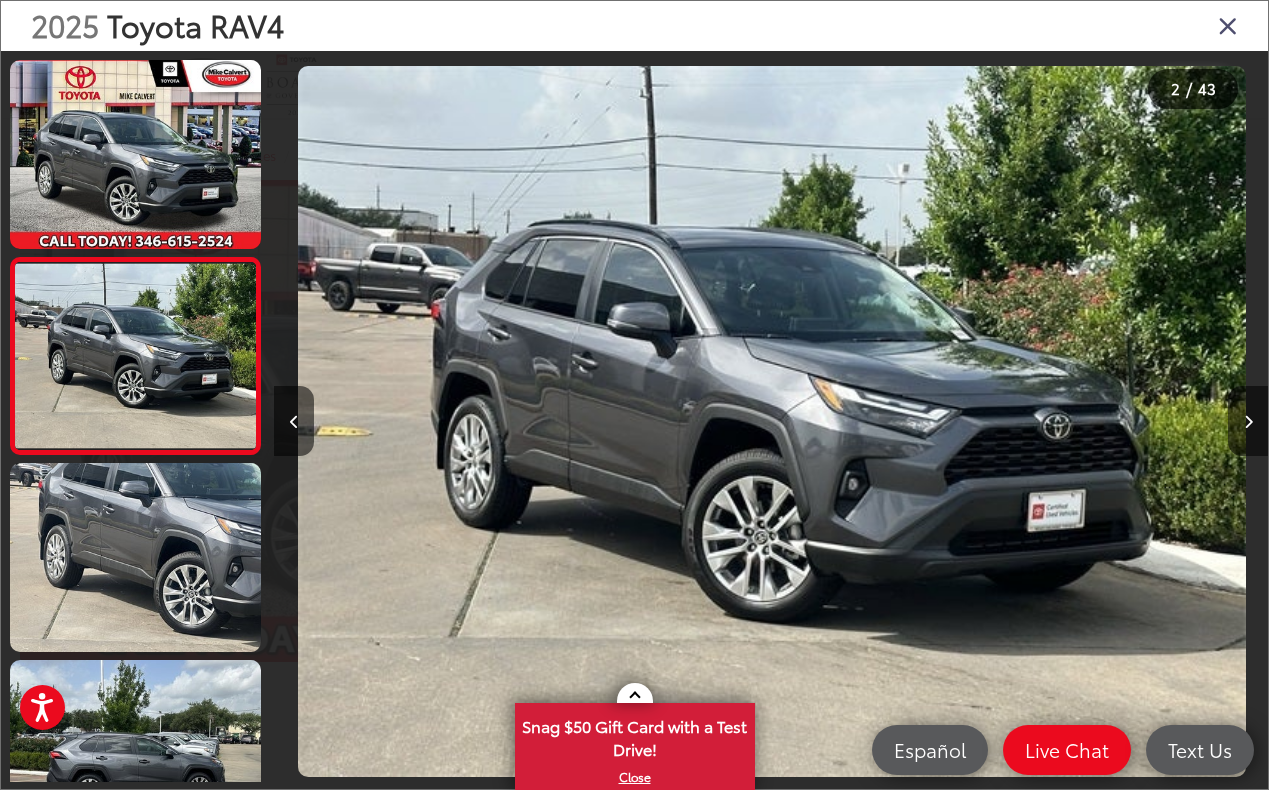 click at bounding box center [1228, 25] 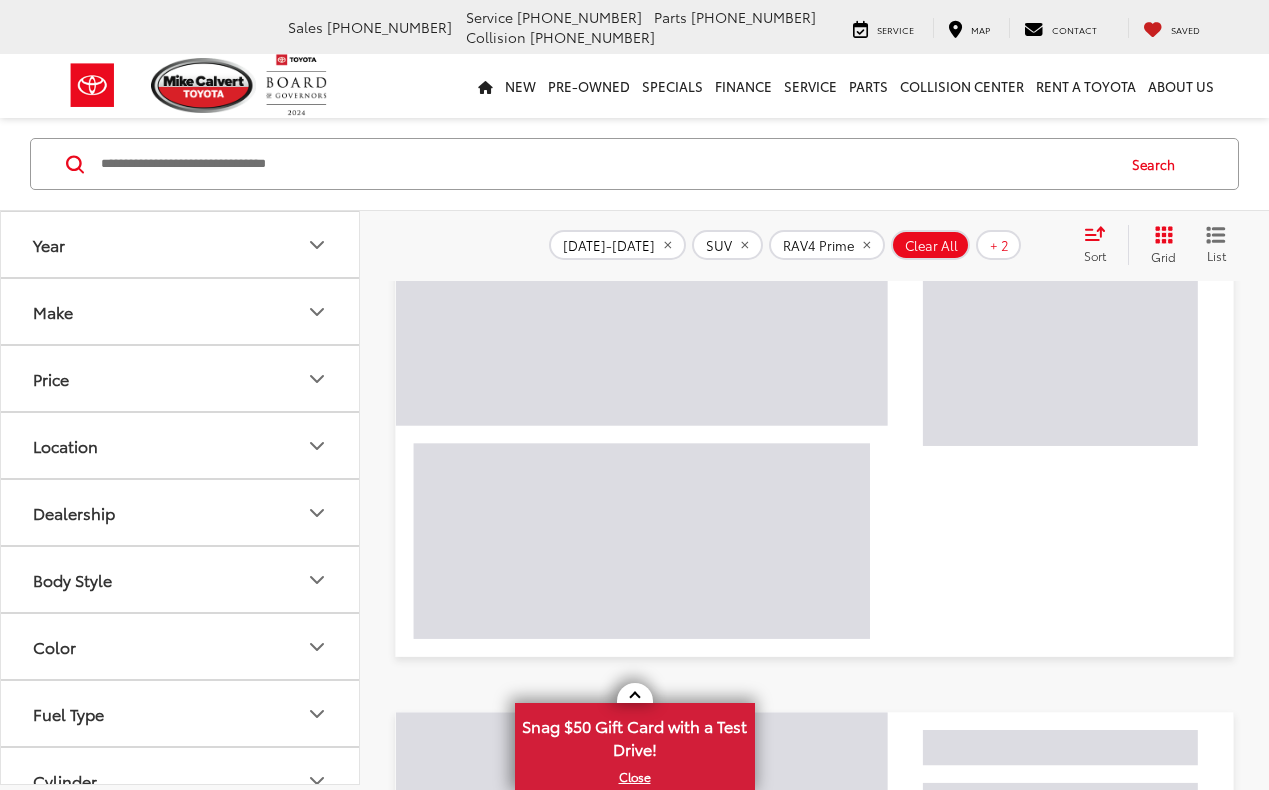 scroll, scrollTop: 1520, scrollLeft: 0, axis: vertical 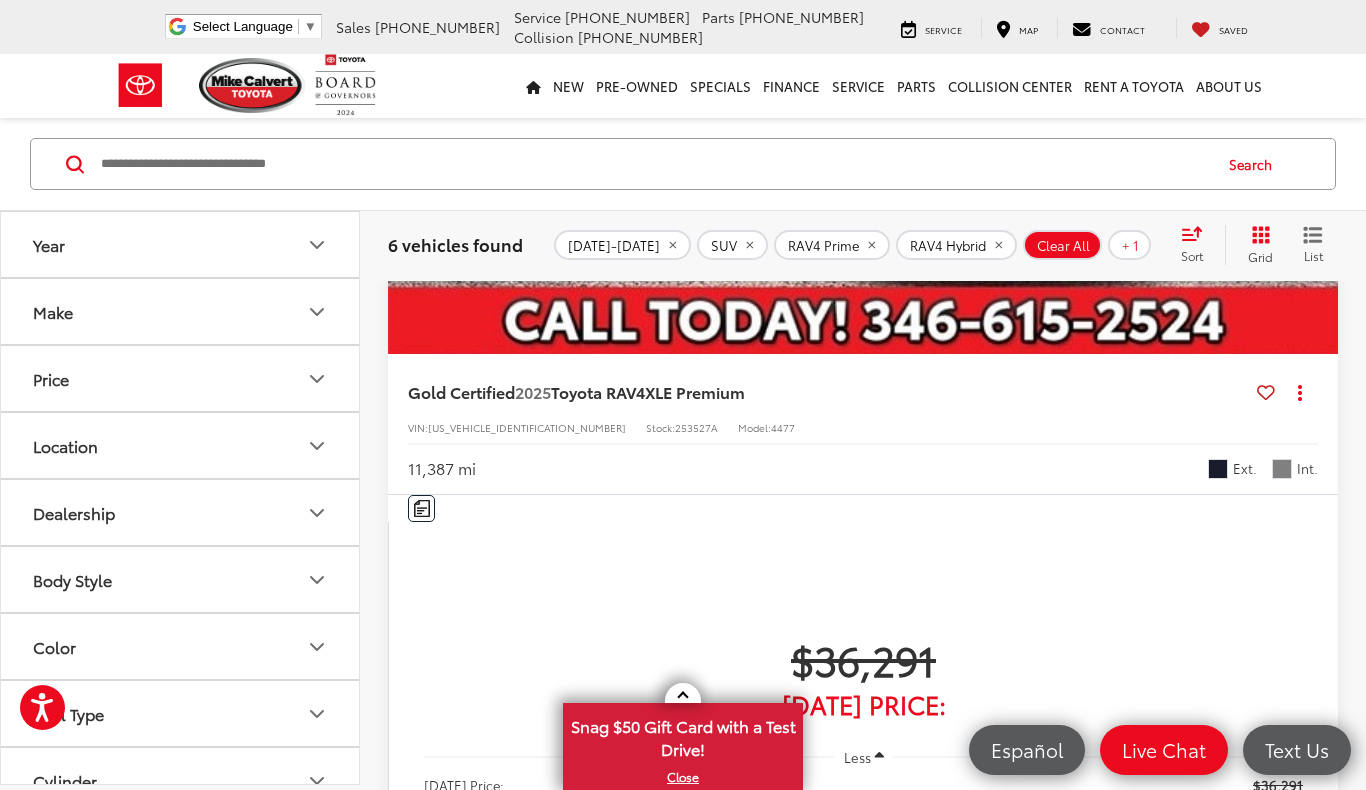 click at bounding box center (1318, 3097) 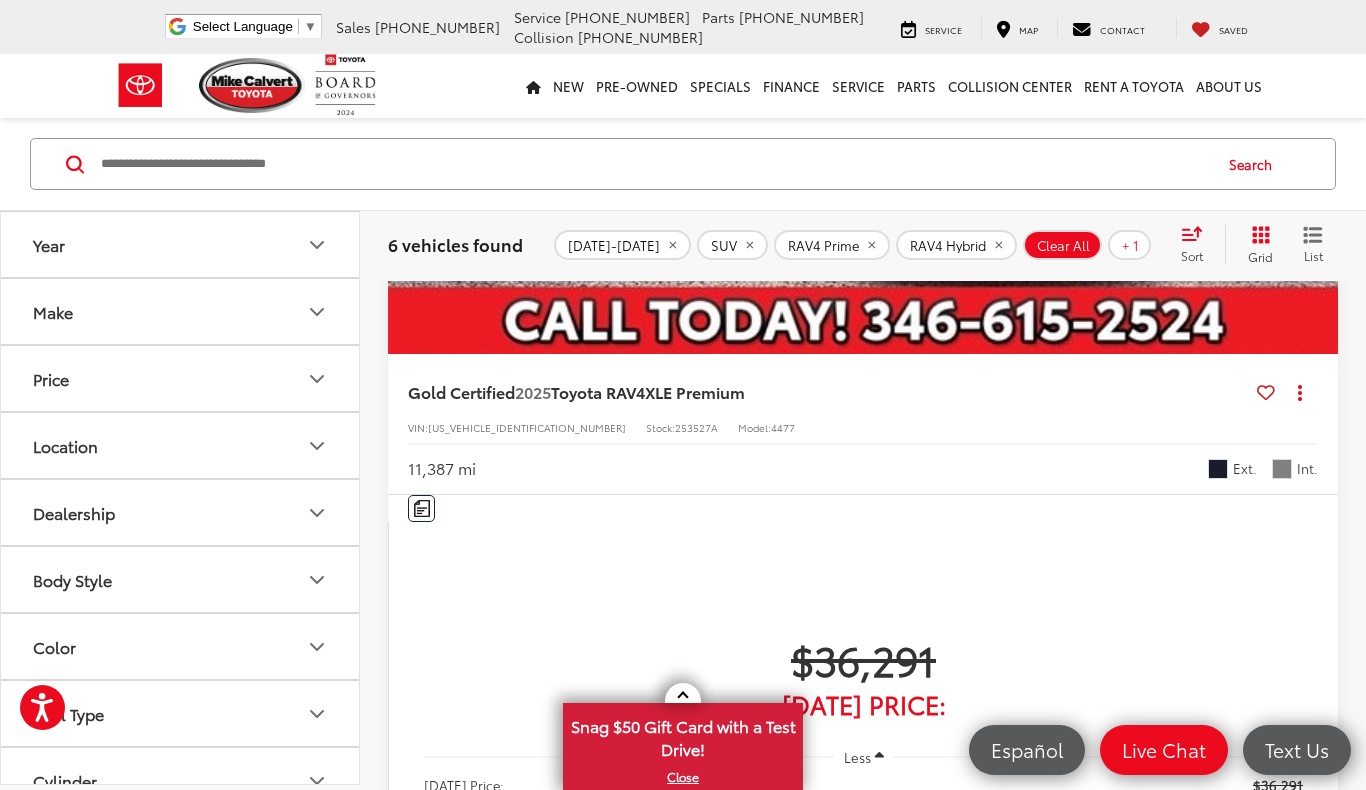 click at bounding box center [1318, 3097] 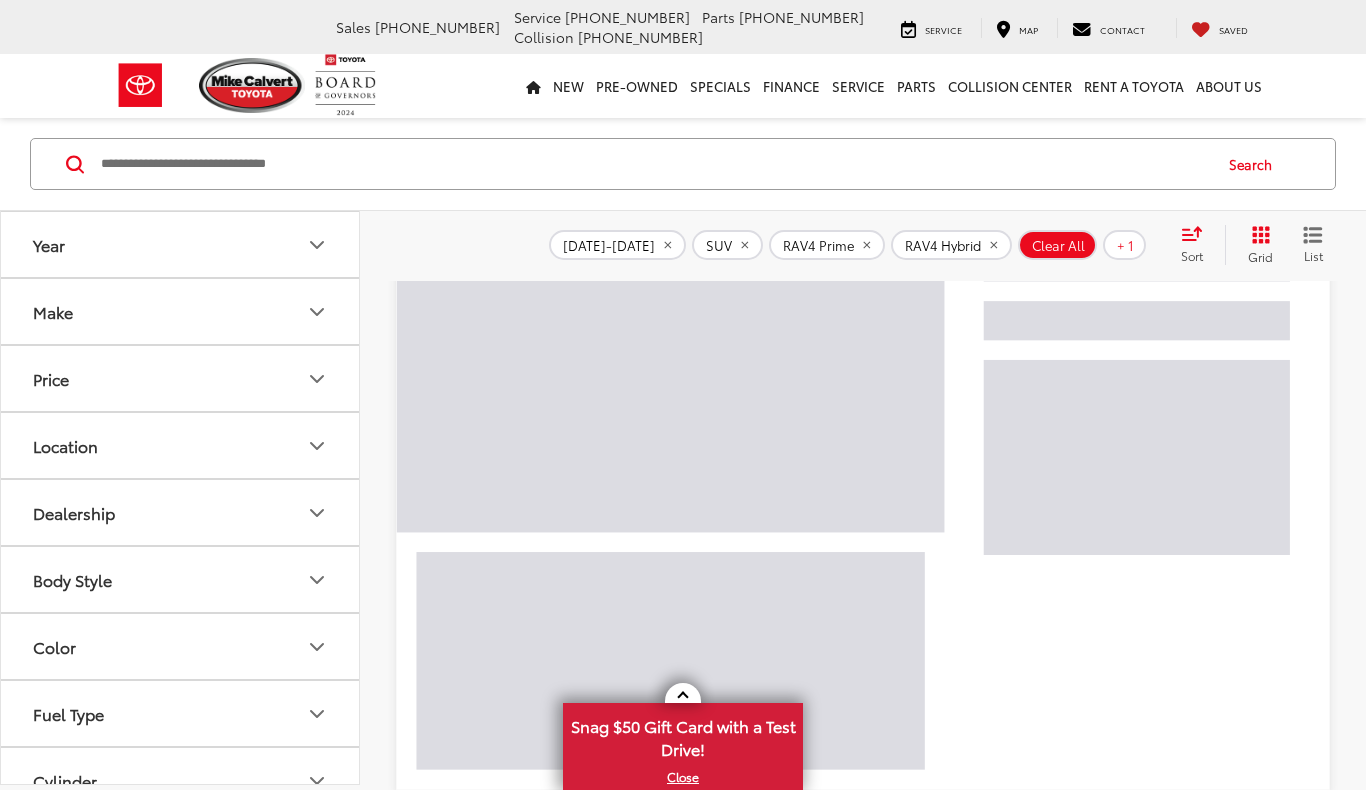 scroll, scrollTop: 2267, scrollLeft: 0, axis: vertical 